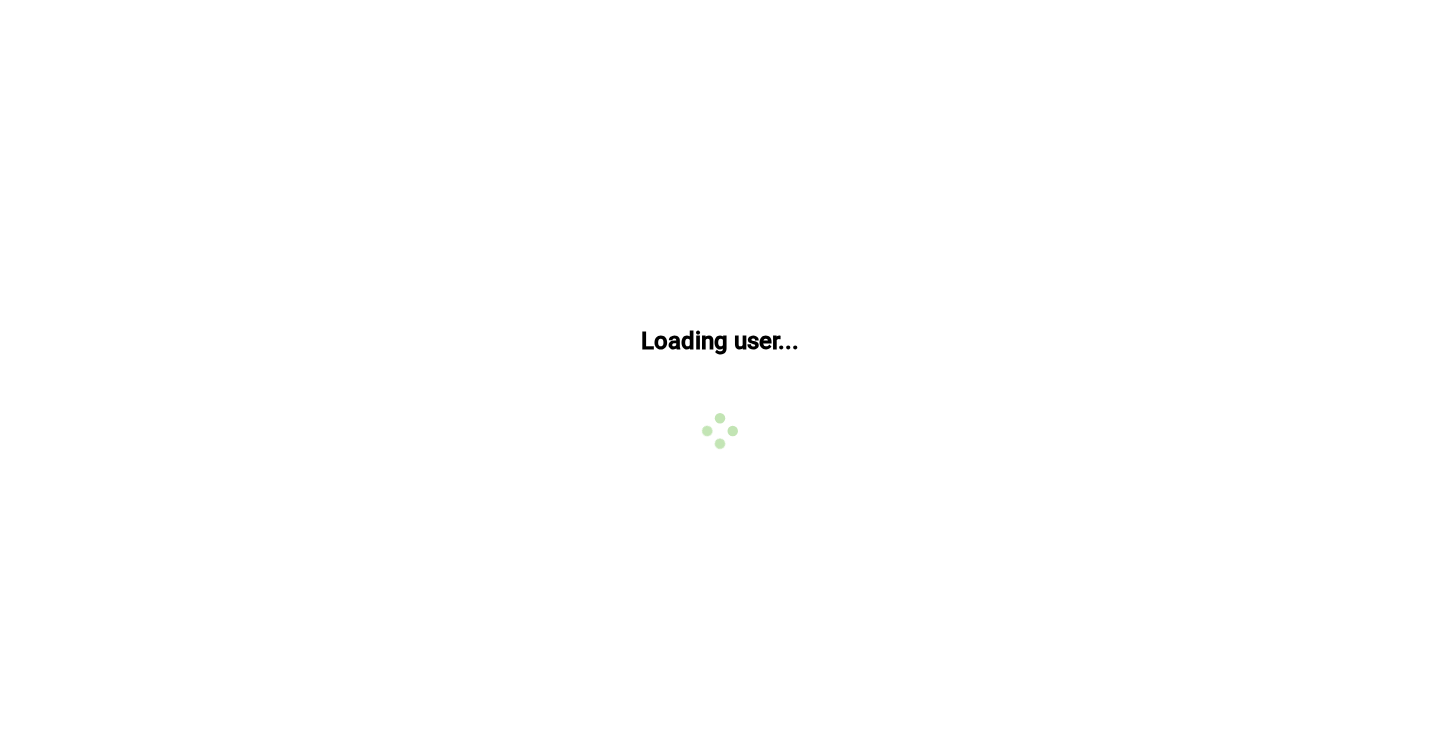 scroll, scrollTop: 0, scrollLeft: 0, axis: both 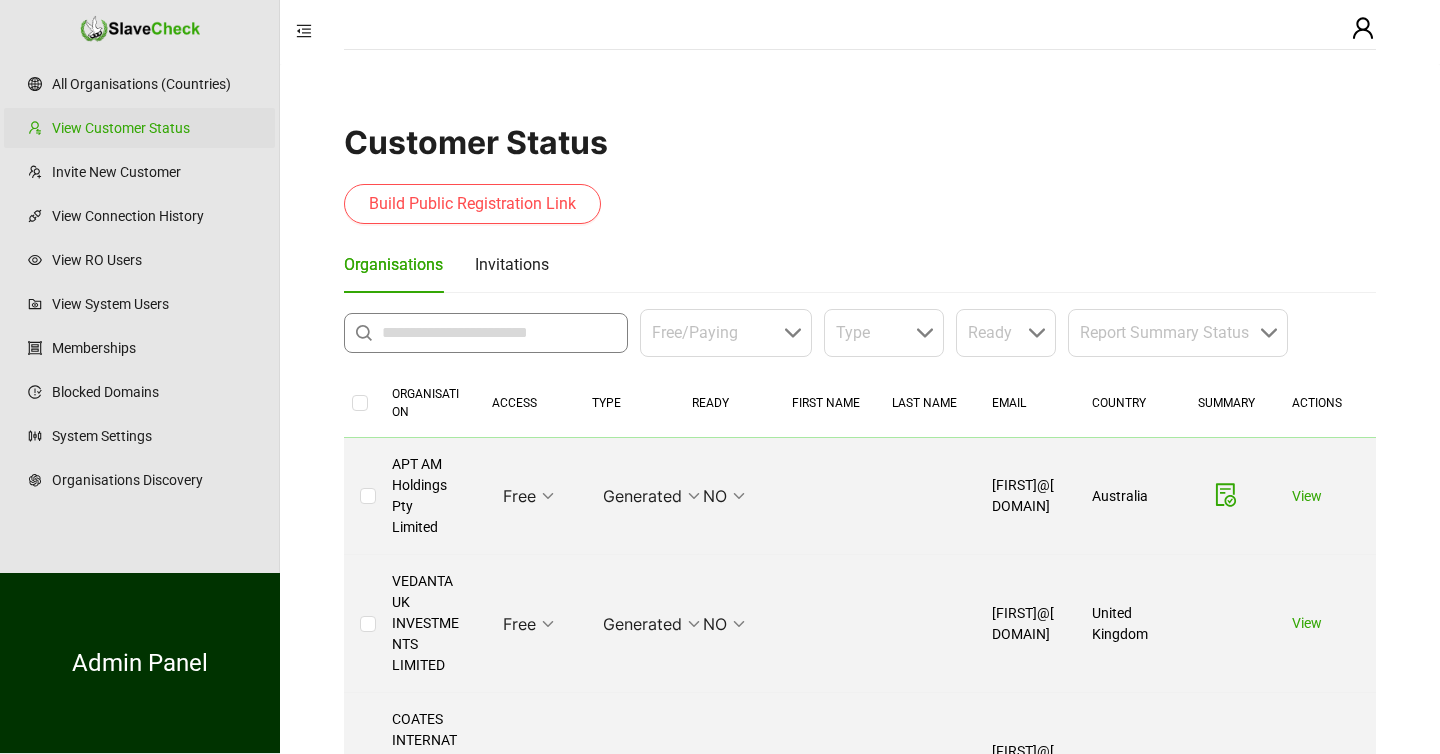 click at bounding box center (499, 333) 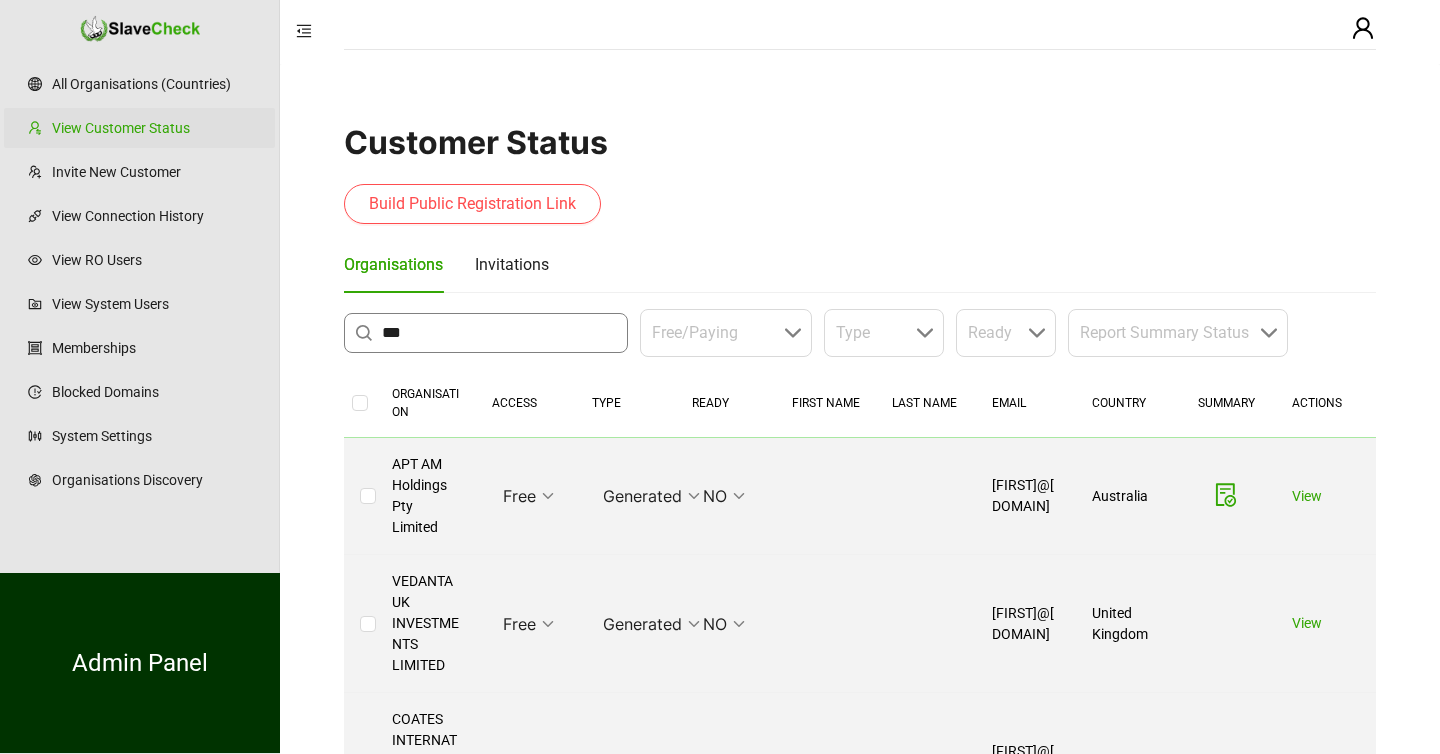 type on "***" 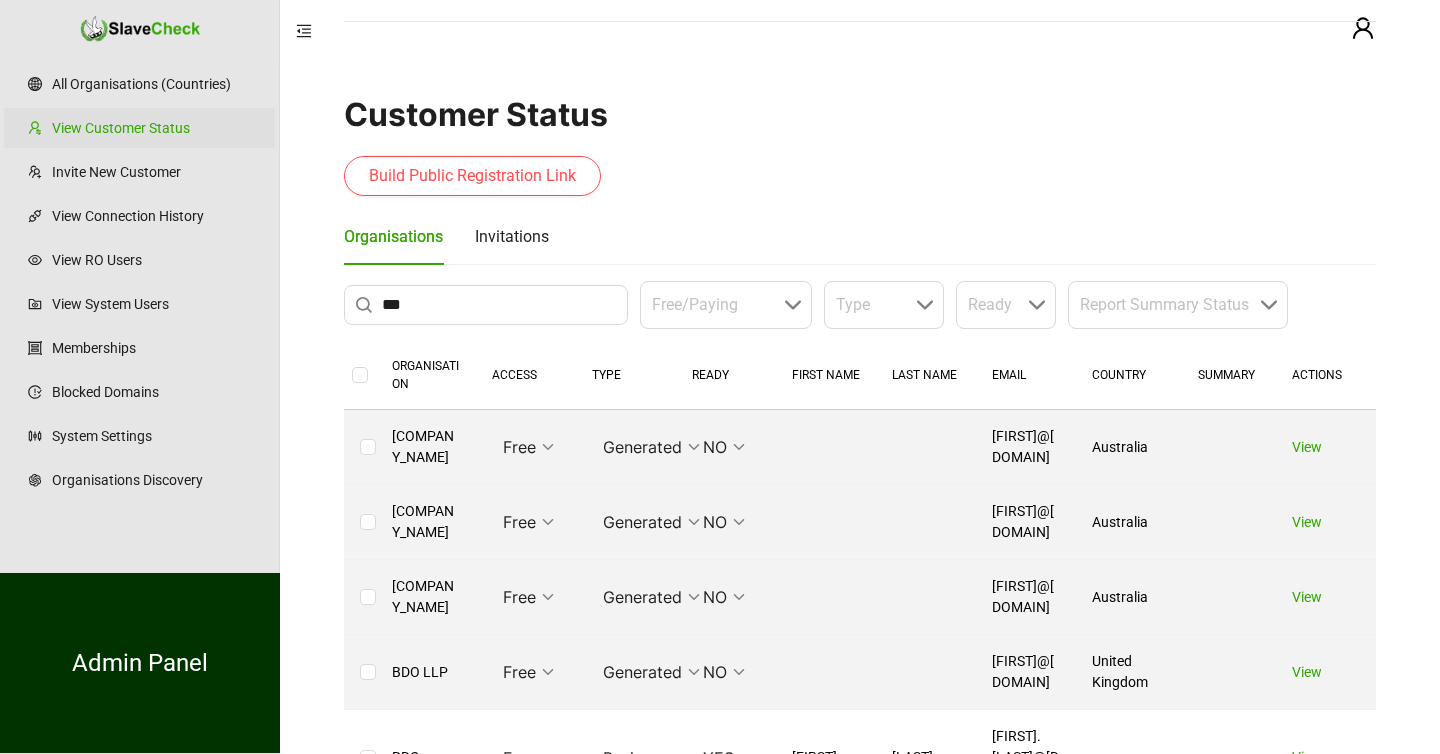 scroll, scrollTop: 32, scrollLeft: 0, axis: vertical 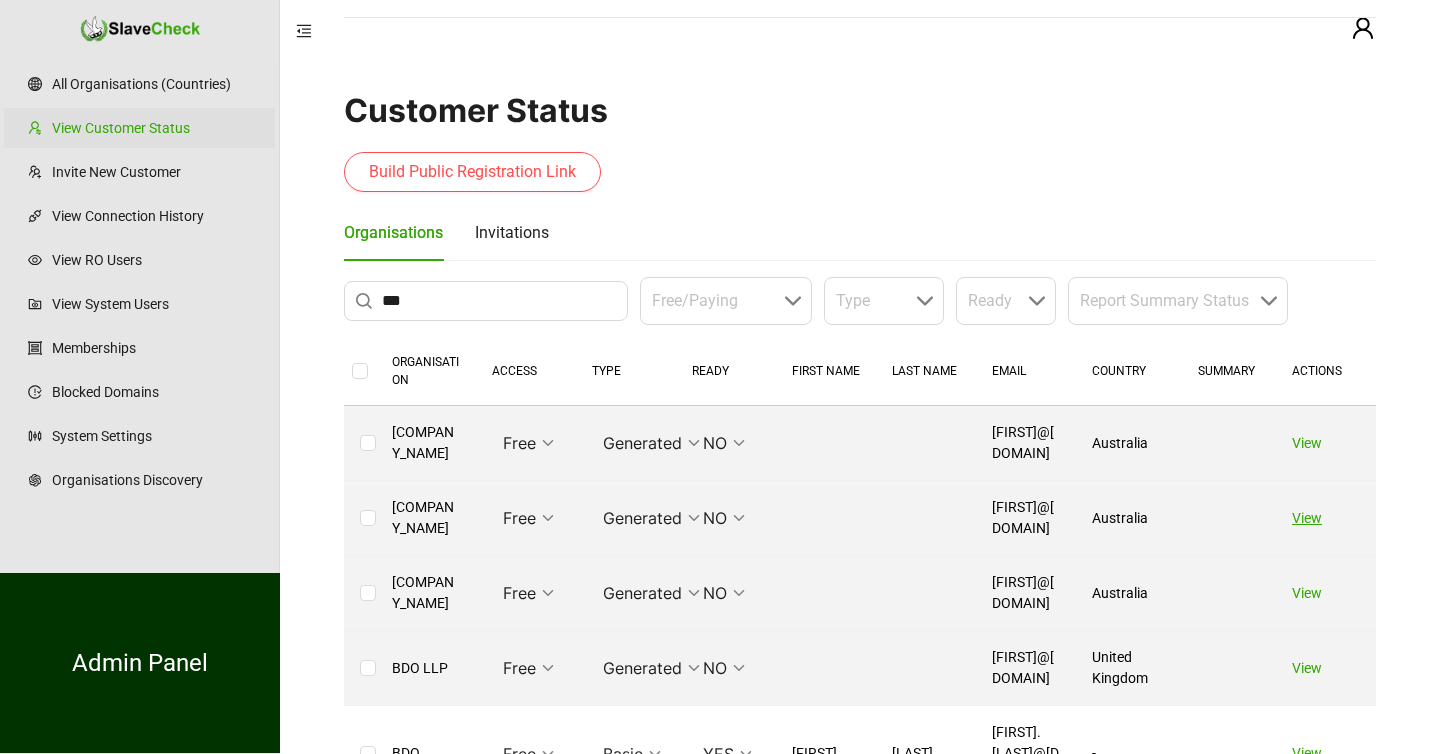 click on "View" at bounding box center [1307, 518] 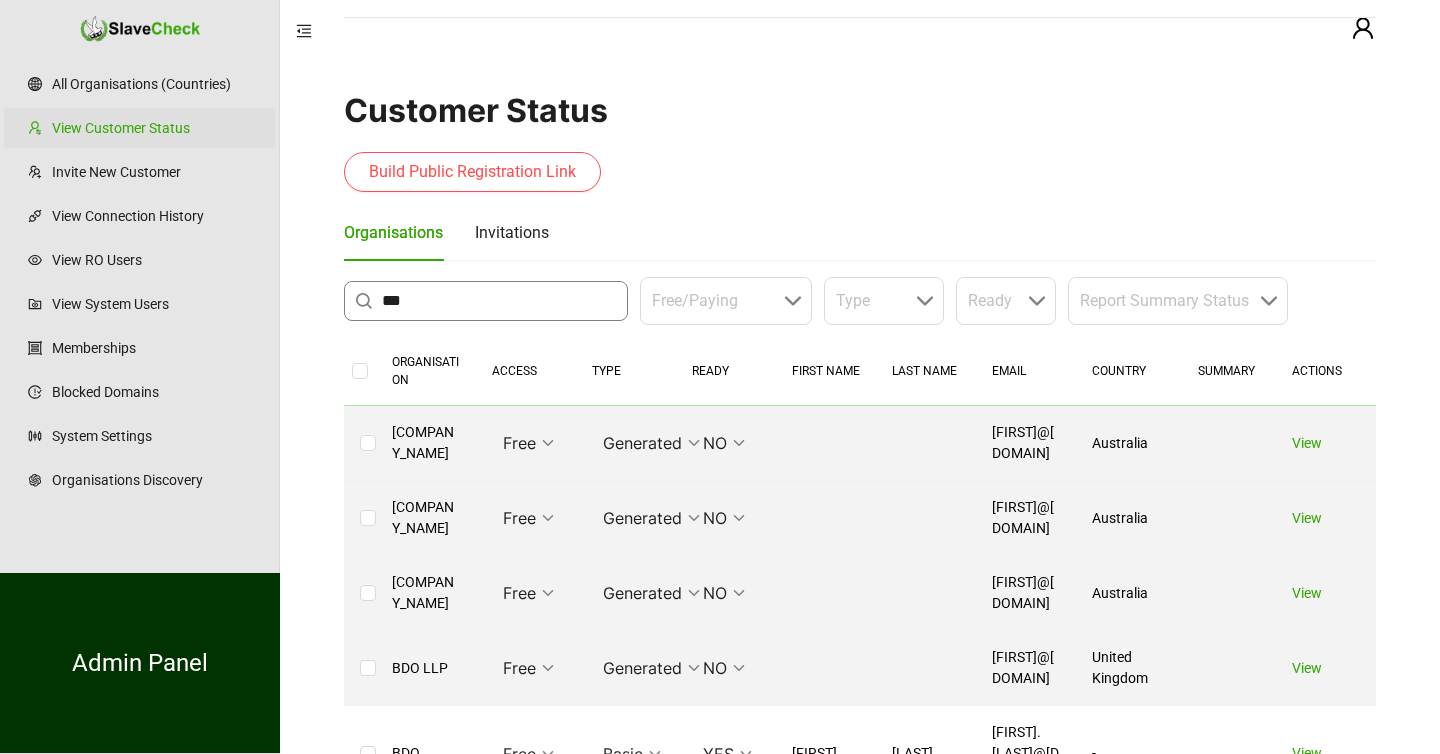 click on "***" at bounding box center (499, 301) 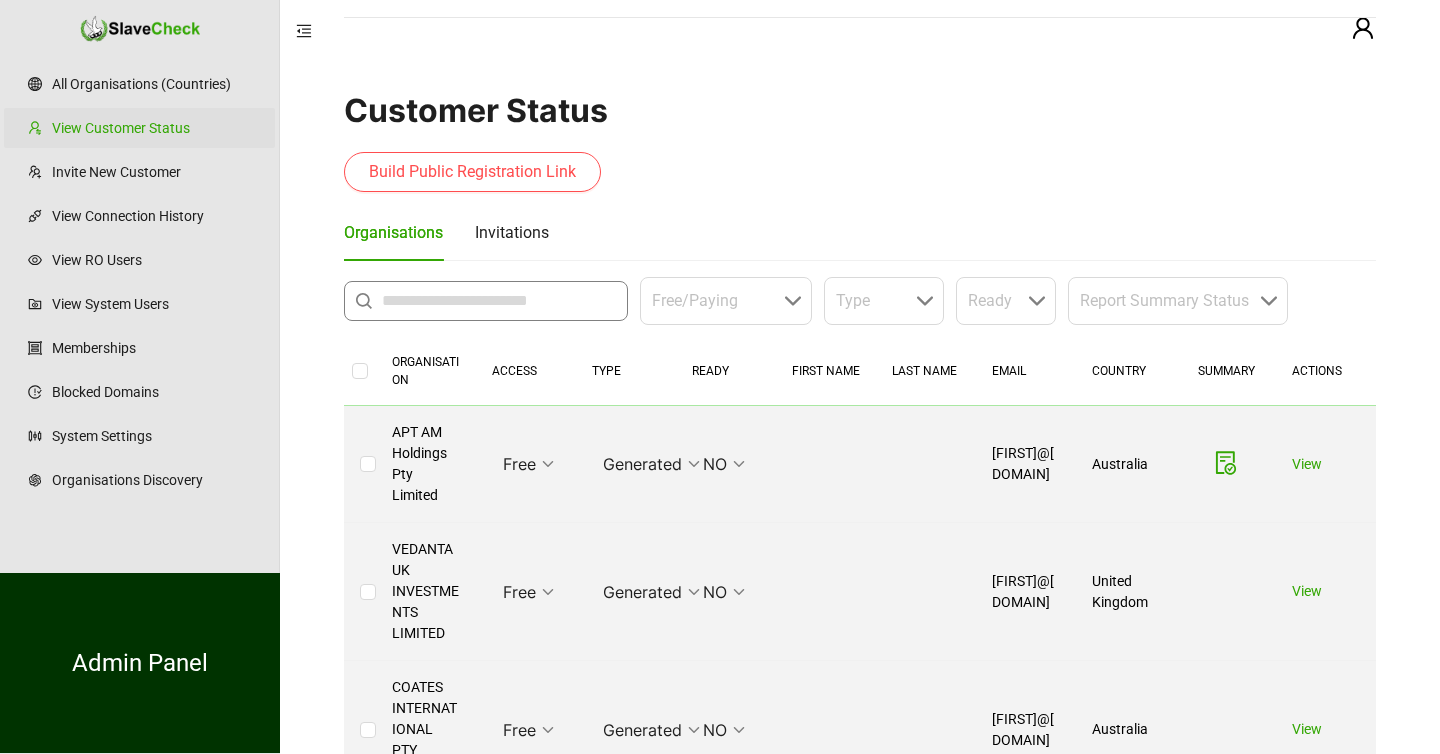 click at bounding box center [499, 301] 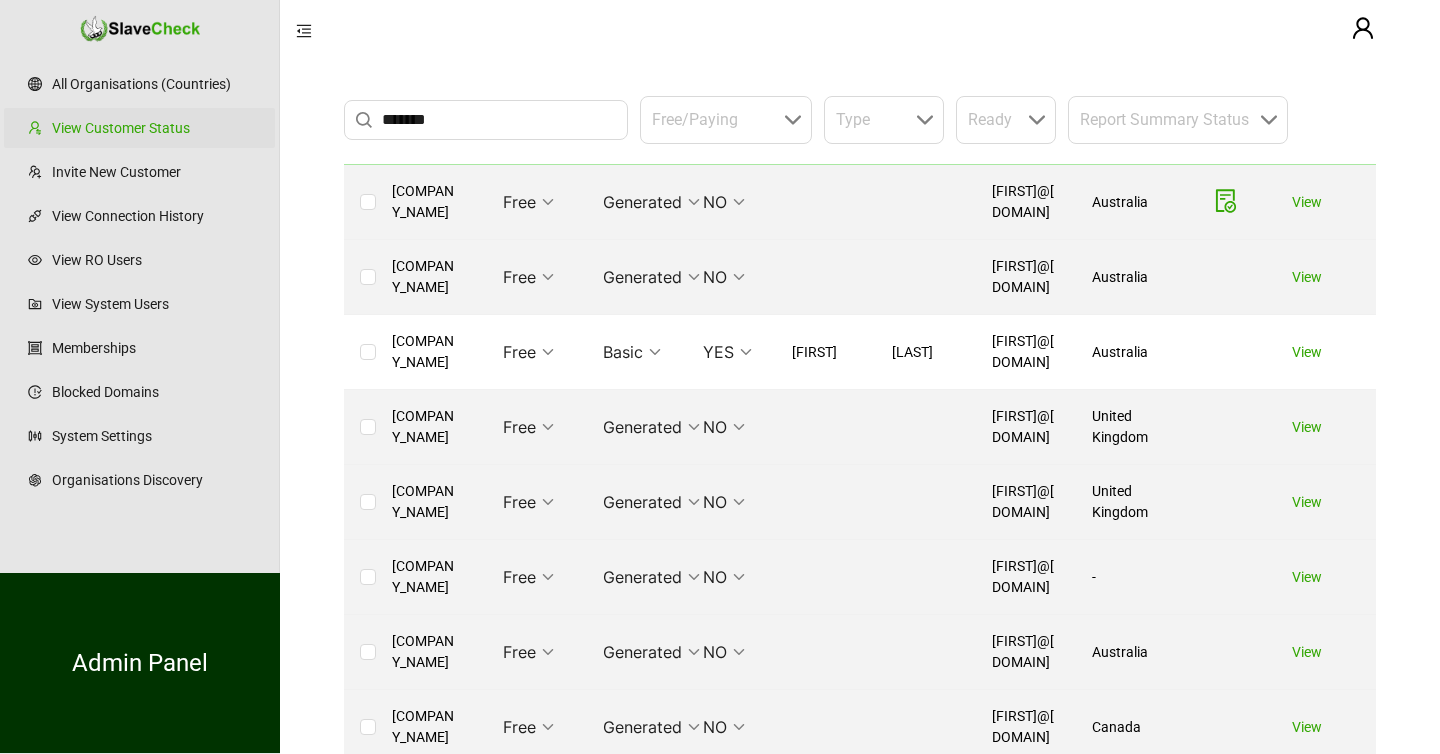 scroll, scrollTop: 278, scrollLeft: 0, axis: vertical 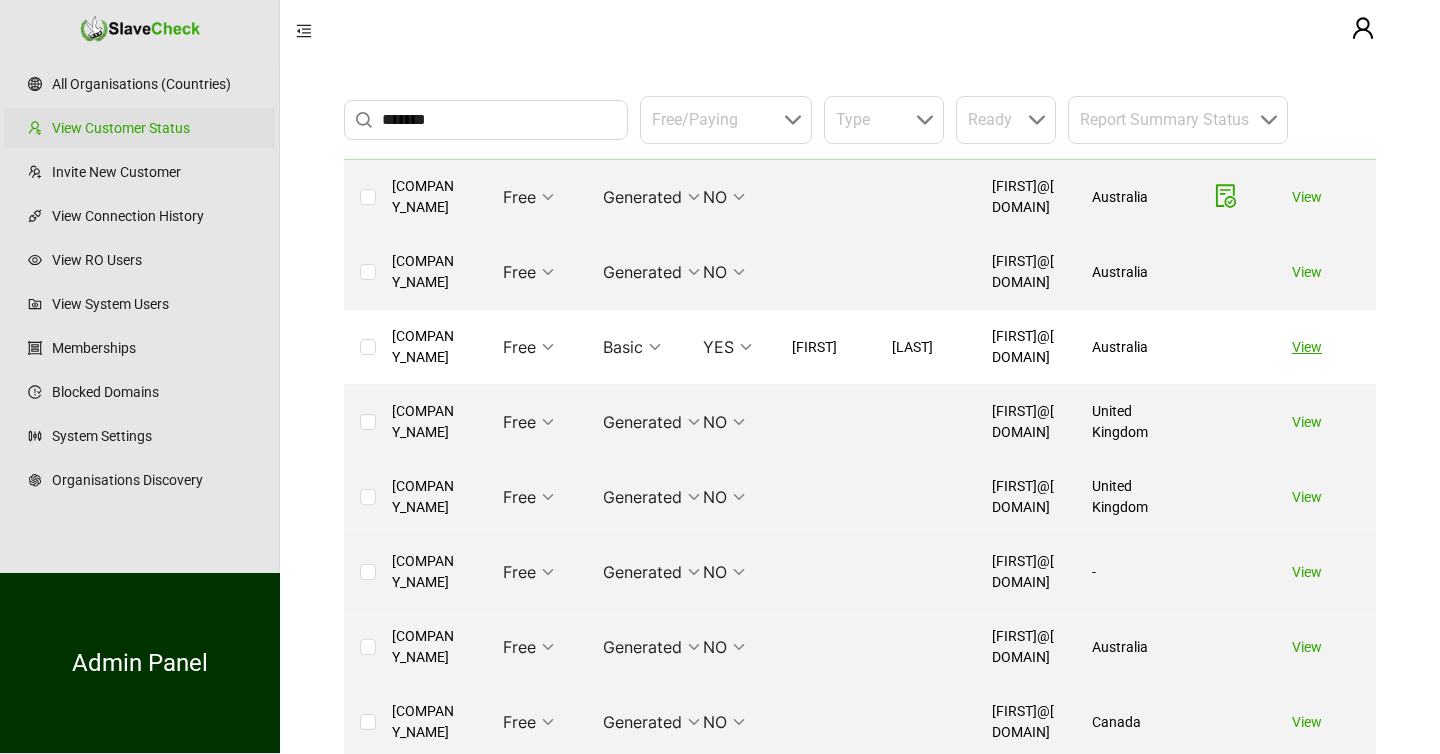 click on "View" at bounding box center [1307, 347] 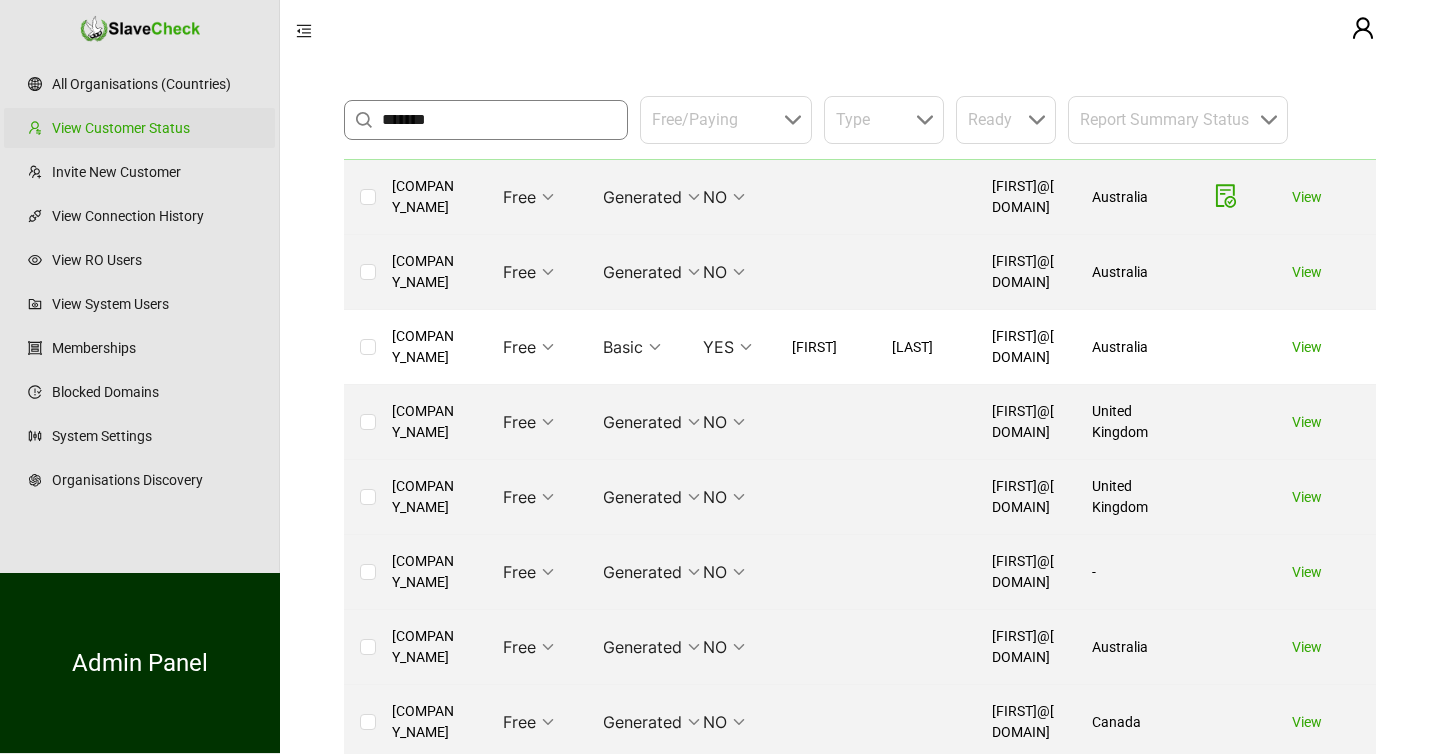 click on "*******" at bounding box center (499, 120) 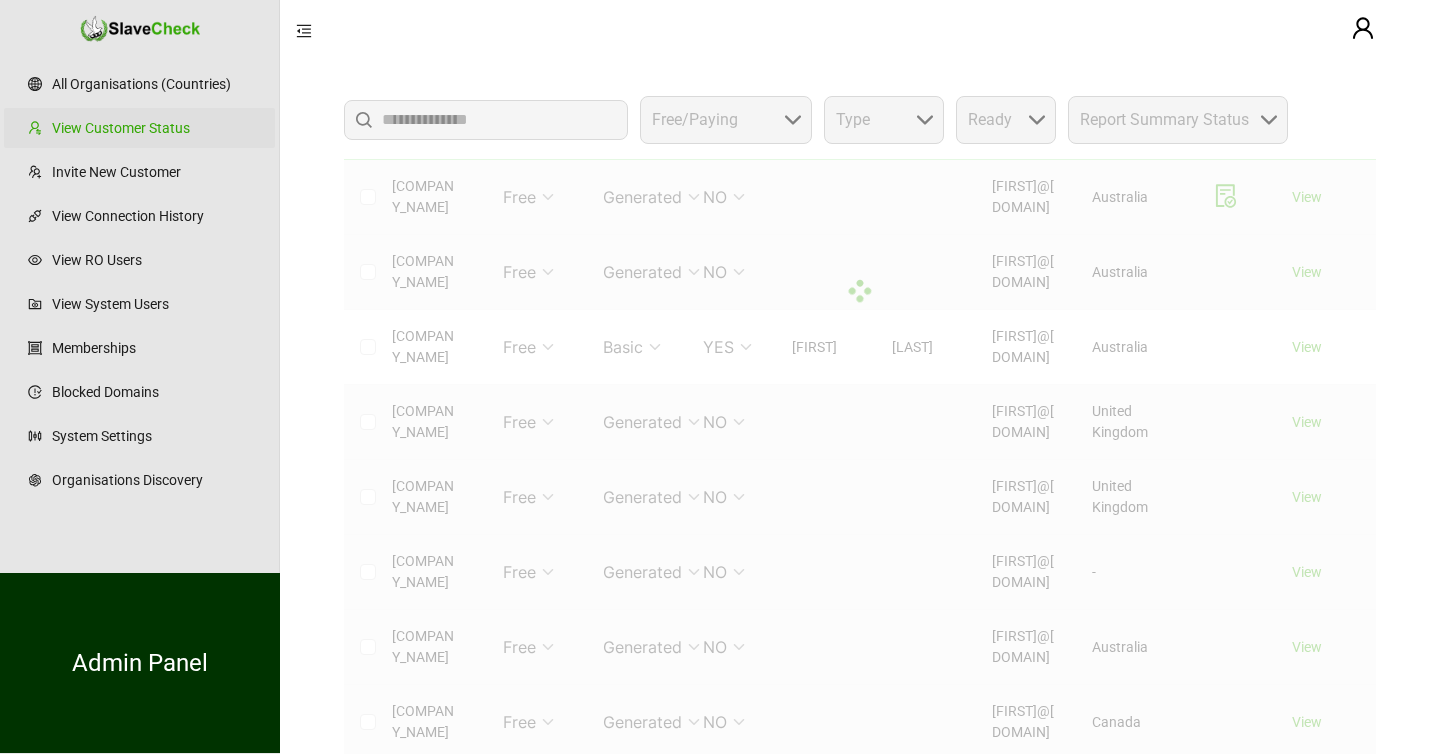 scroll, scrollTop: 0, scrollLeft: 0, axis: both 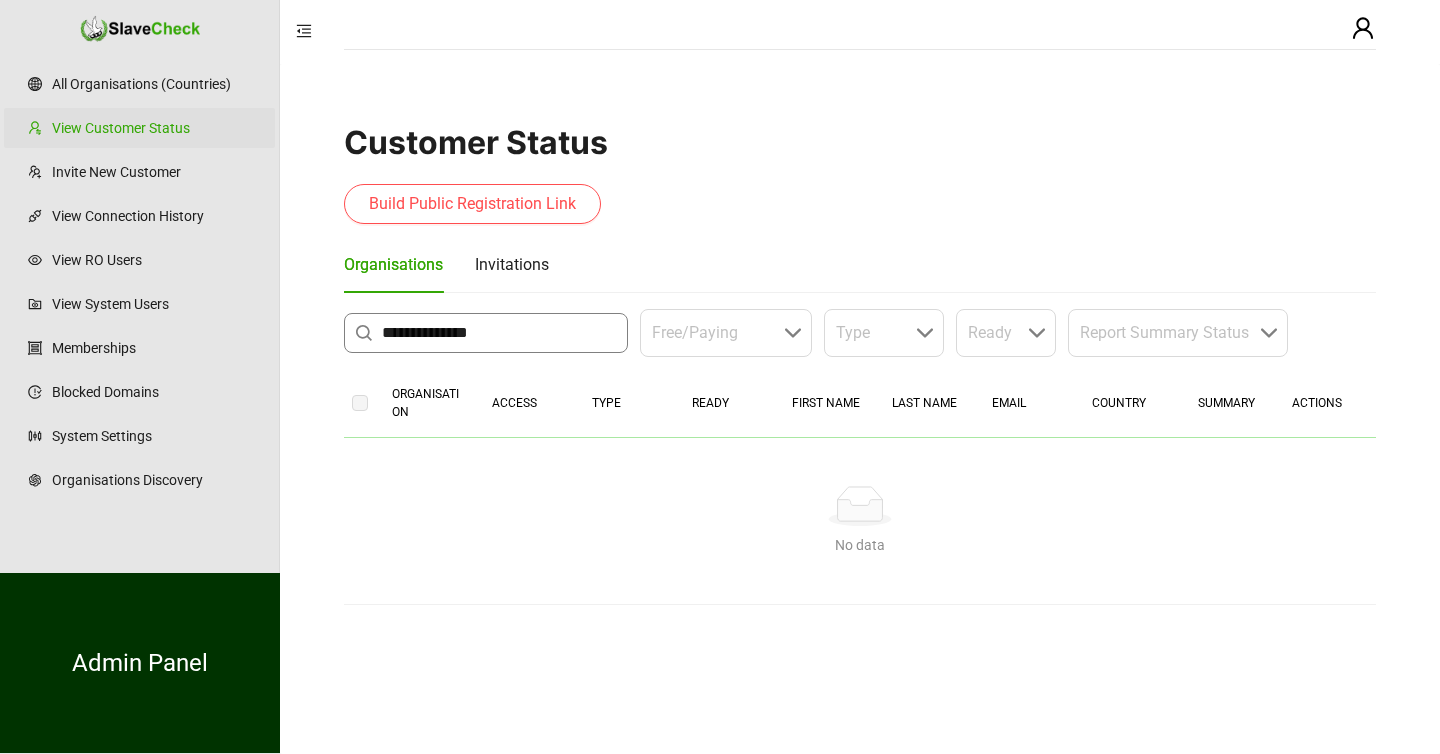 click on "**********" at bounding box center (499, 333) 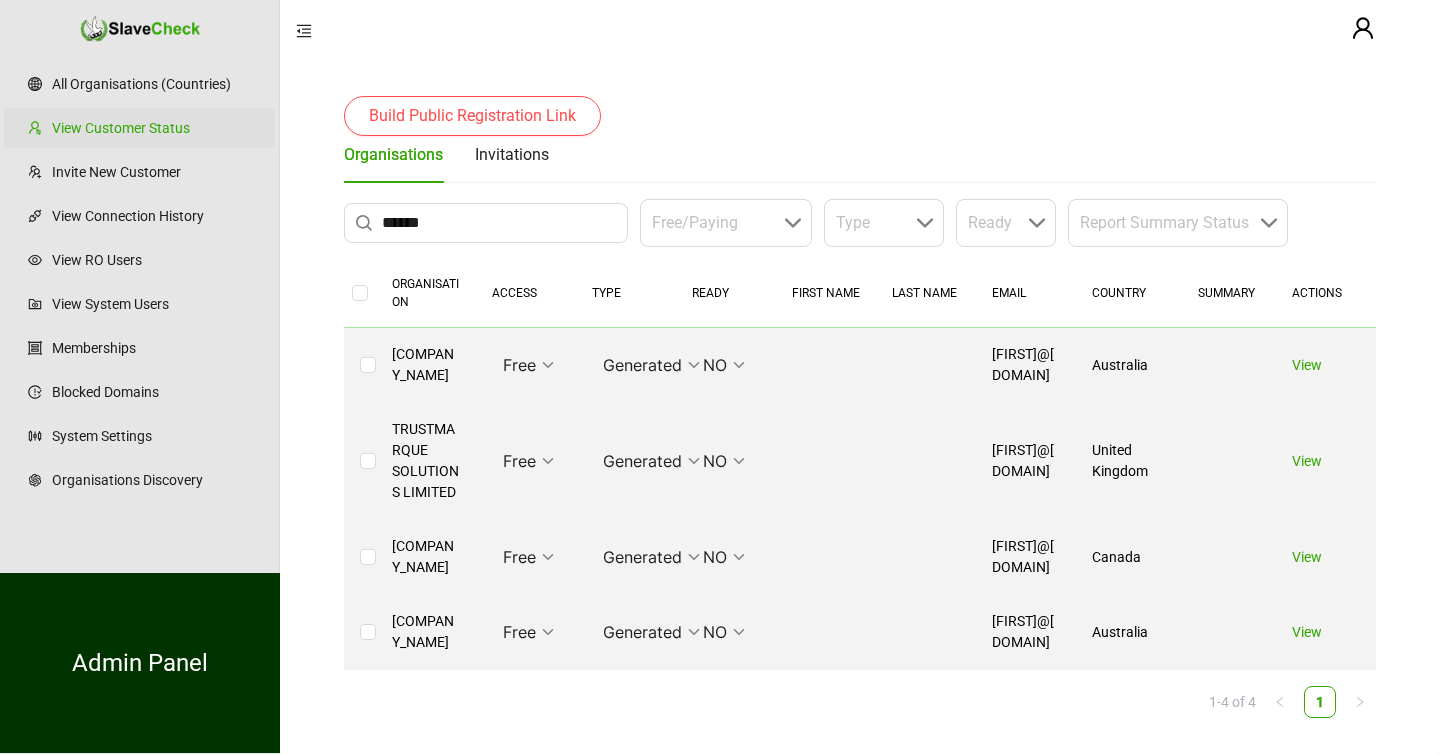 scroll, scrollTop: 336, scrollLeft: 0, axis: vertical 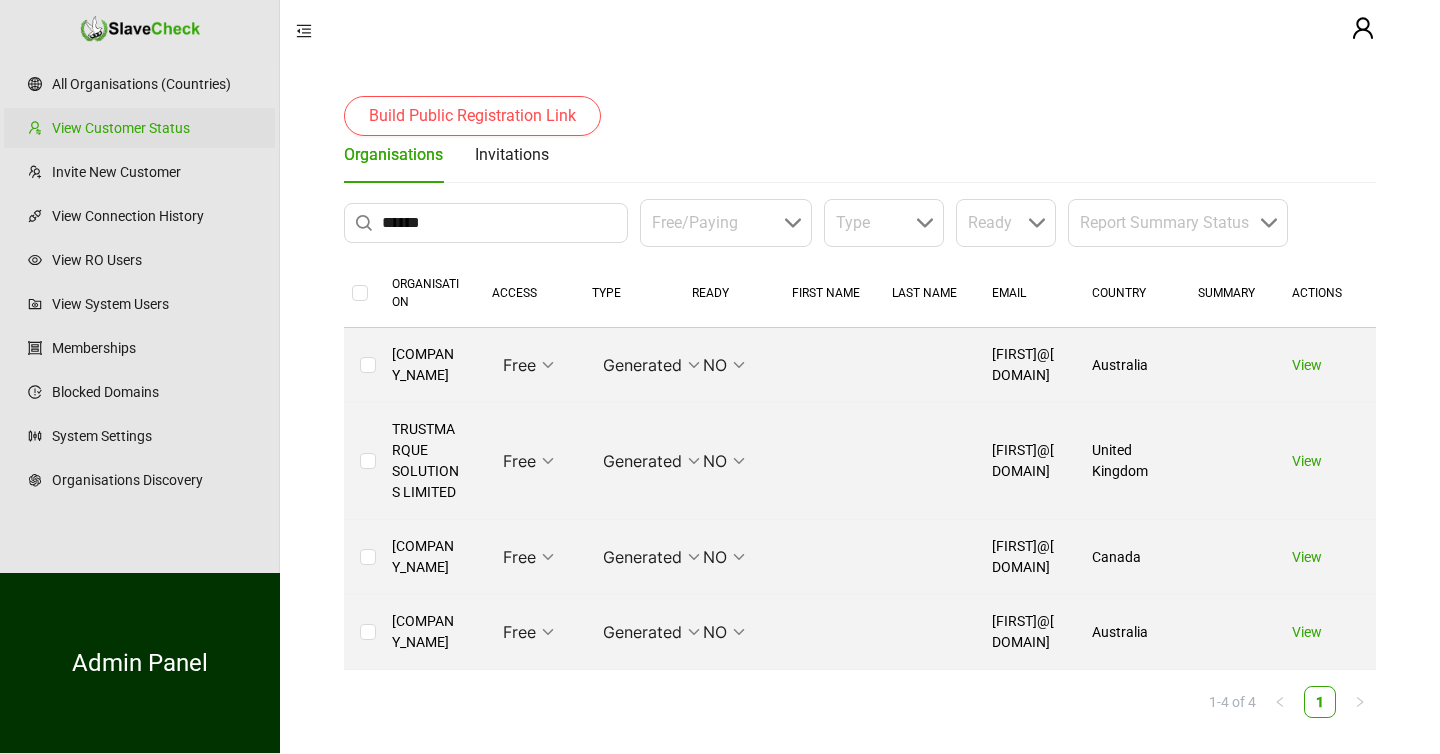click 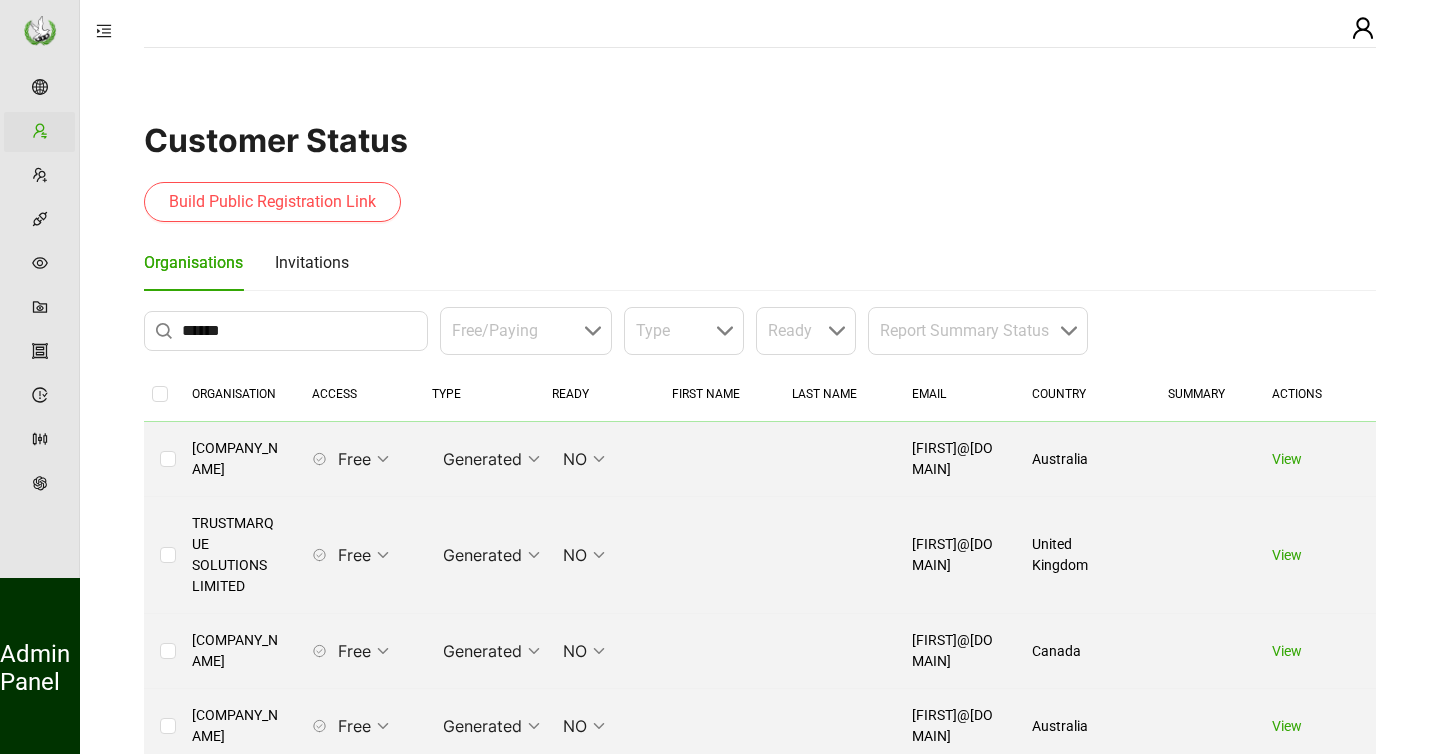 scroll, scrollTop: 0, scrollLeft: 0, axis: both 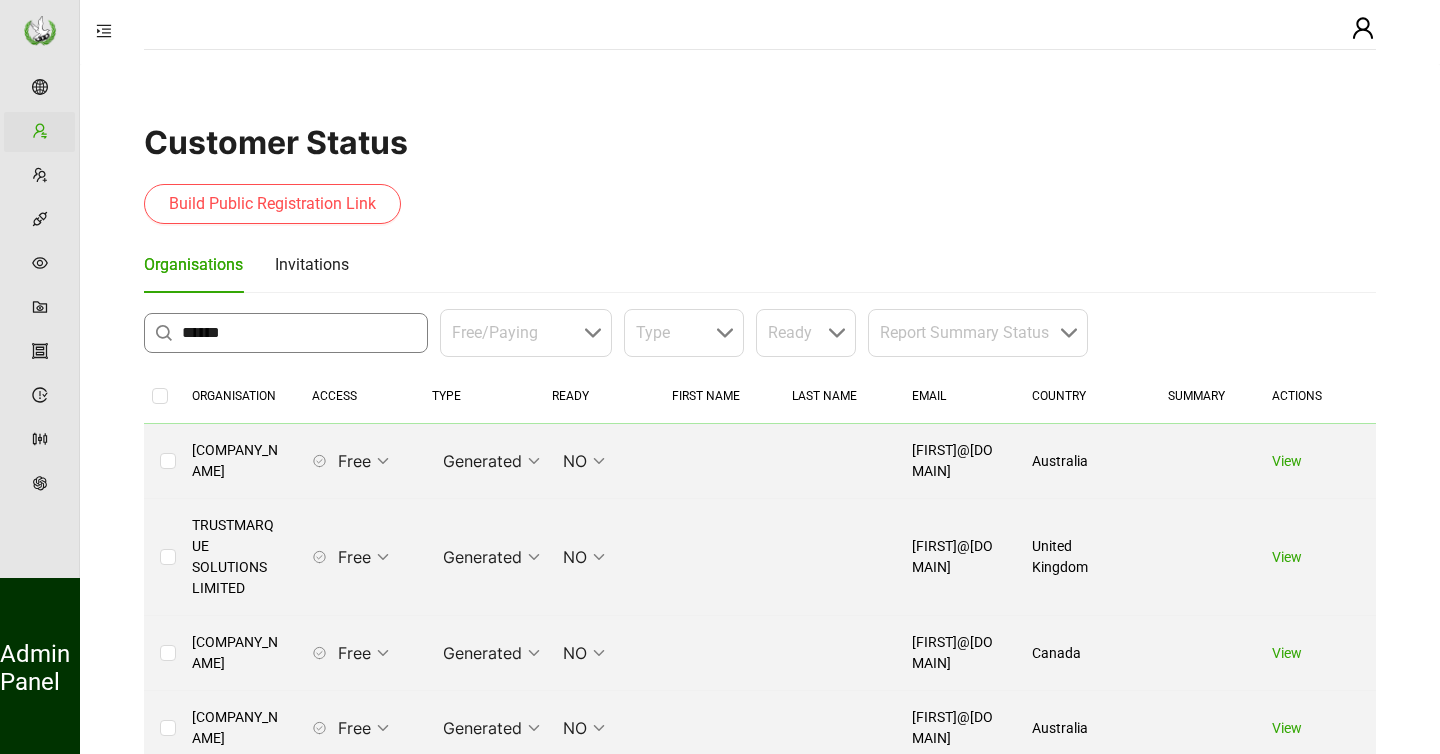 click on "******" at bounding box center [299, 333] 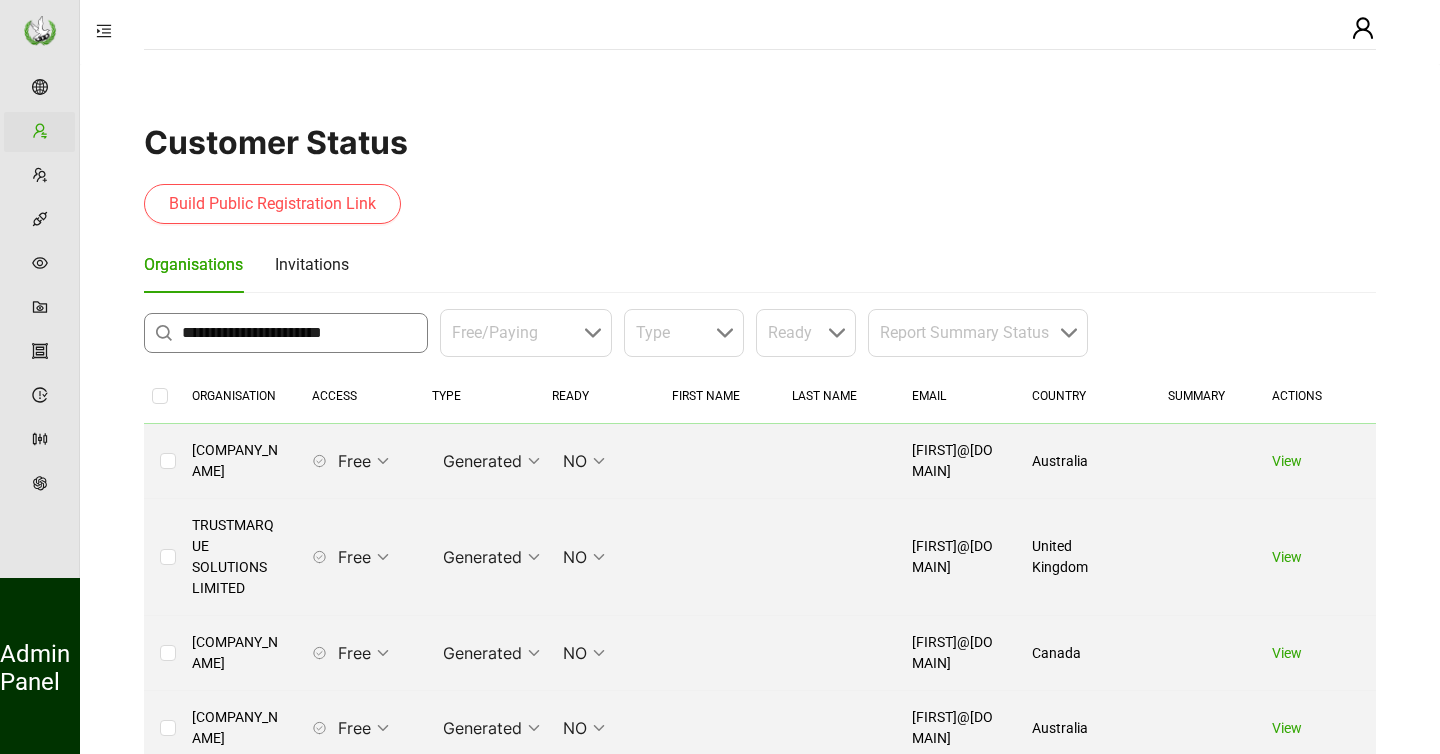 type on "**********" 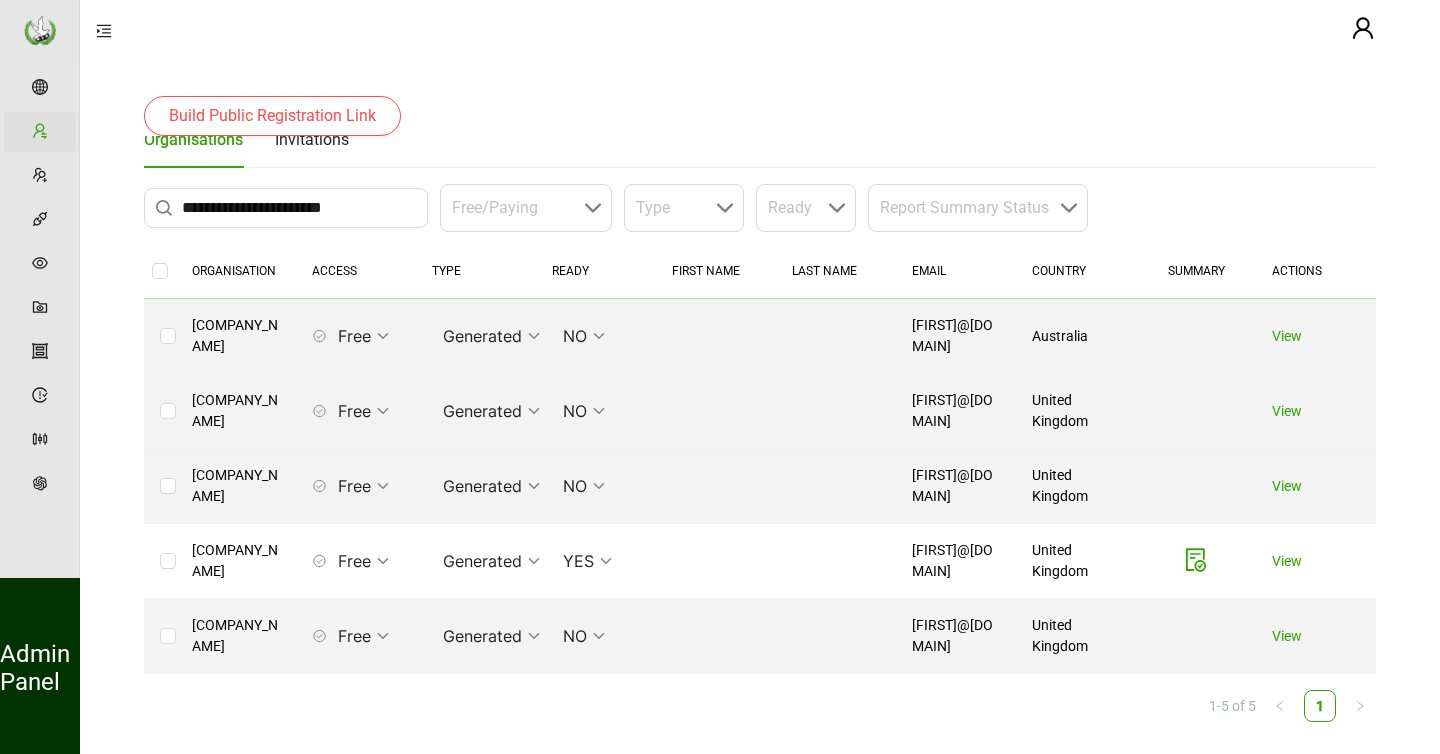 scroll, scrollTop: 128, scrollLeft: 0, axis: vertical 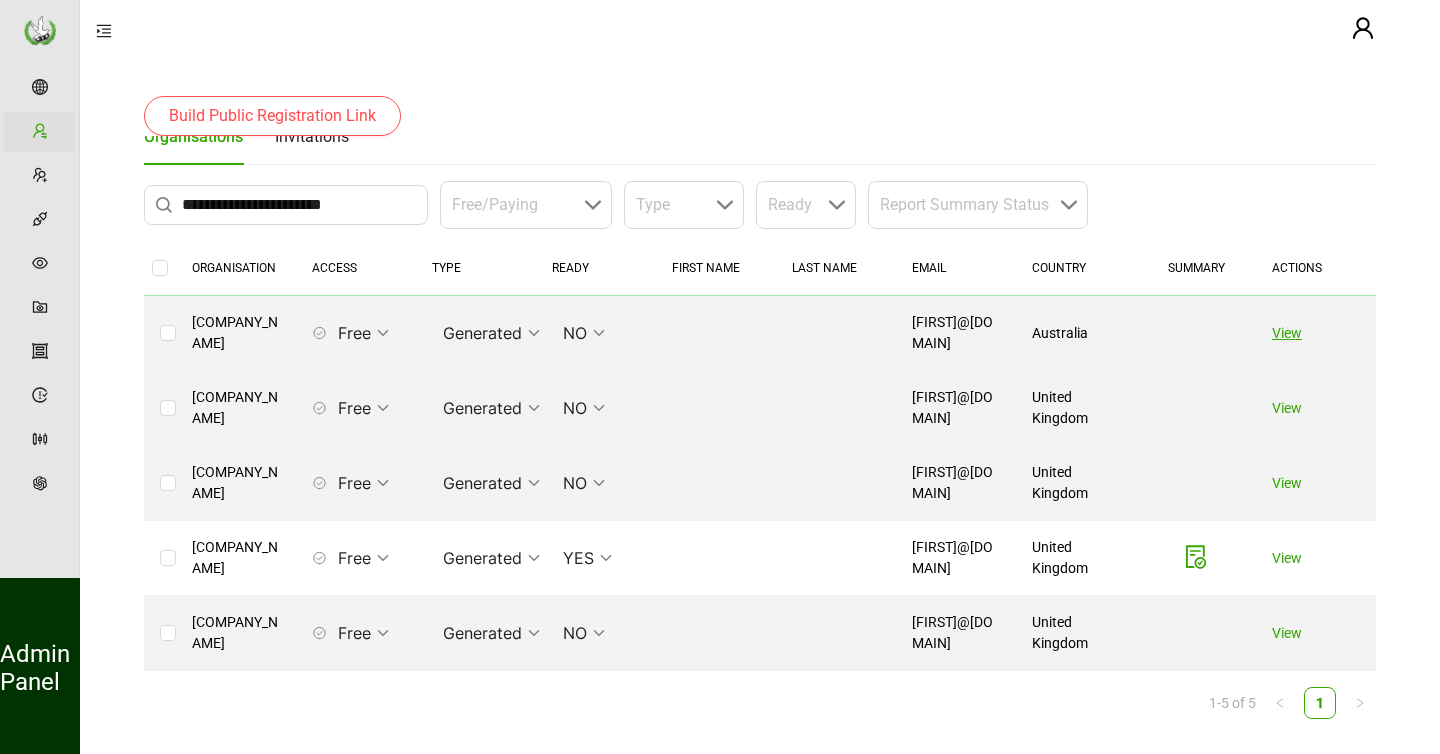 click on "View" at bounding box center (1287, 333) 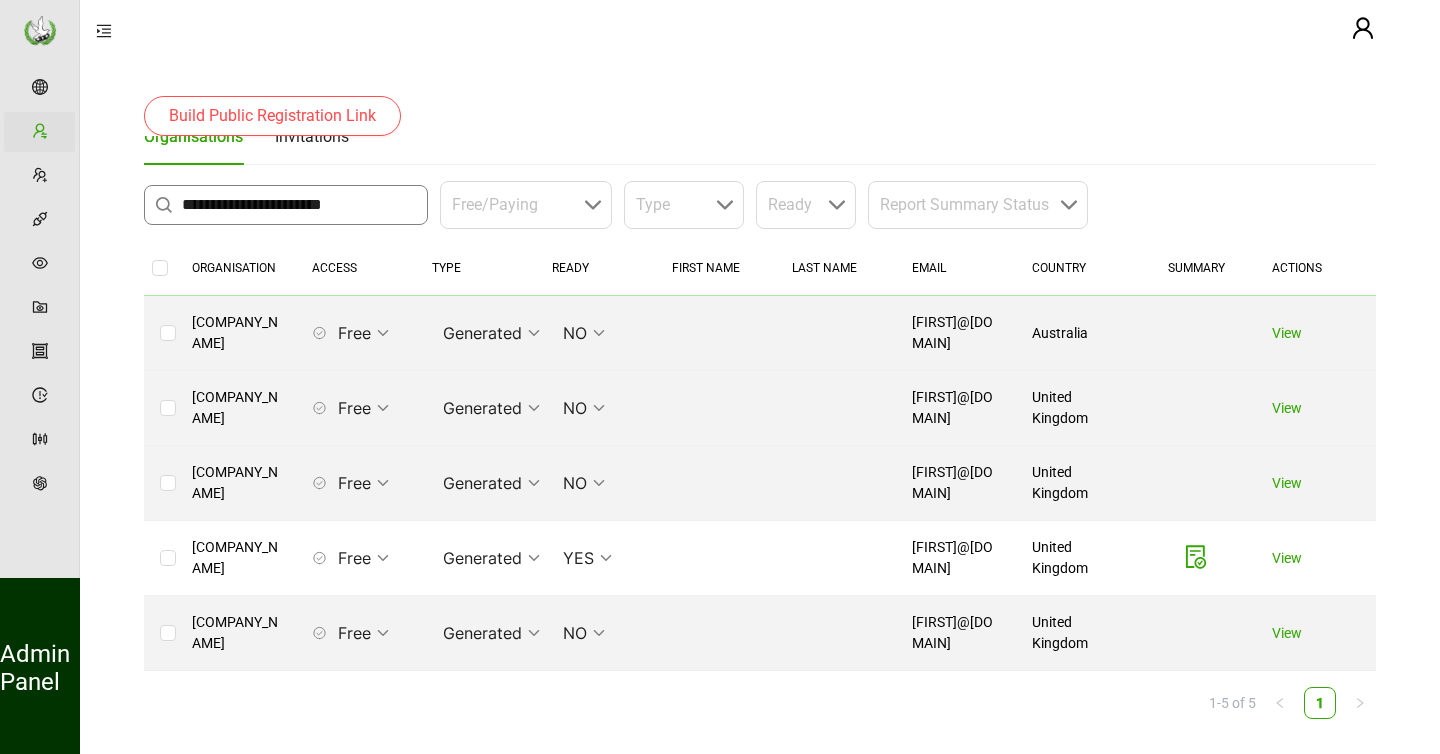 click on "**********" at bounding box center (299, 205) 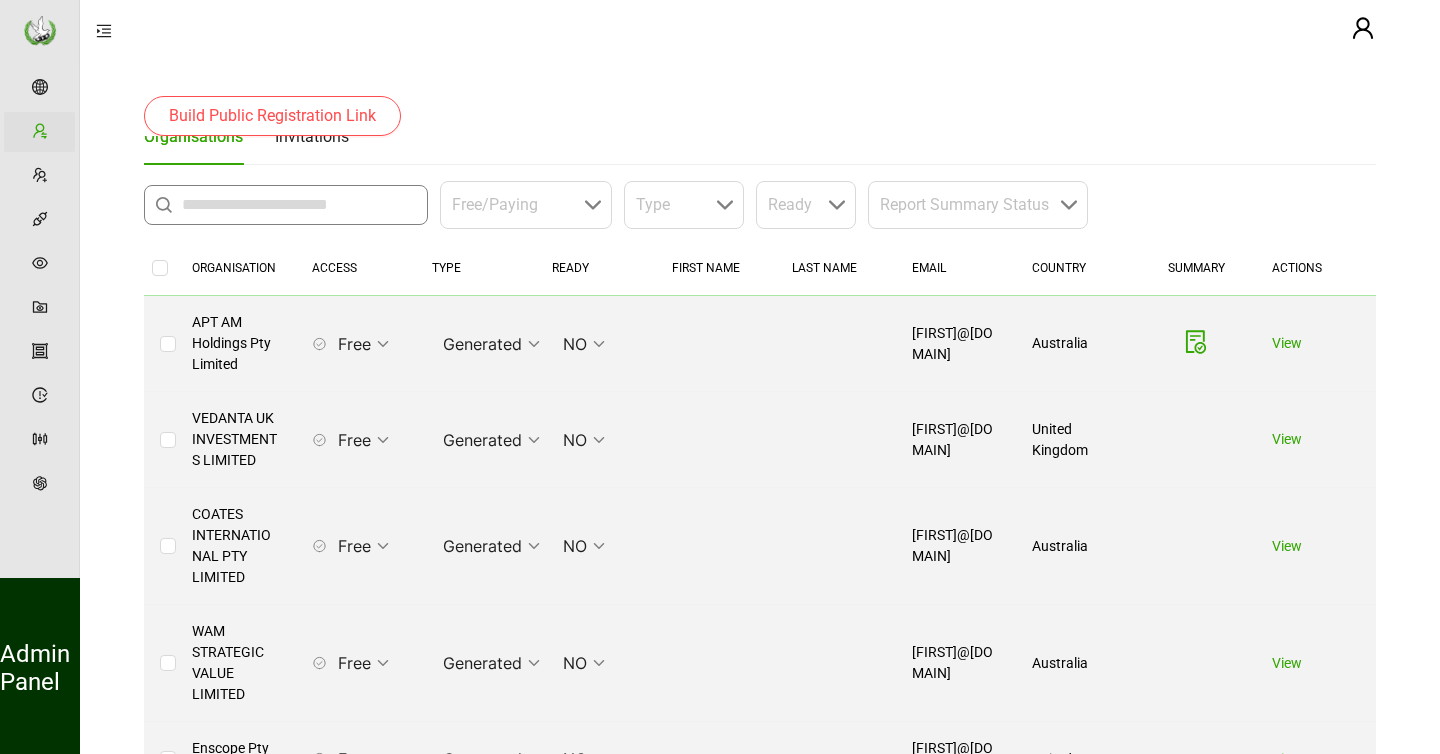 click at bounding box center [299, 205] 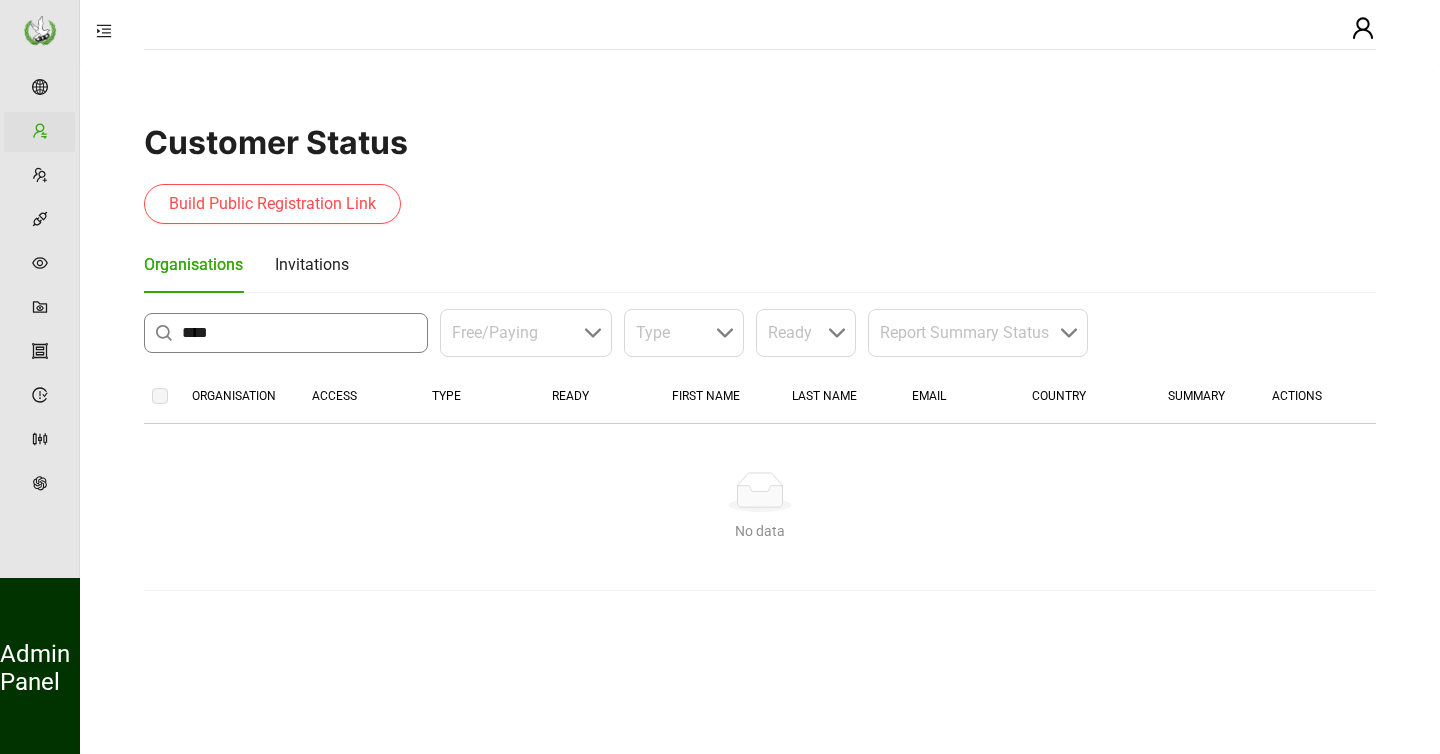 scroll, scrollTop: 0, scrollLeft: 0, axis: both 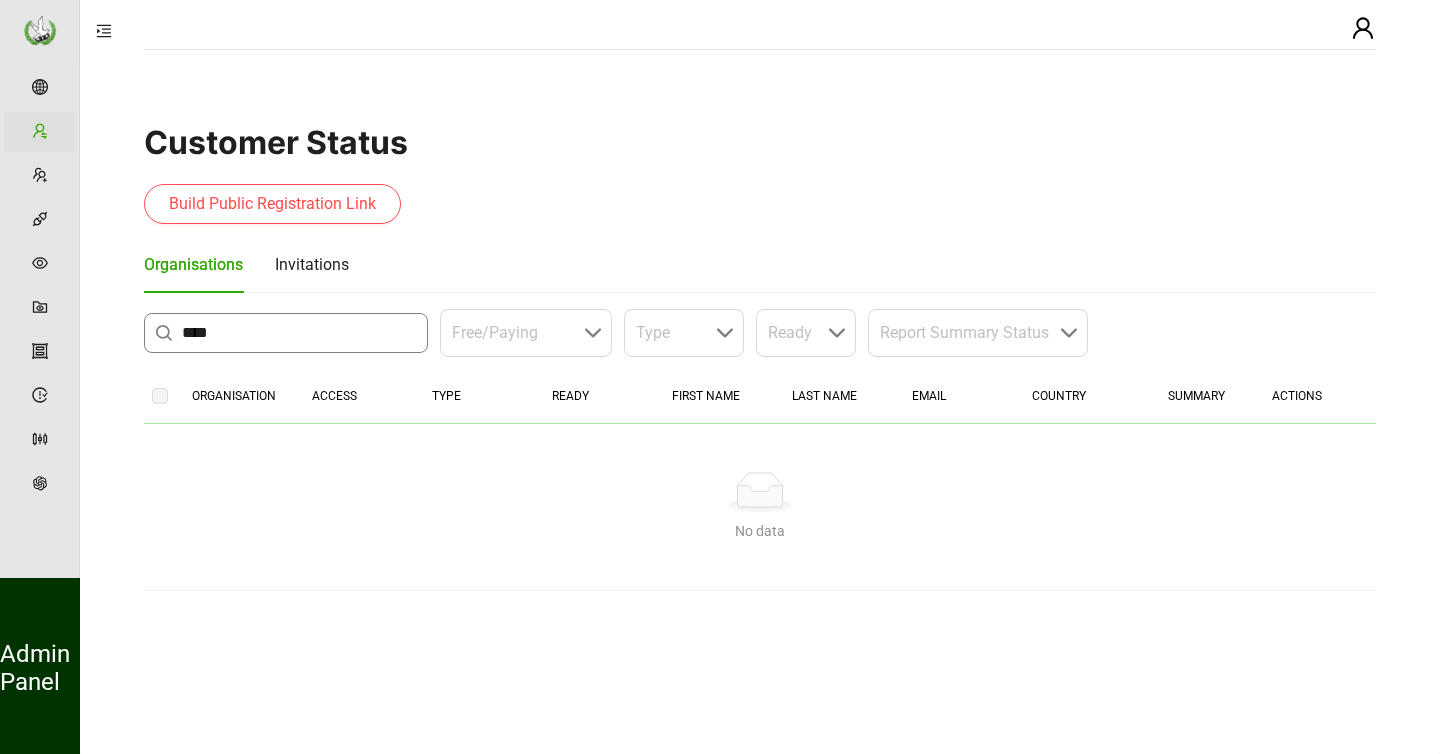 click on "****" at bounding box center [299, 333] 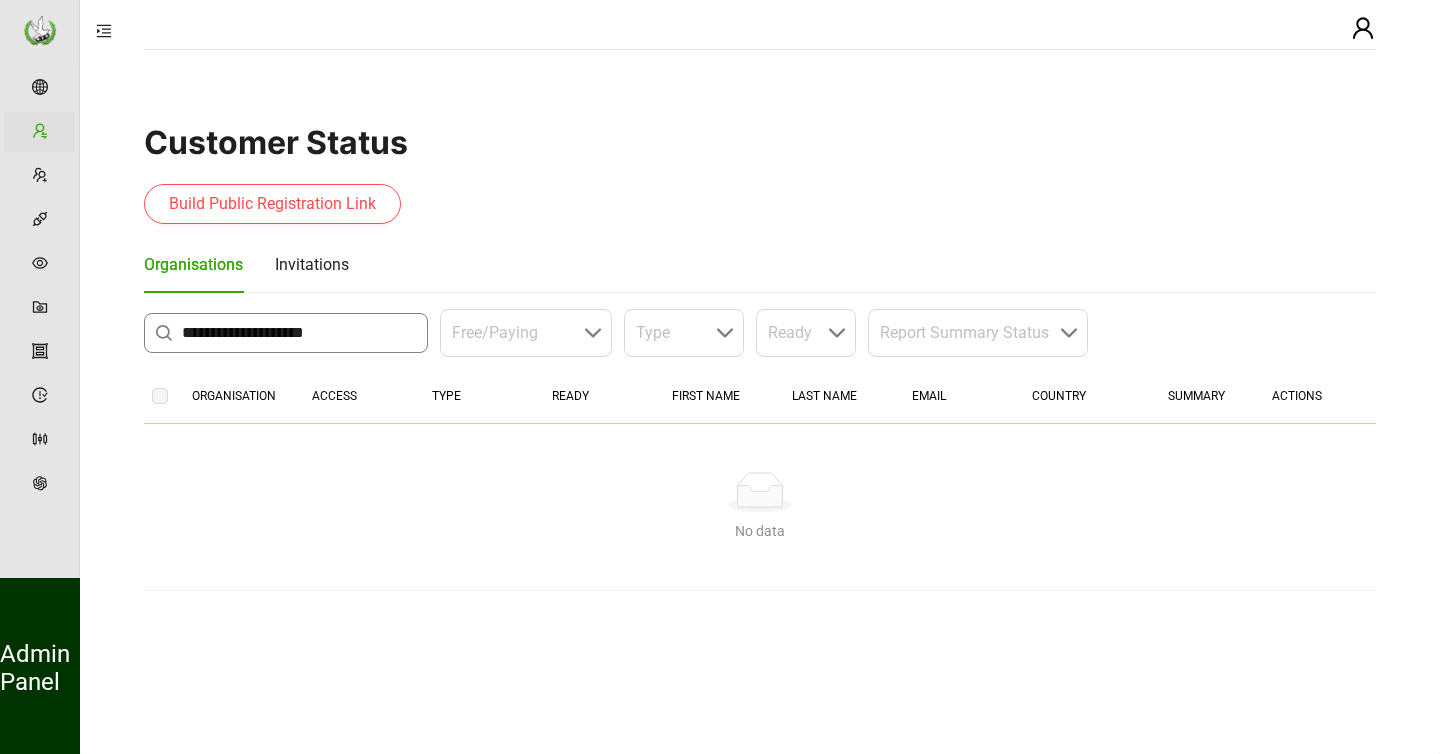 type on "**********" 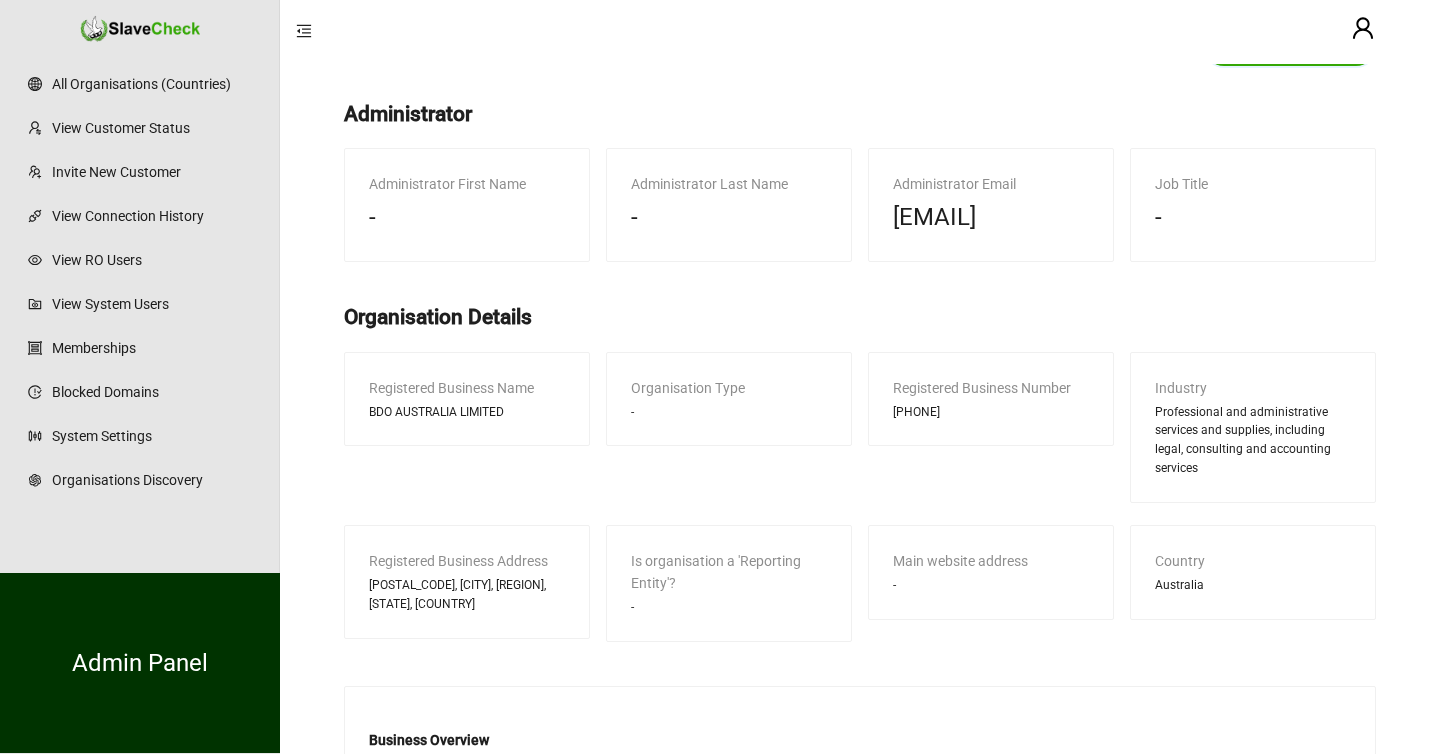 scroll, scrollTop: 638, scrollLeft: 0, axis: vertical 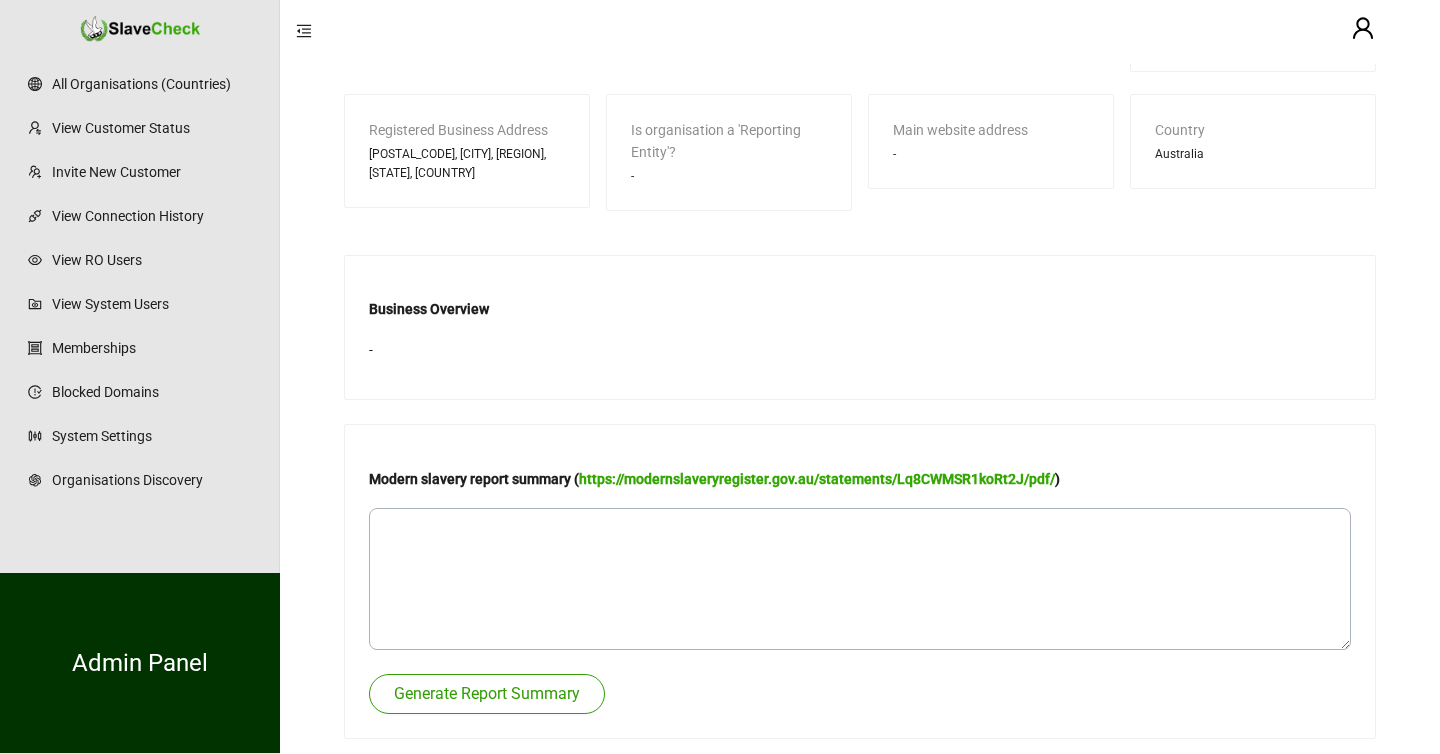 click on "Generate Report Summary" at bounding box center (487, 694) 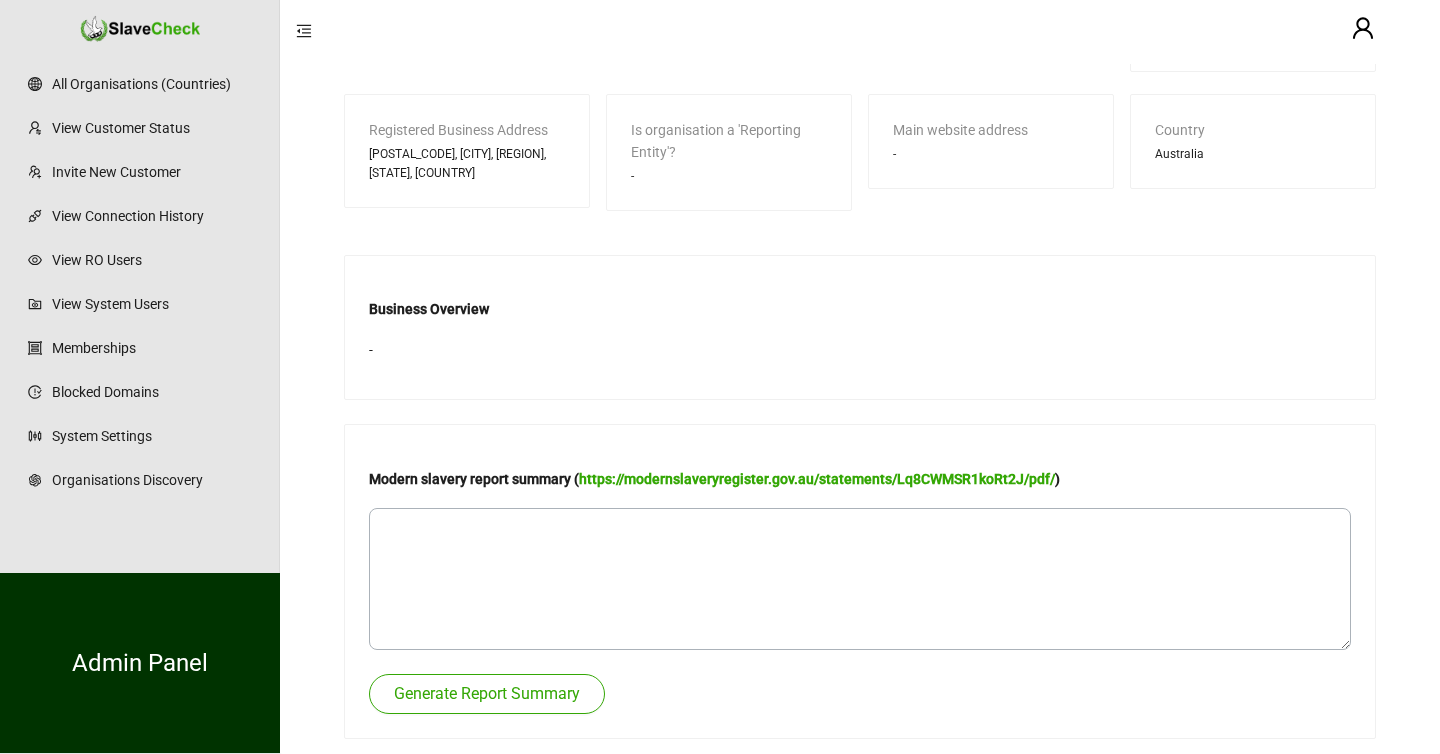 type 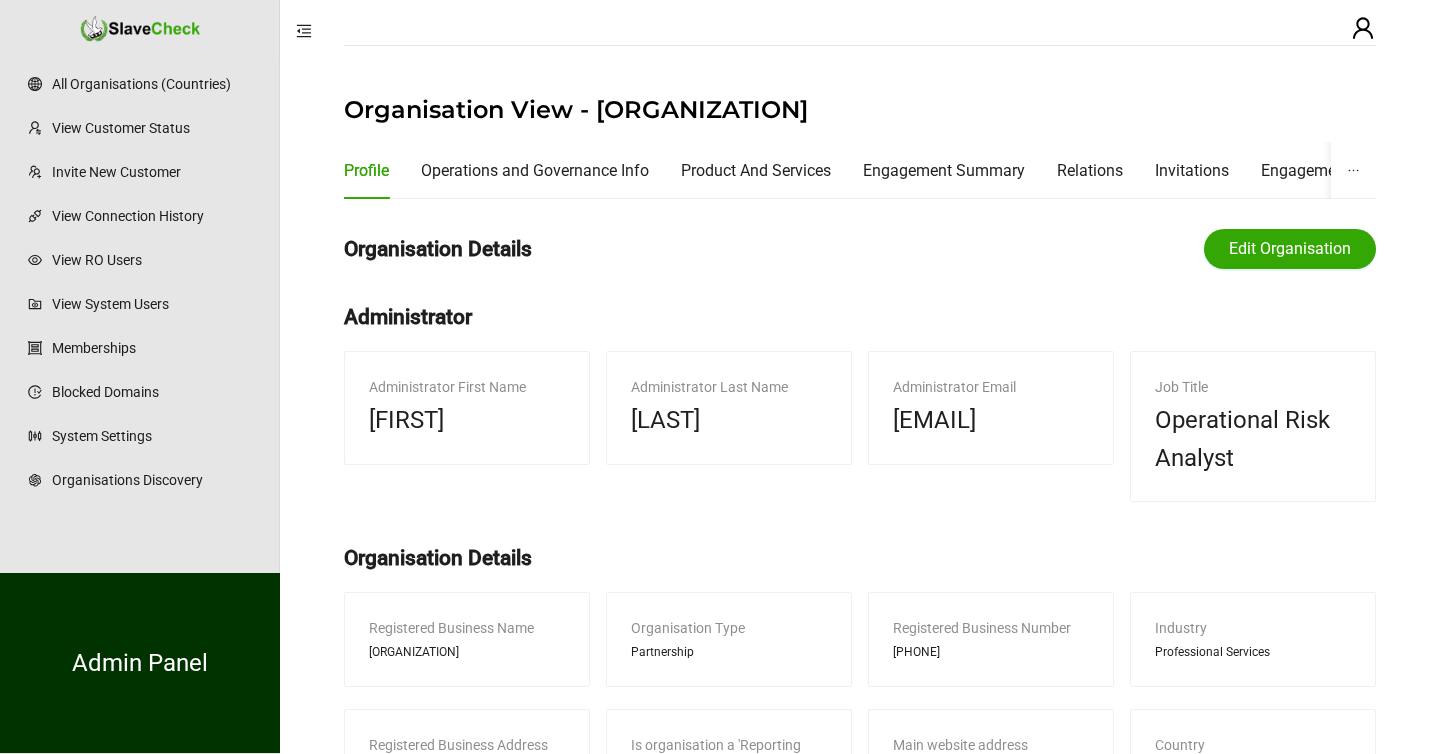 scroll, scrollTop: 0, scrollLeft: 0, axis: both 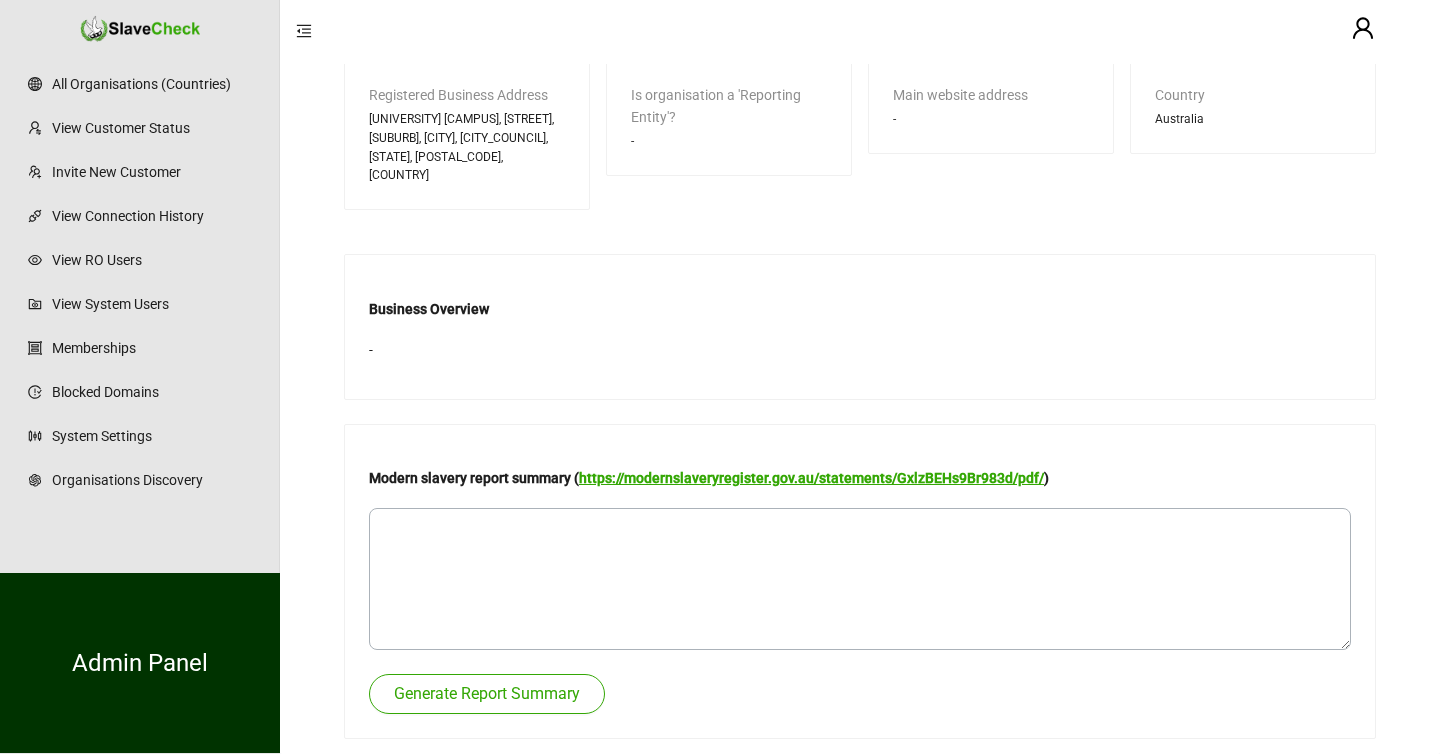 click on "https://modernslaveryregister.gov.au/statements/GxlzBEHs9Br983d/pdf/" at bounding box center [811, 478] 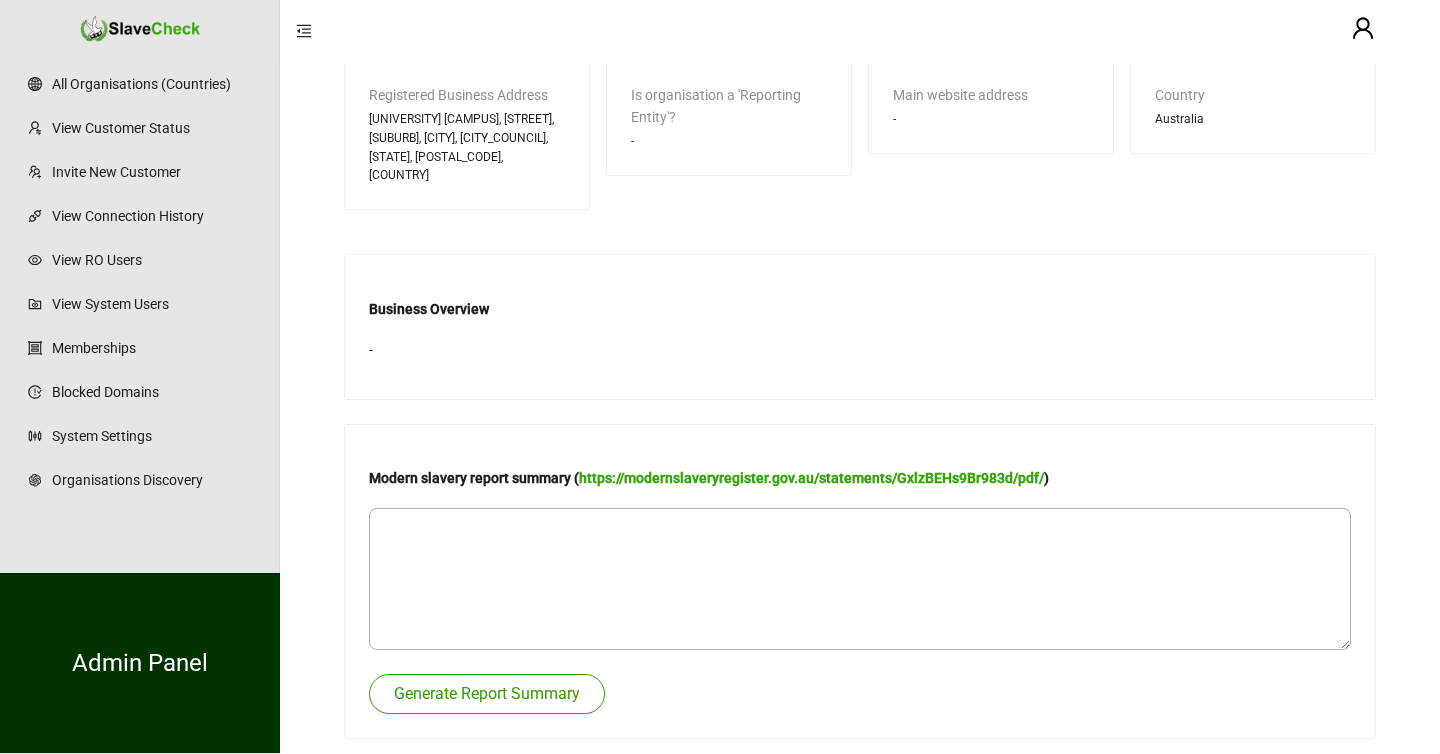 click on "Generate Report Summary" at bounding box center [487, 694] 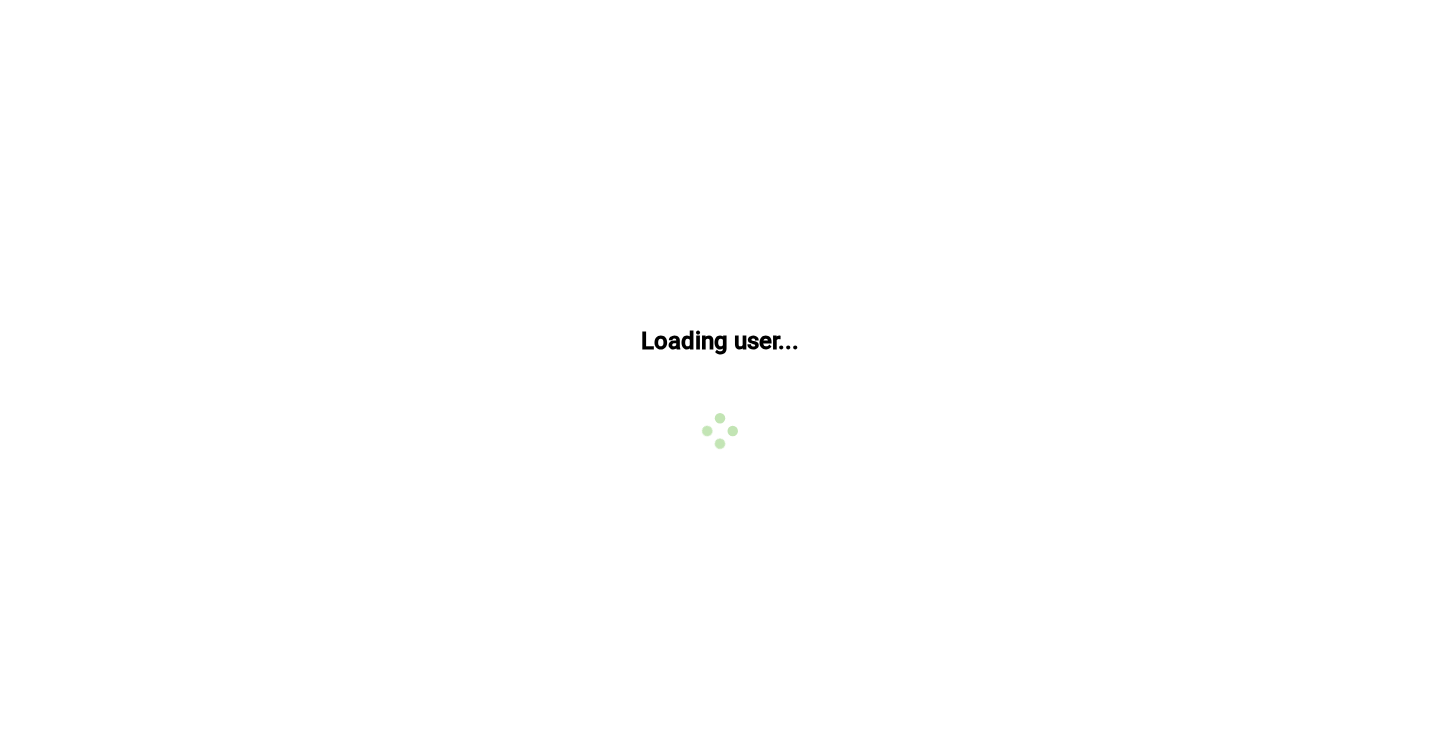 scroll, scrollTop: 0, scrollLeft: 0, axis: both 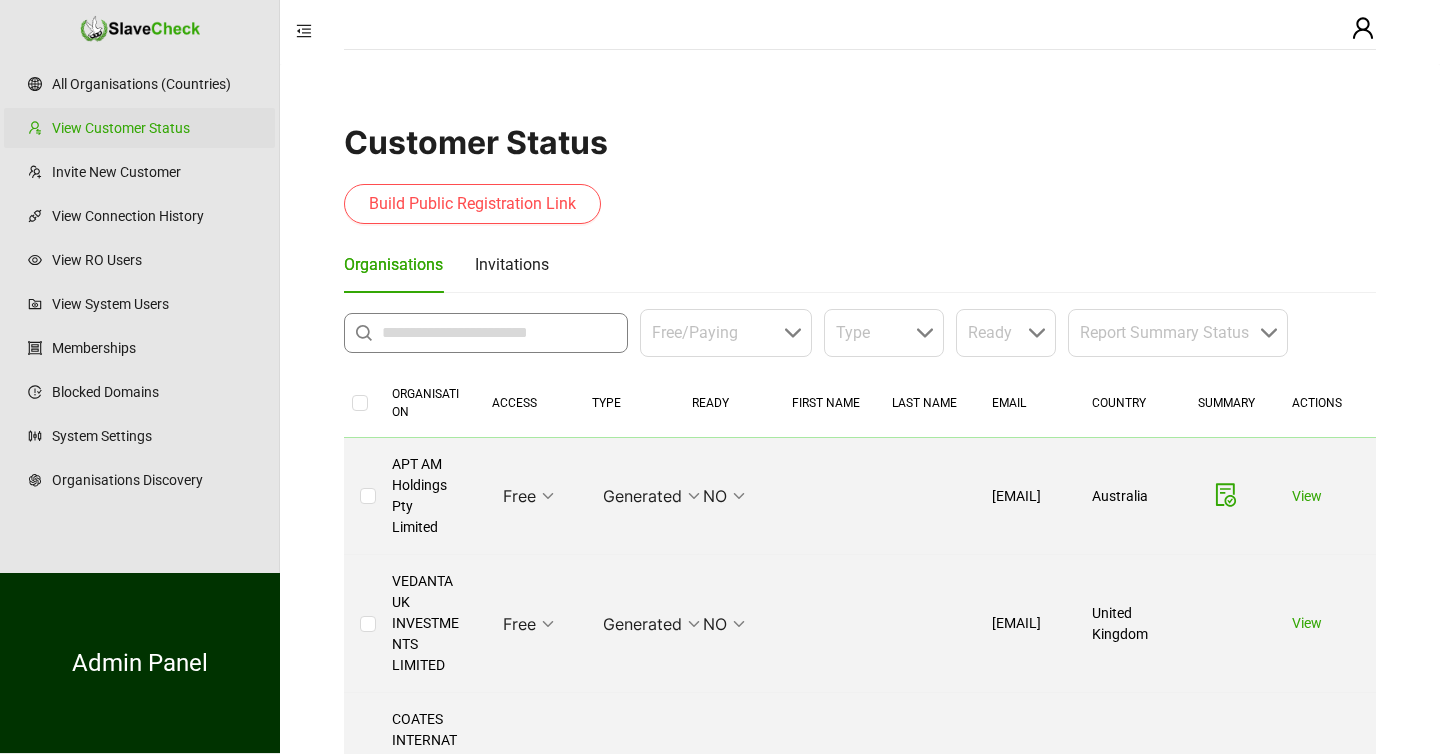 click at bounding box center [499, 333] 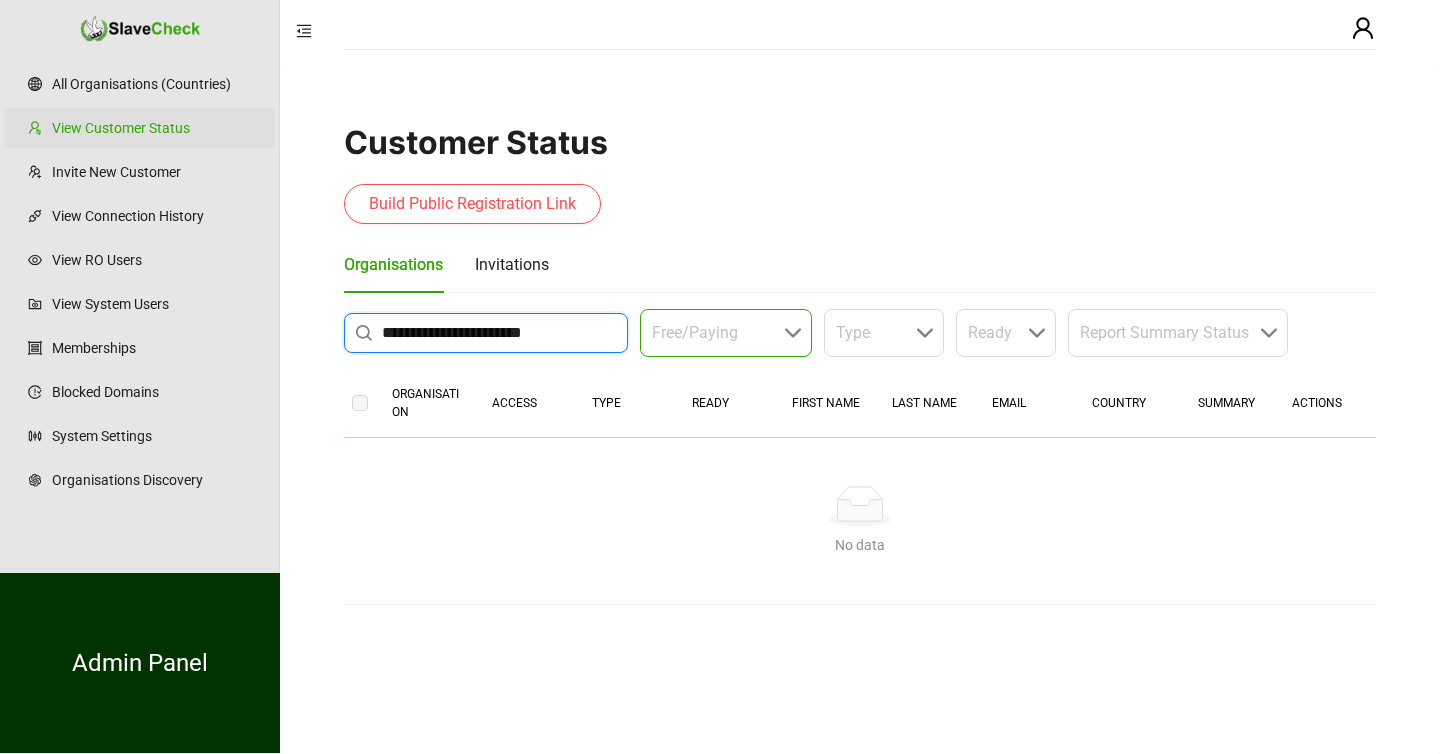 drag, startPoint x: 429, startPoint y: 336, endPoint x: 651, endPoint y: 326, distance: 222.22511 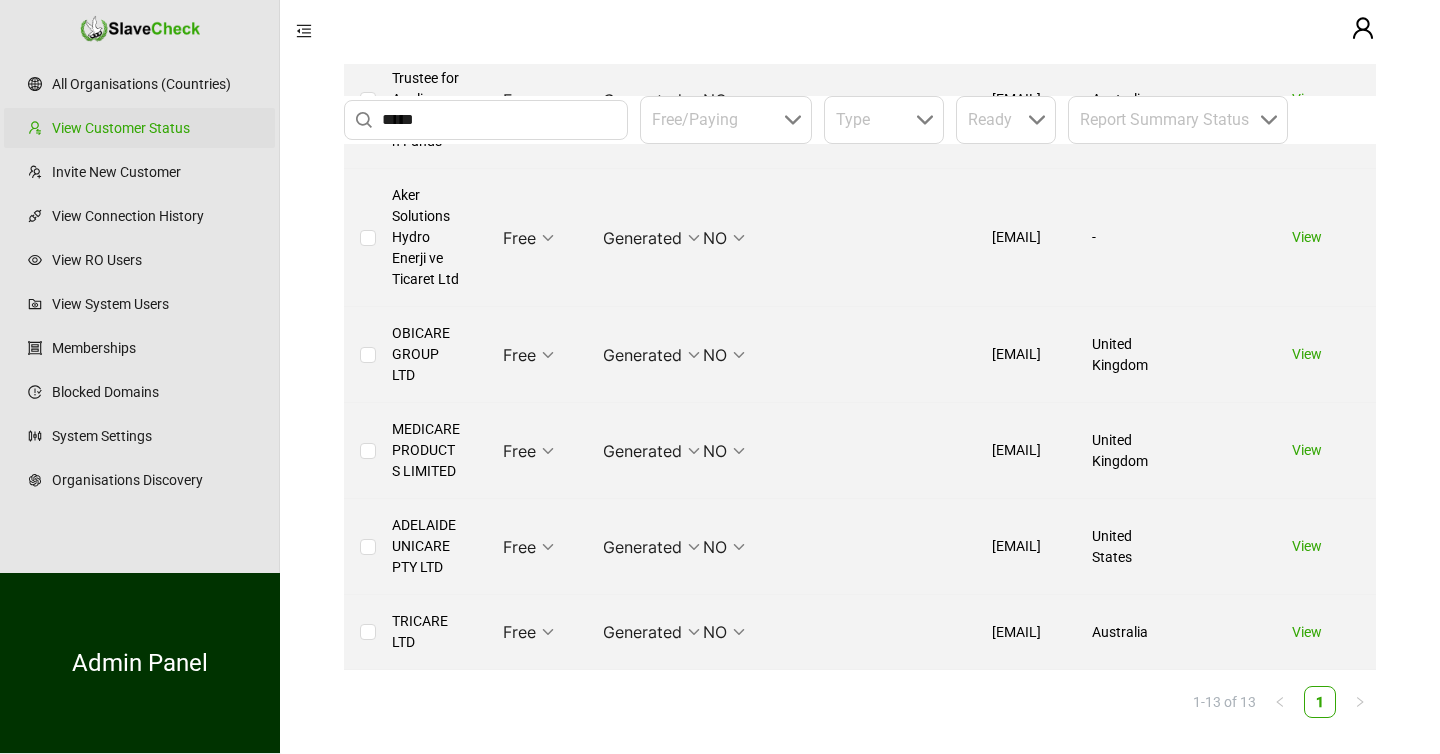 scroll, scrollTop: 1289, scrollLeft: 0, axis: vertical 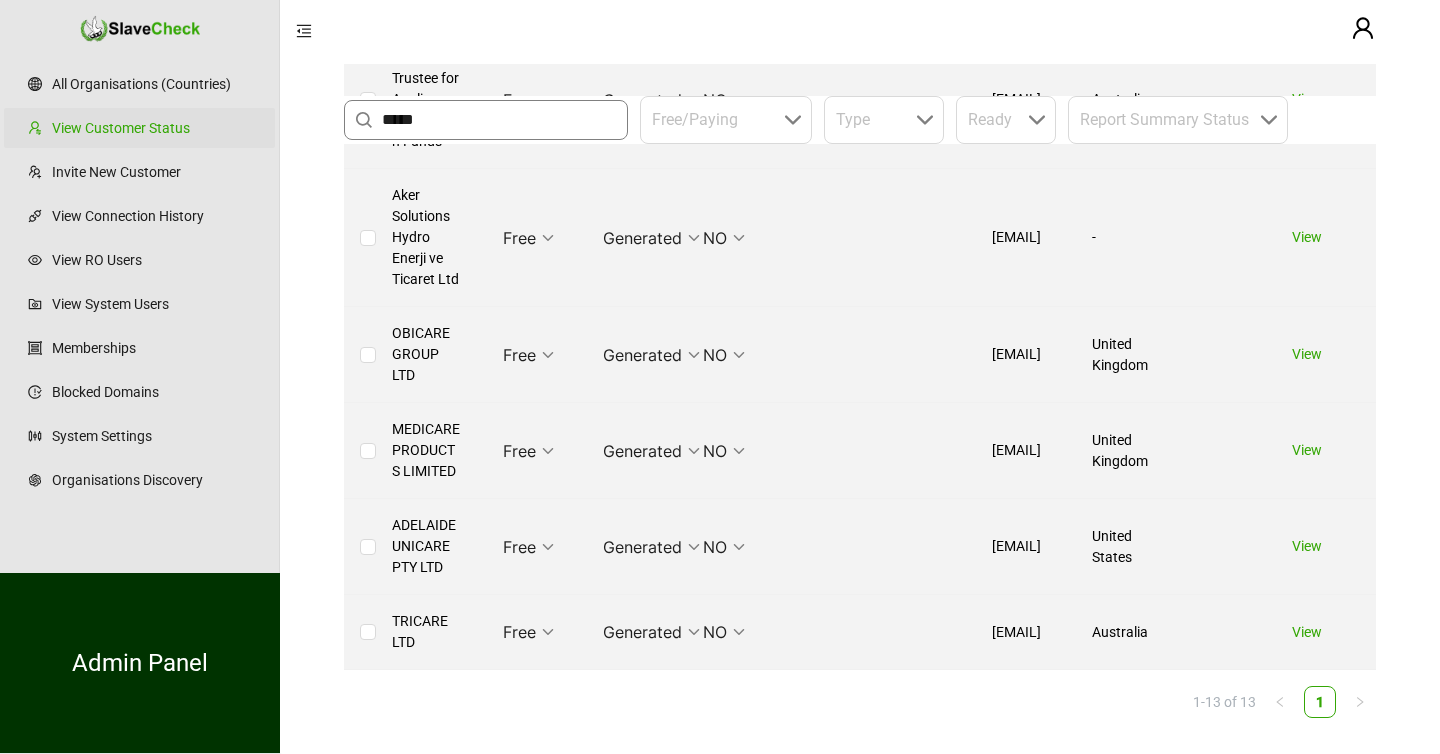 click on "*****" at bounding box center [499, 120] 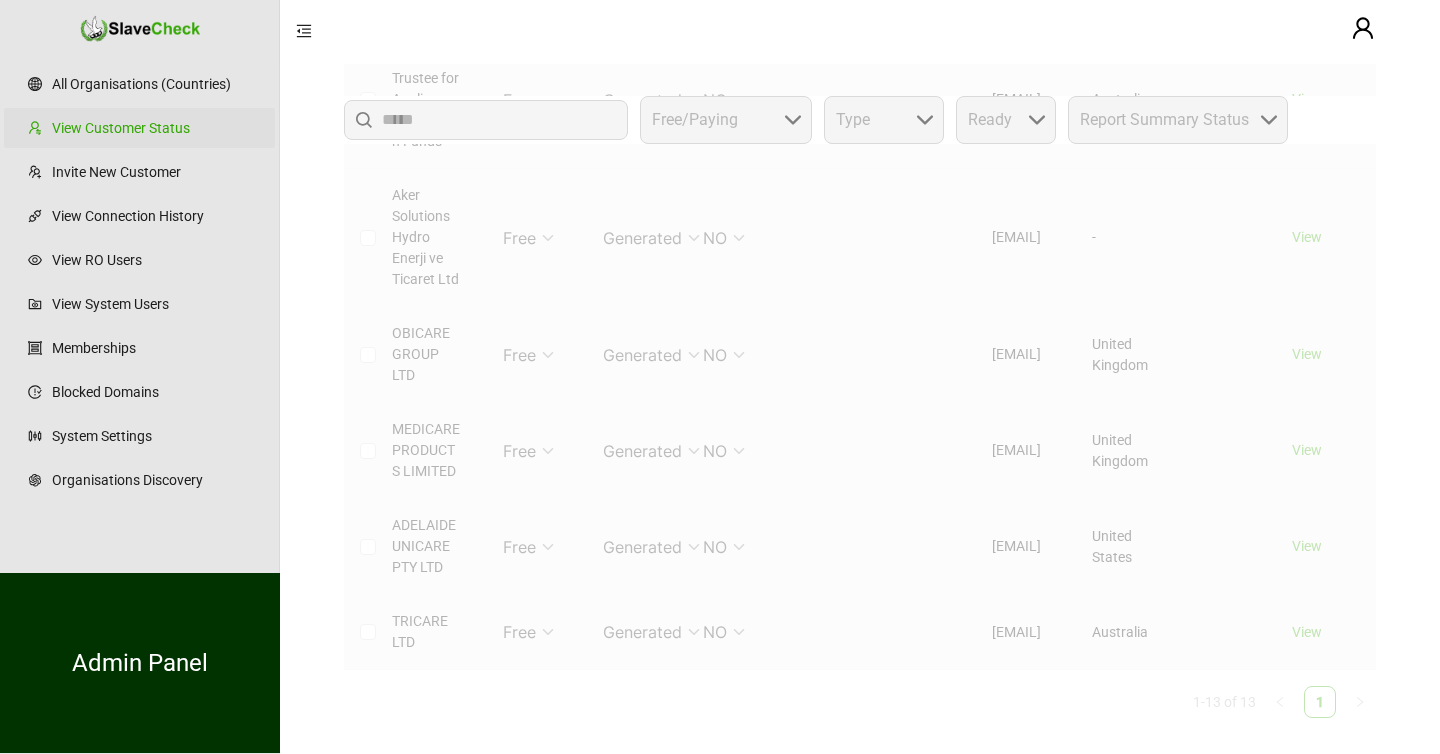 scroll, scrollTop: 0, scrollLeft: 0, axis: both 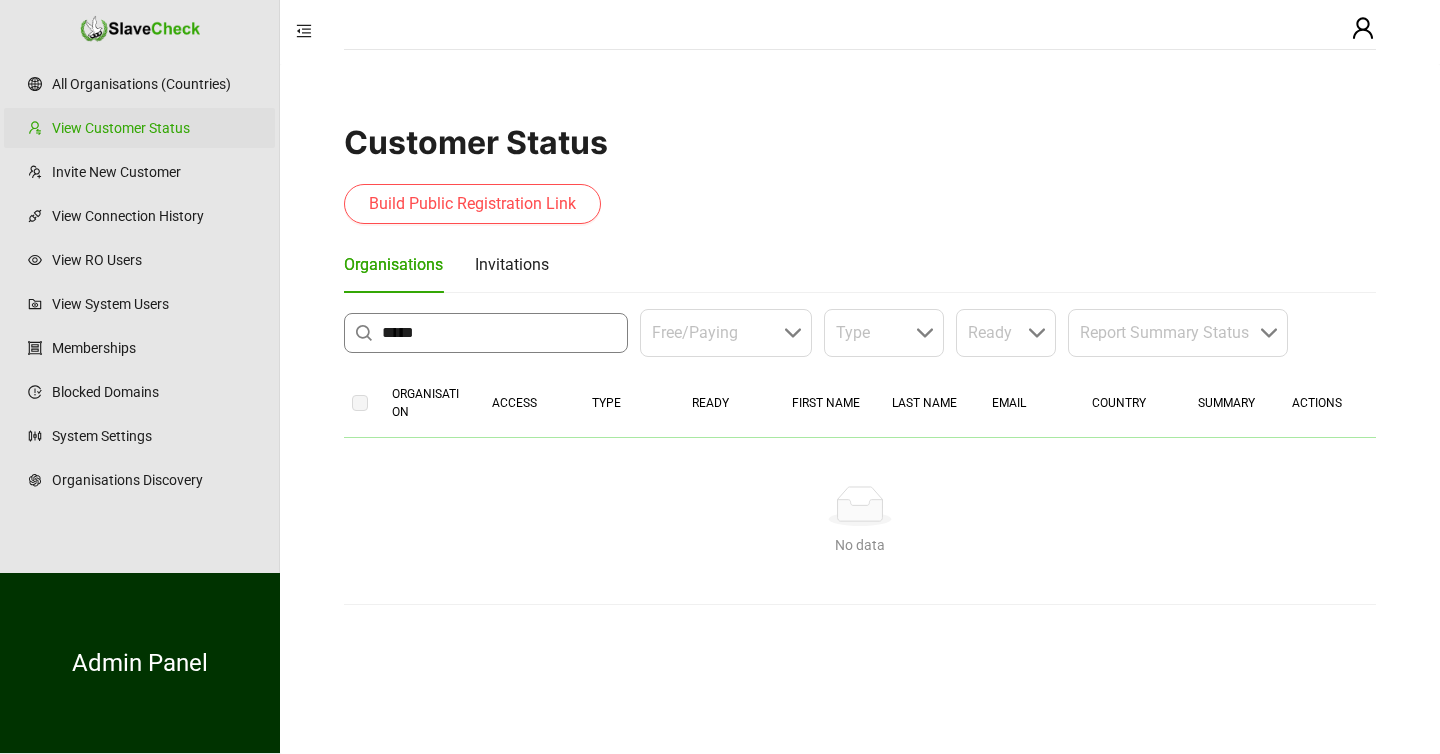 click on "*****" at bounding box center [486, 333] 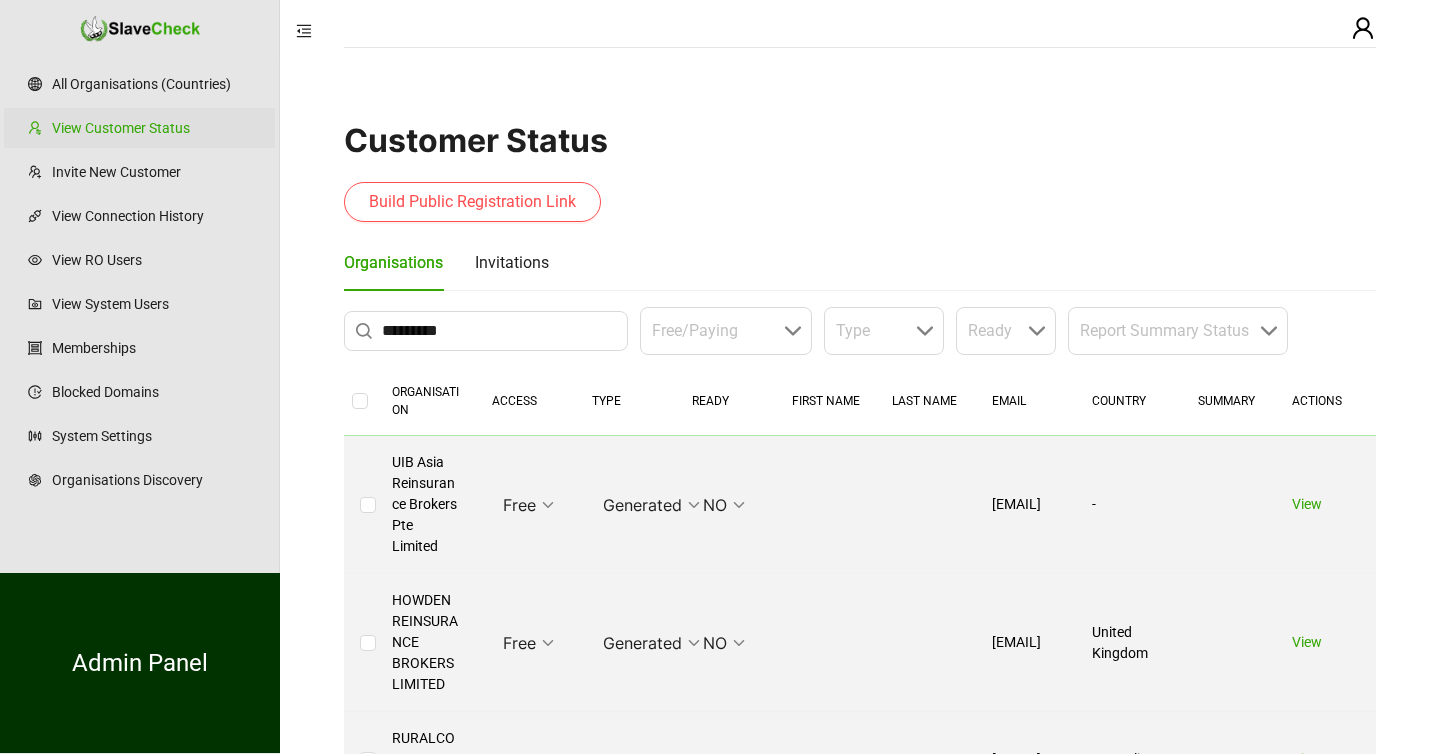 scroll, scrollTop: 0, scrollLeft: 0, axis: both 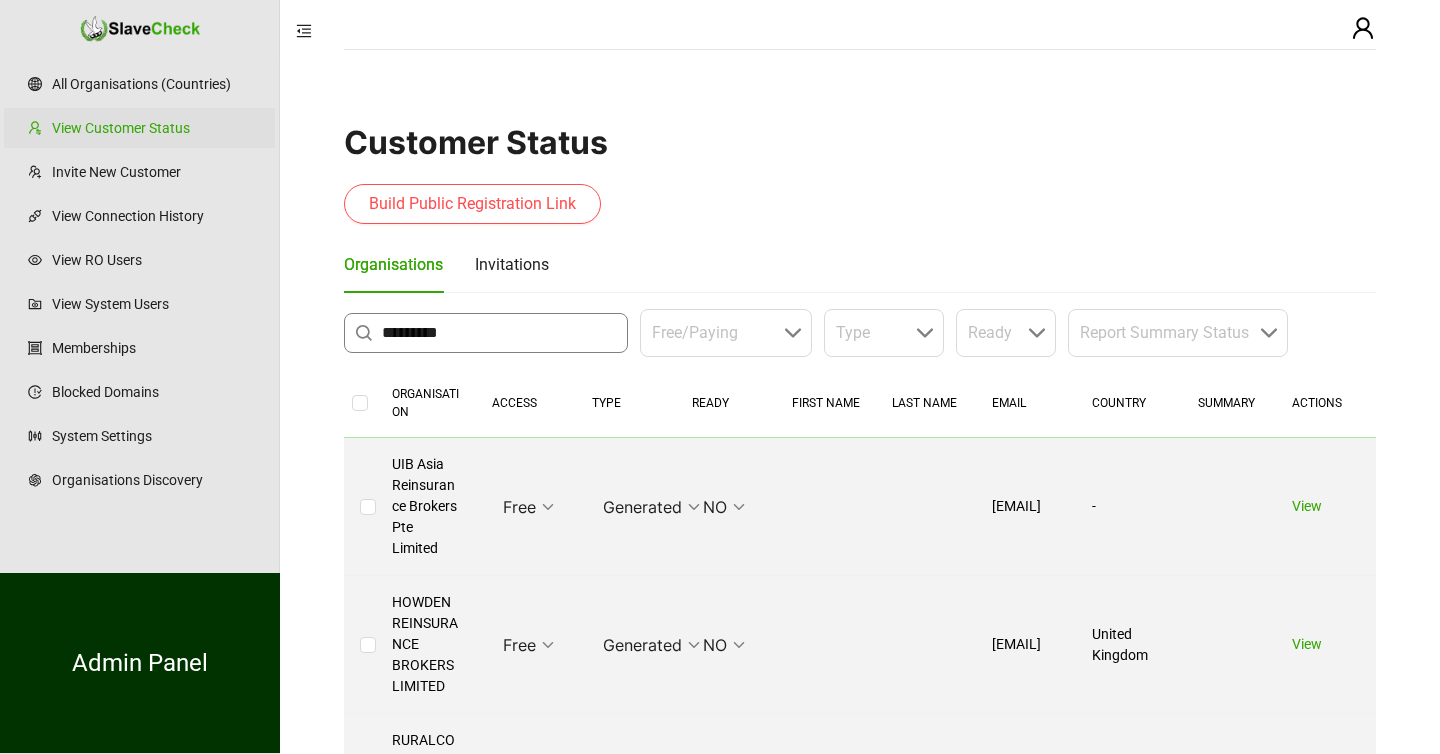 click on "*********" at bounding box center (499, 333) 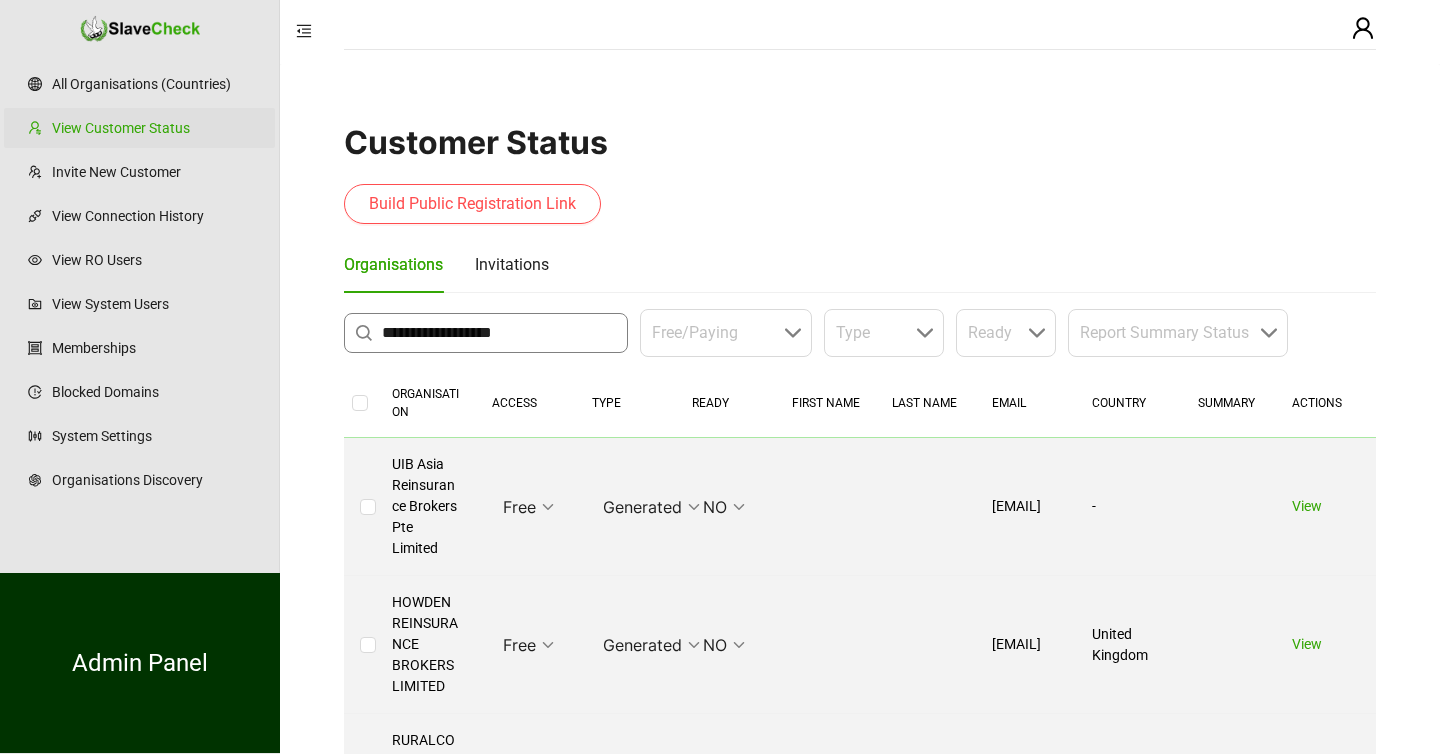 type on "**********" 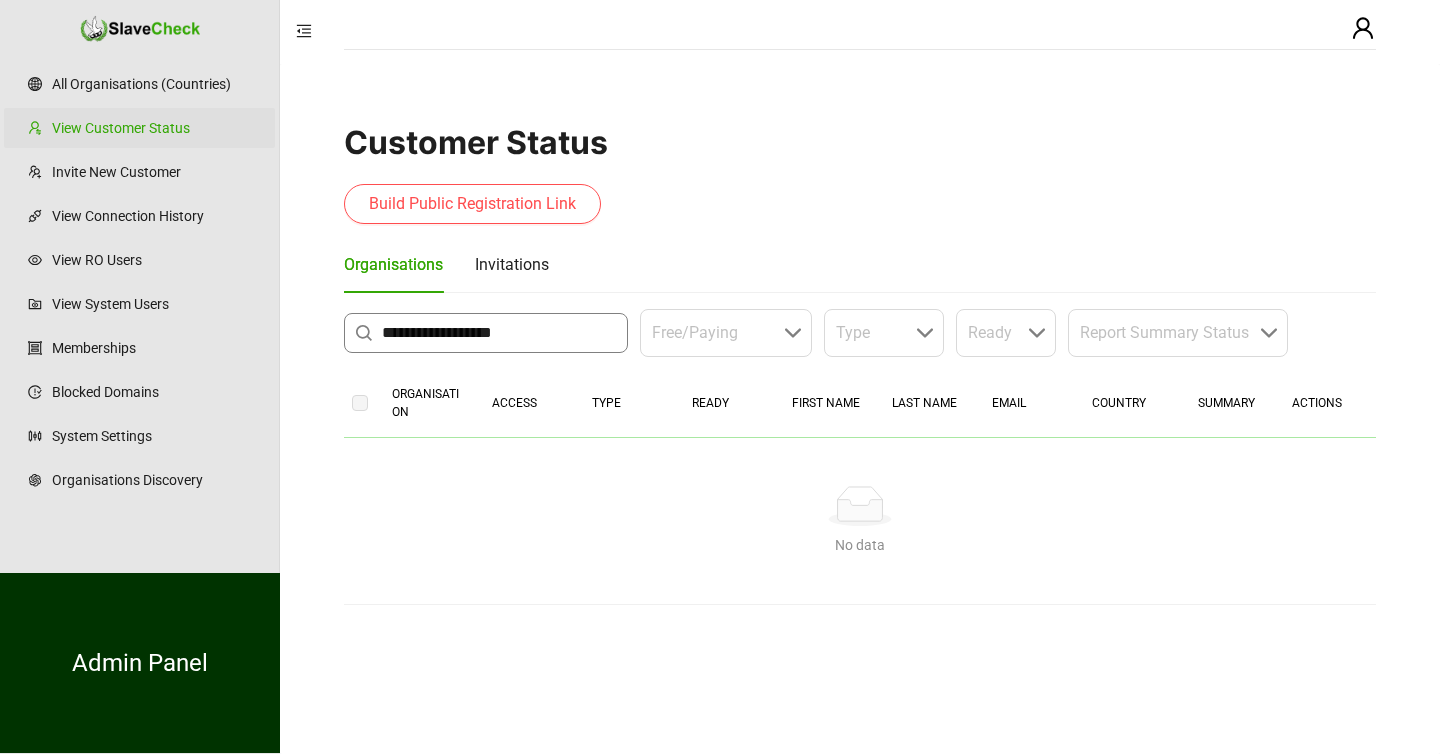 click on "**********" at bounding box center [499, 333] 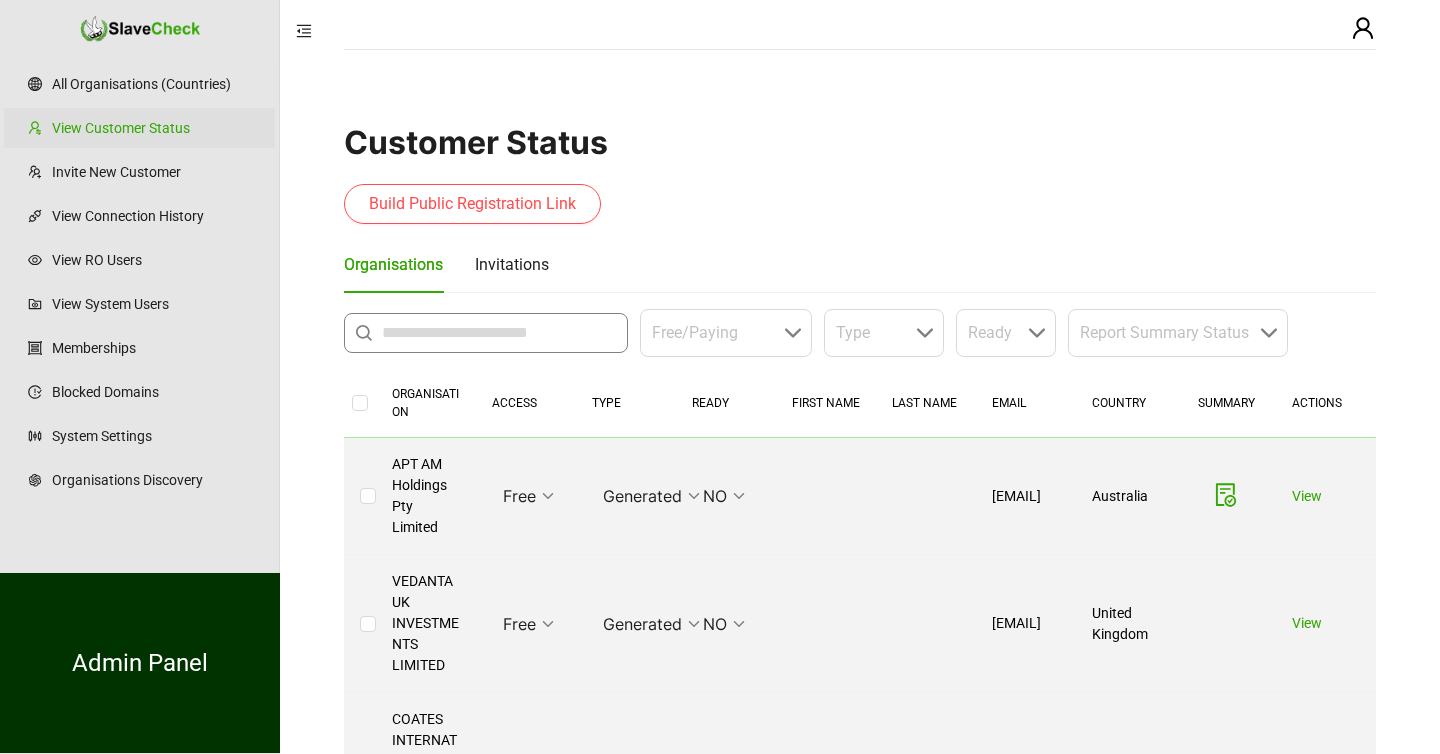 click at bounding box center [499, 333] 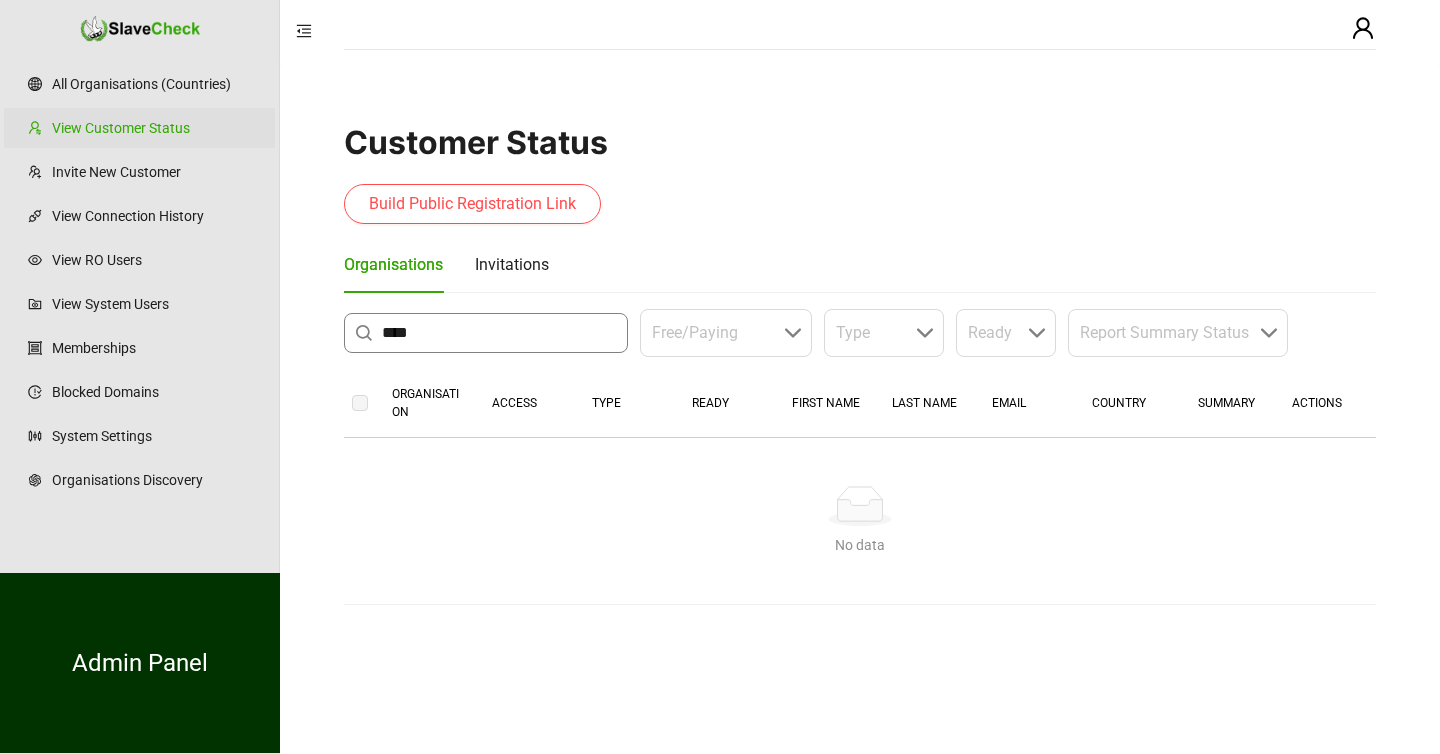 click on "****" at bounding box center (499, 333) 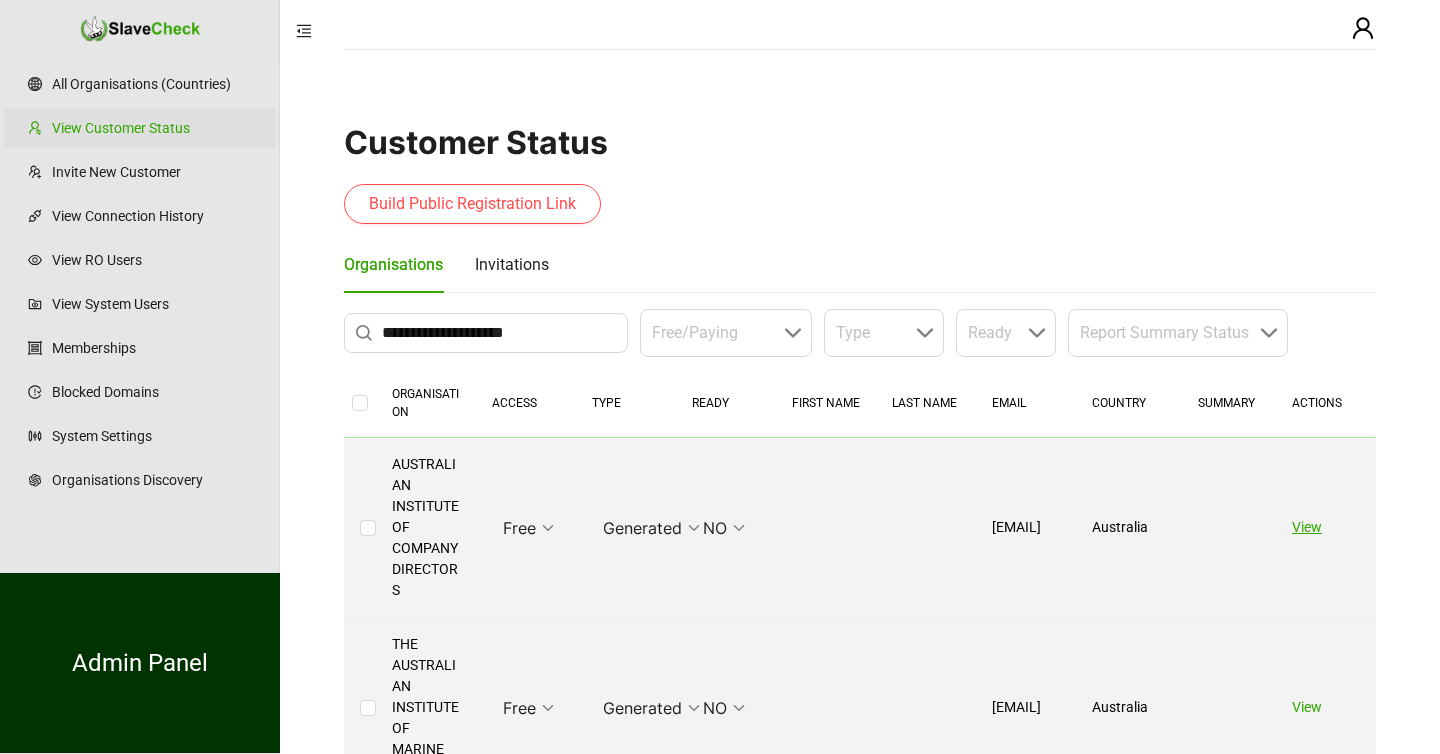 click on "View" at bounding box center (1307, 527) 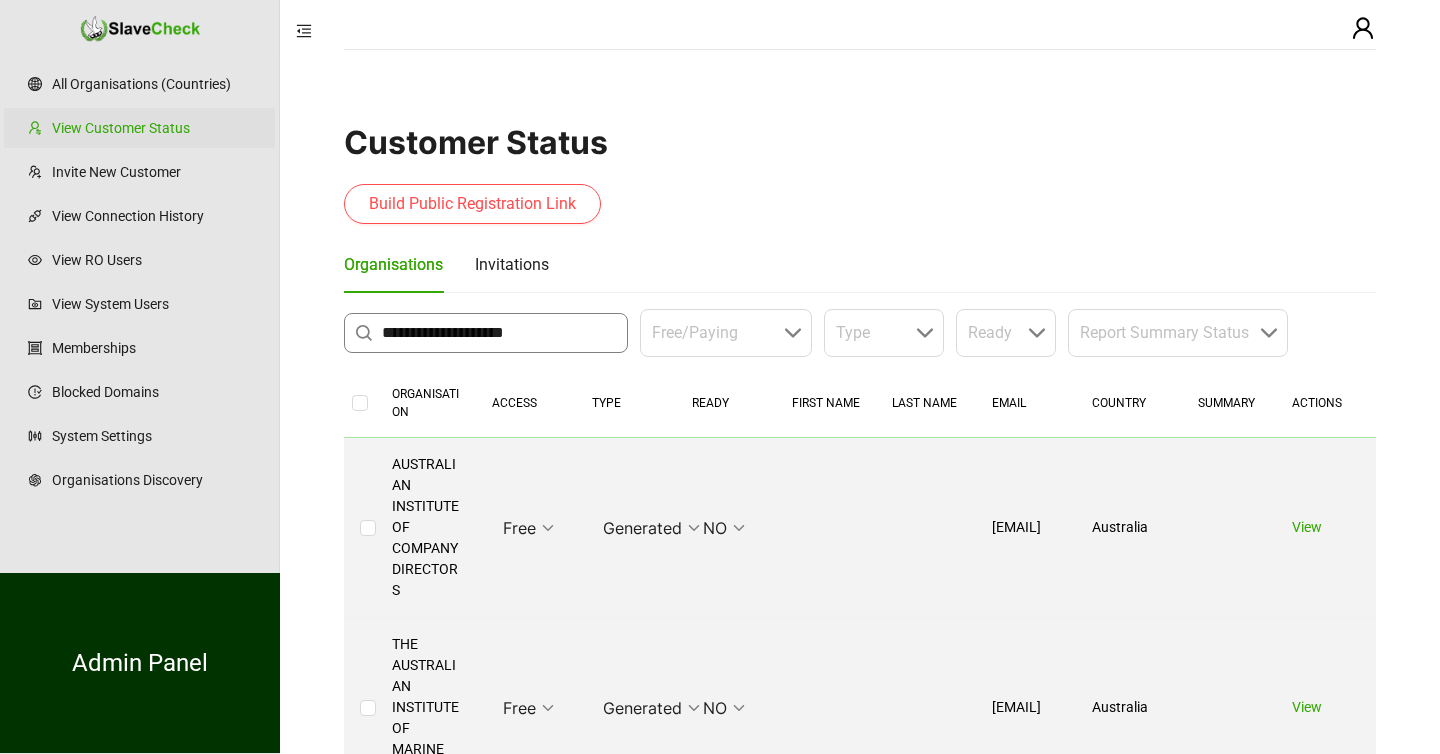 click on "**********" at bounding box center [499, 333] 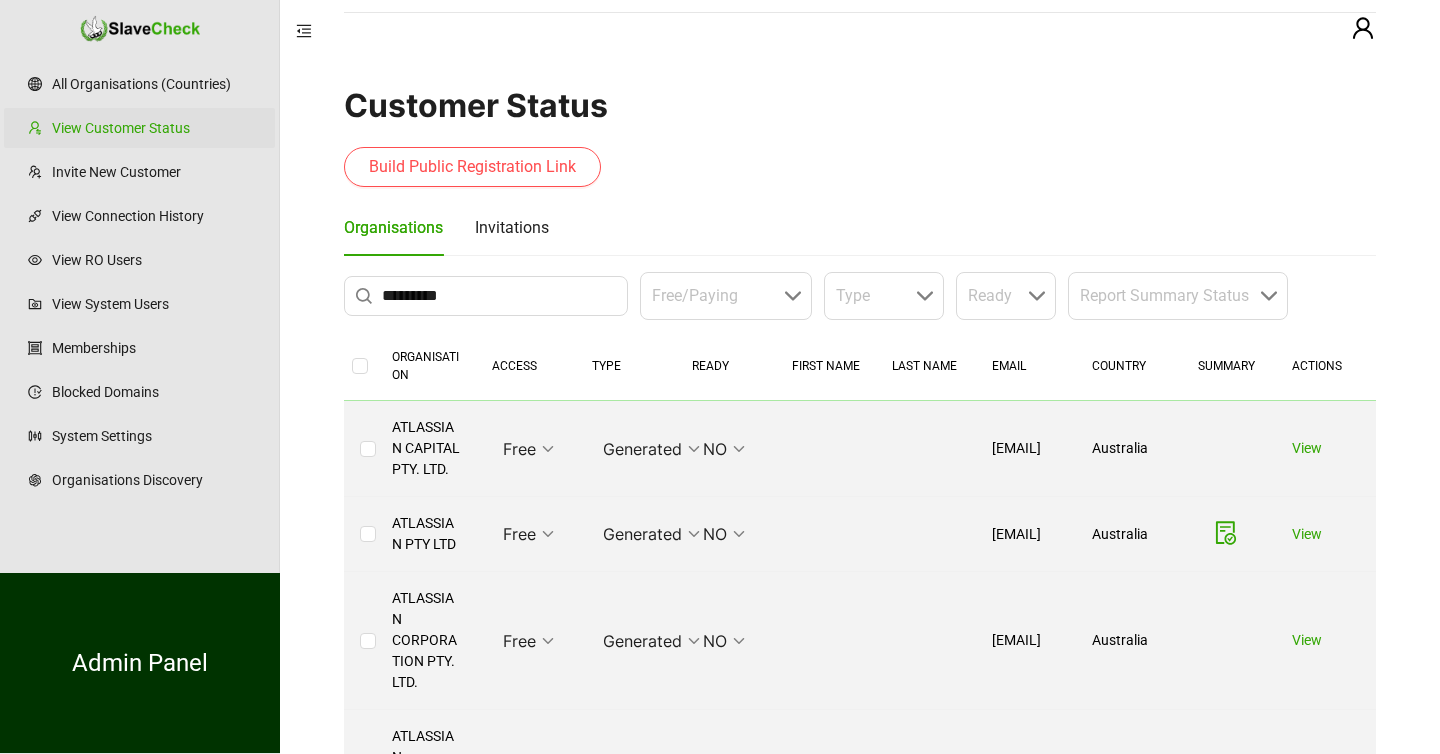 scroll, scrollTop: 43, scrollLeft: 0, axis: vertical 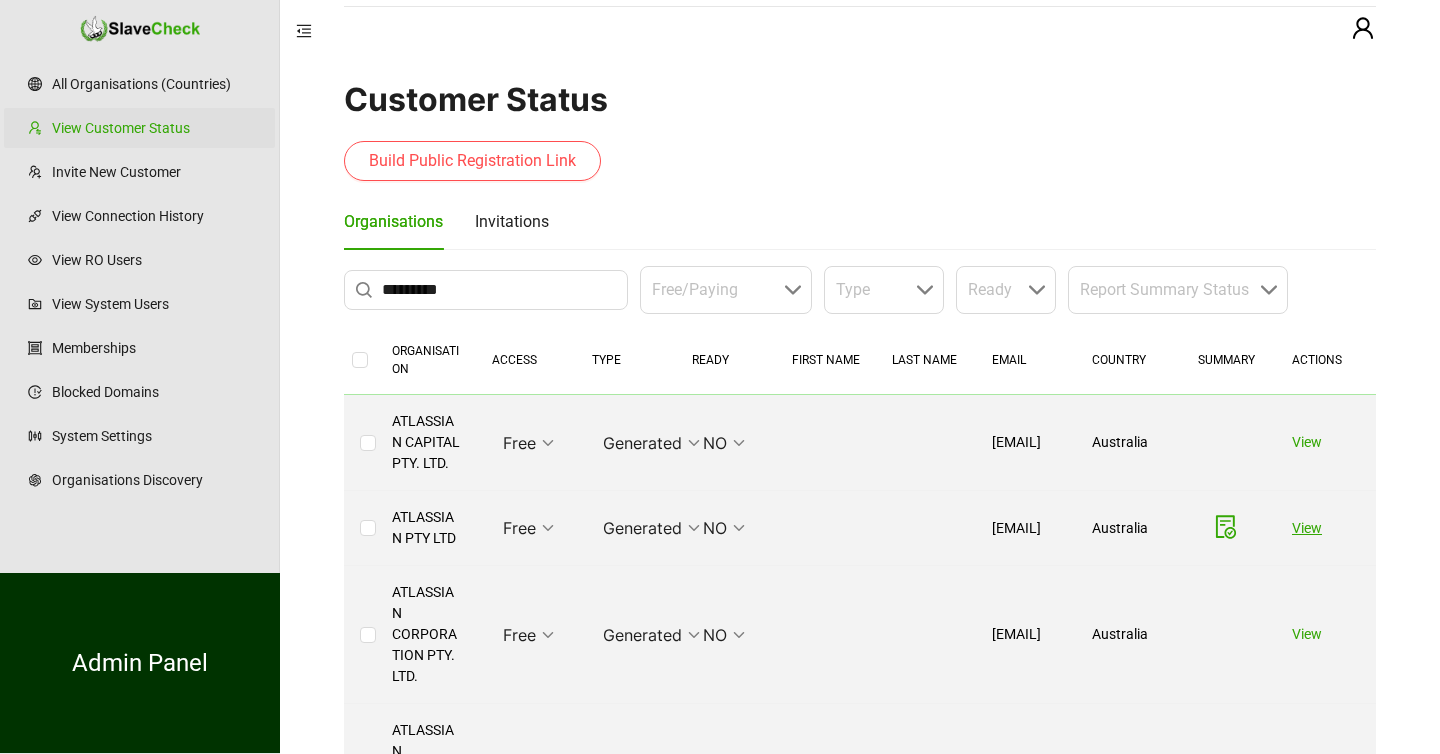 click on "View" at bounding box center [1307, 528] 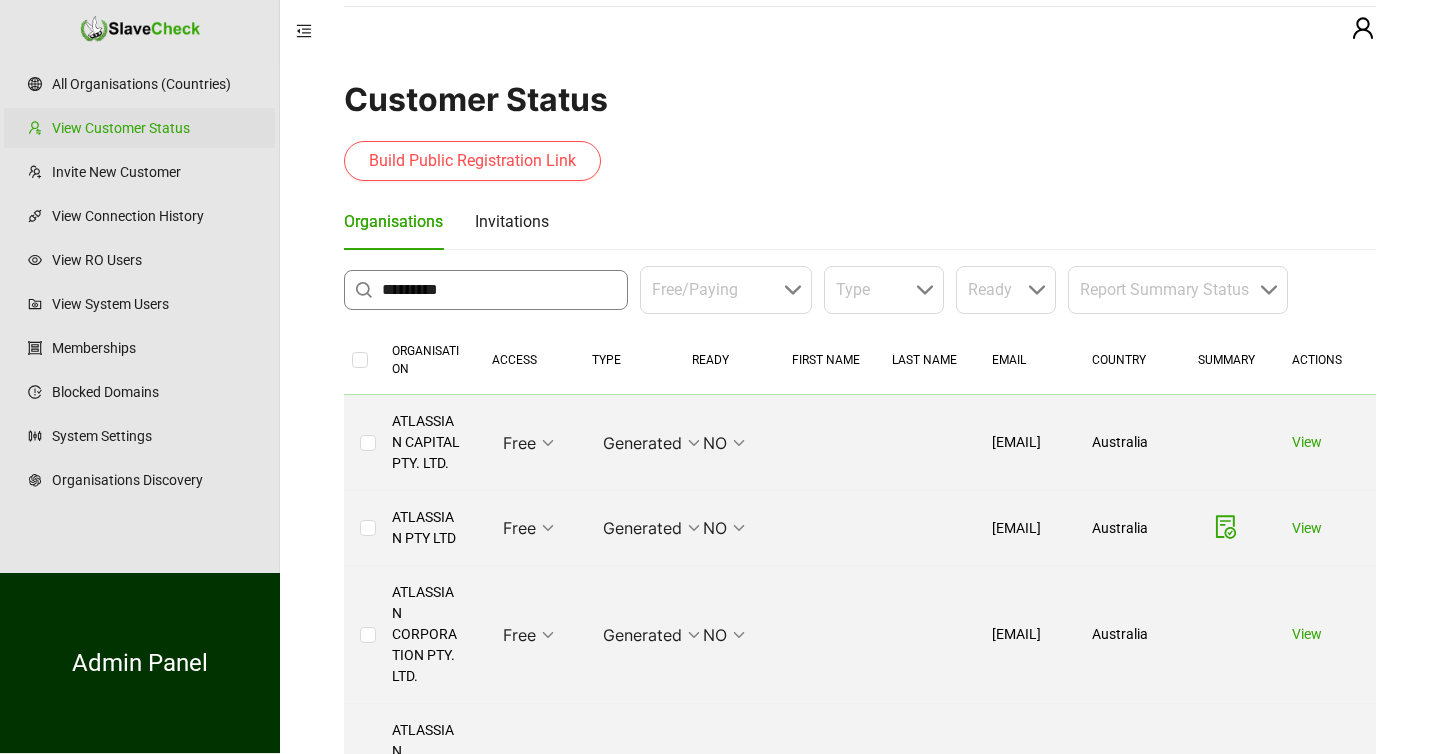 click on "*********" at bounding box center (499, 290) 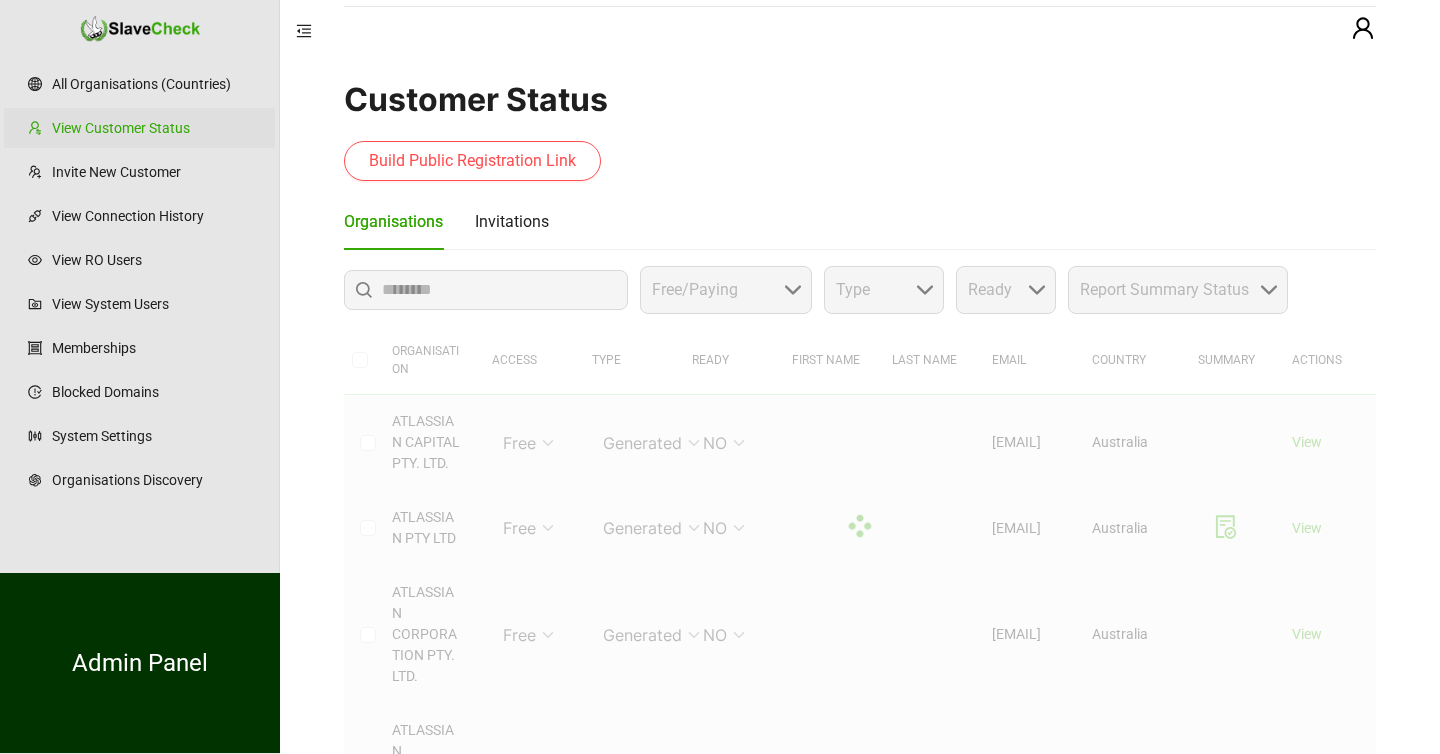 scroll, scrollTop: 0, scrollLeft: 0, axis: both 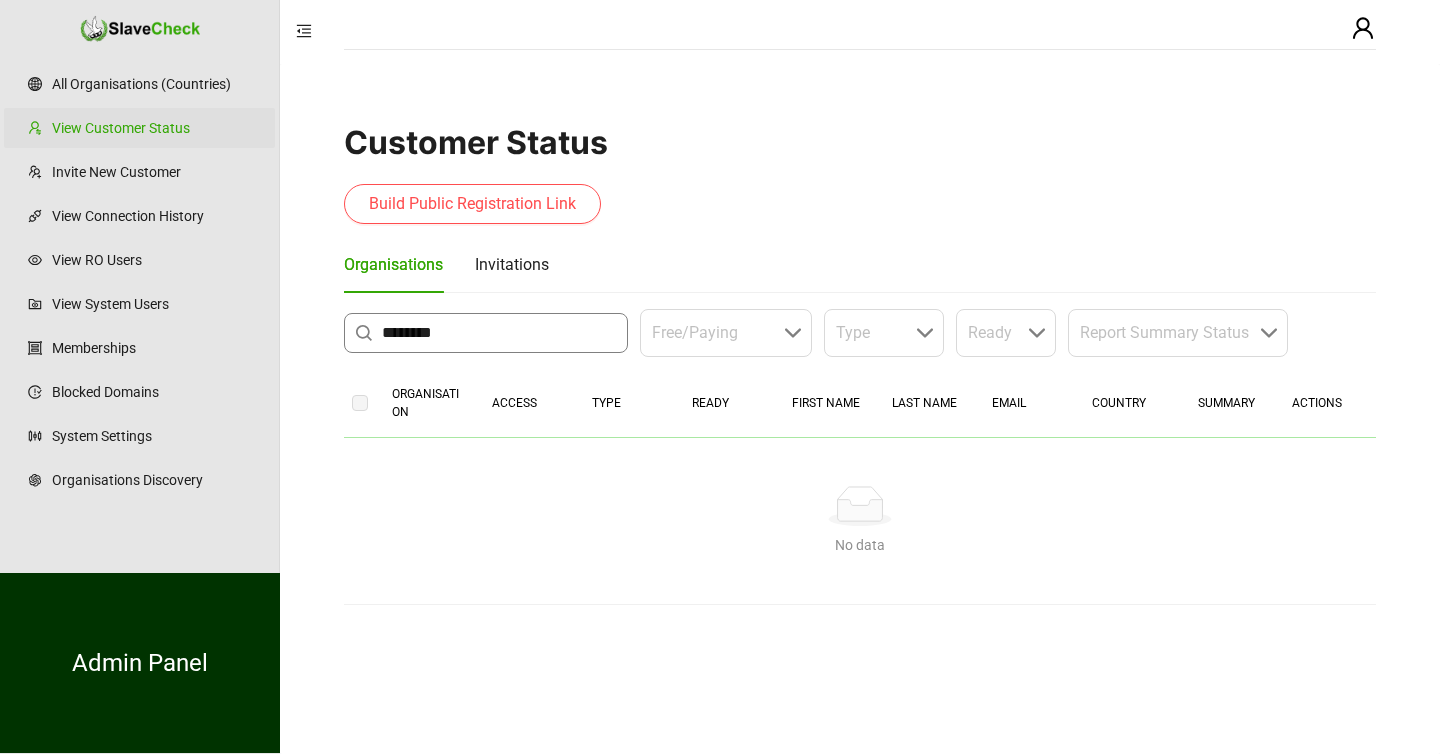 click on "********" at bounding box center [499, 333] 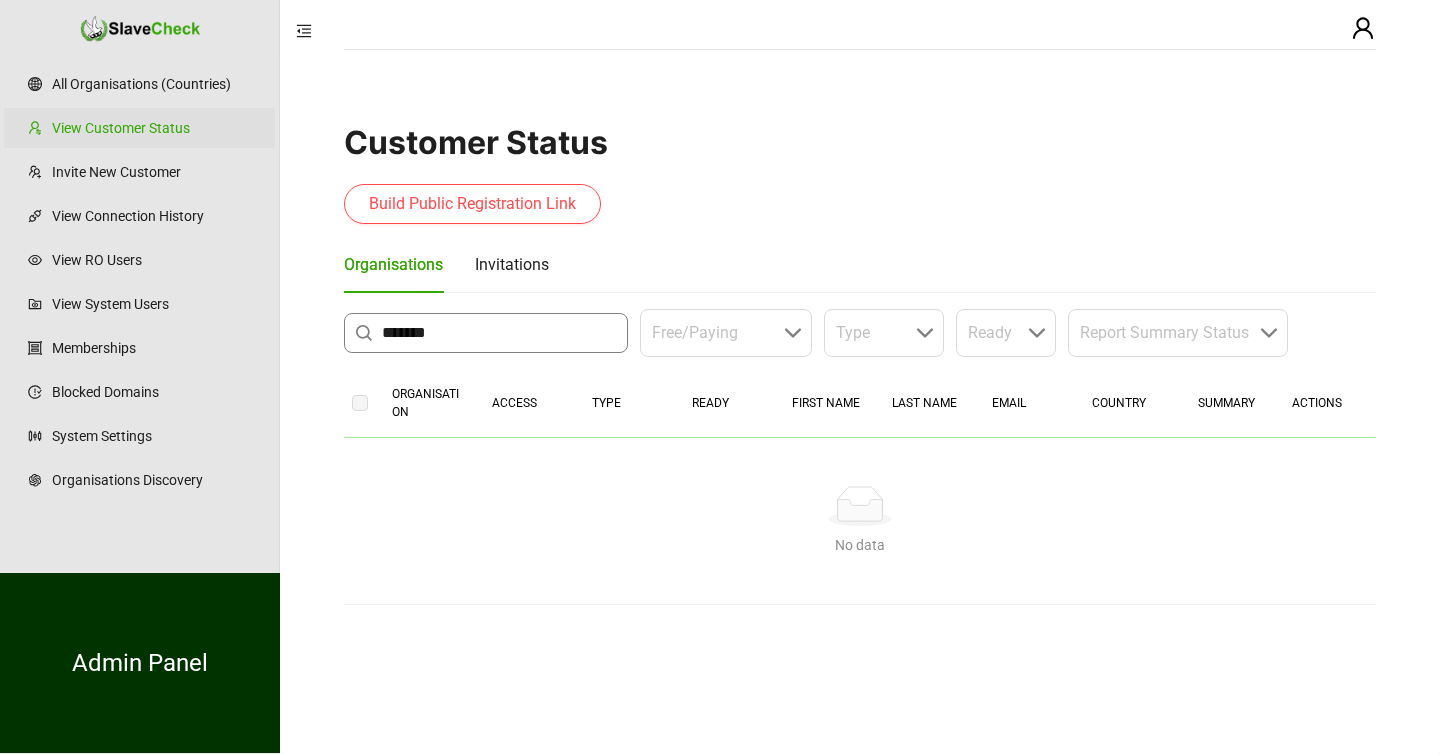 type on "*******" 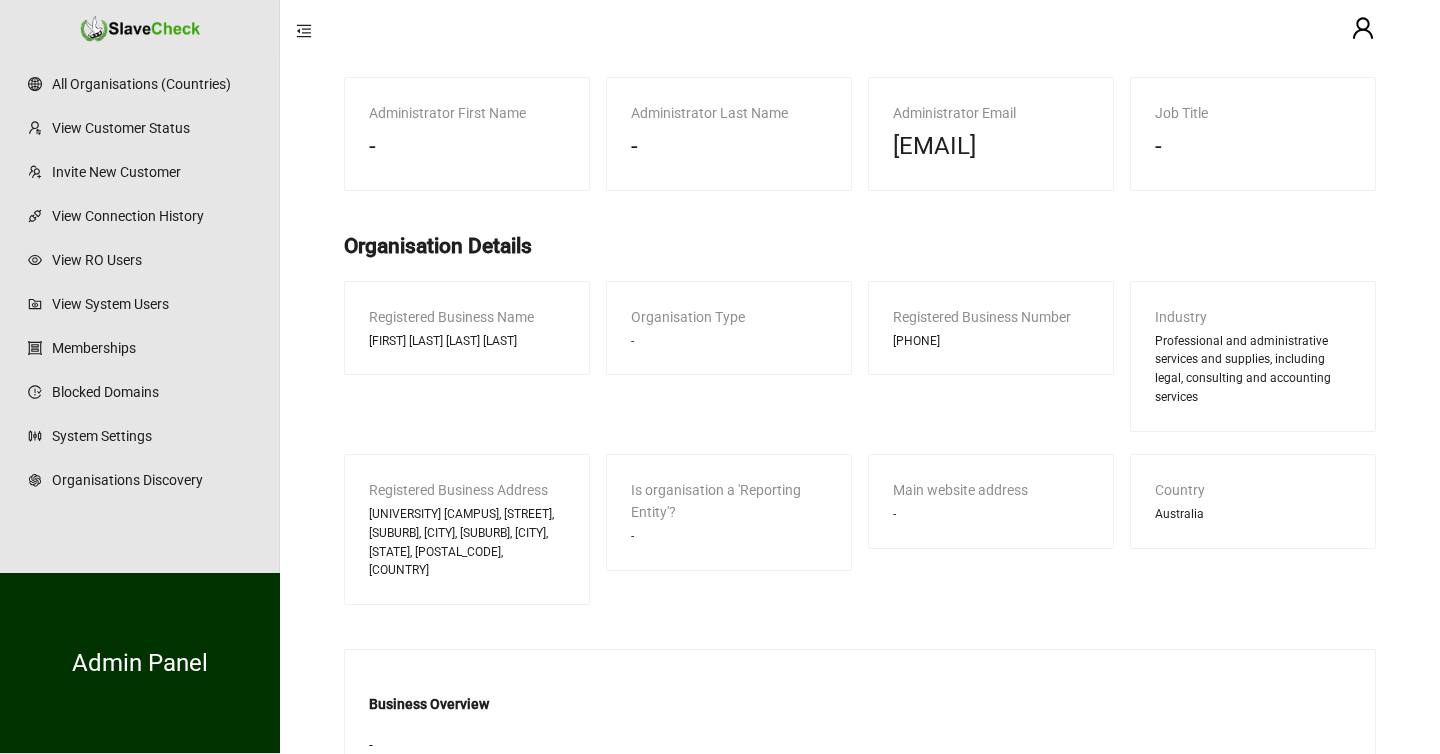 scroll, scrollTop: 691, scrollLeft: 0, axis: vertical 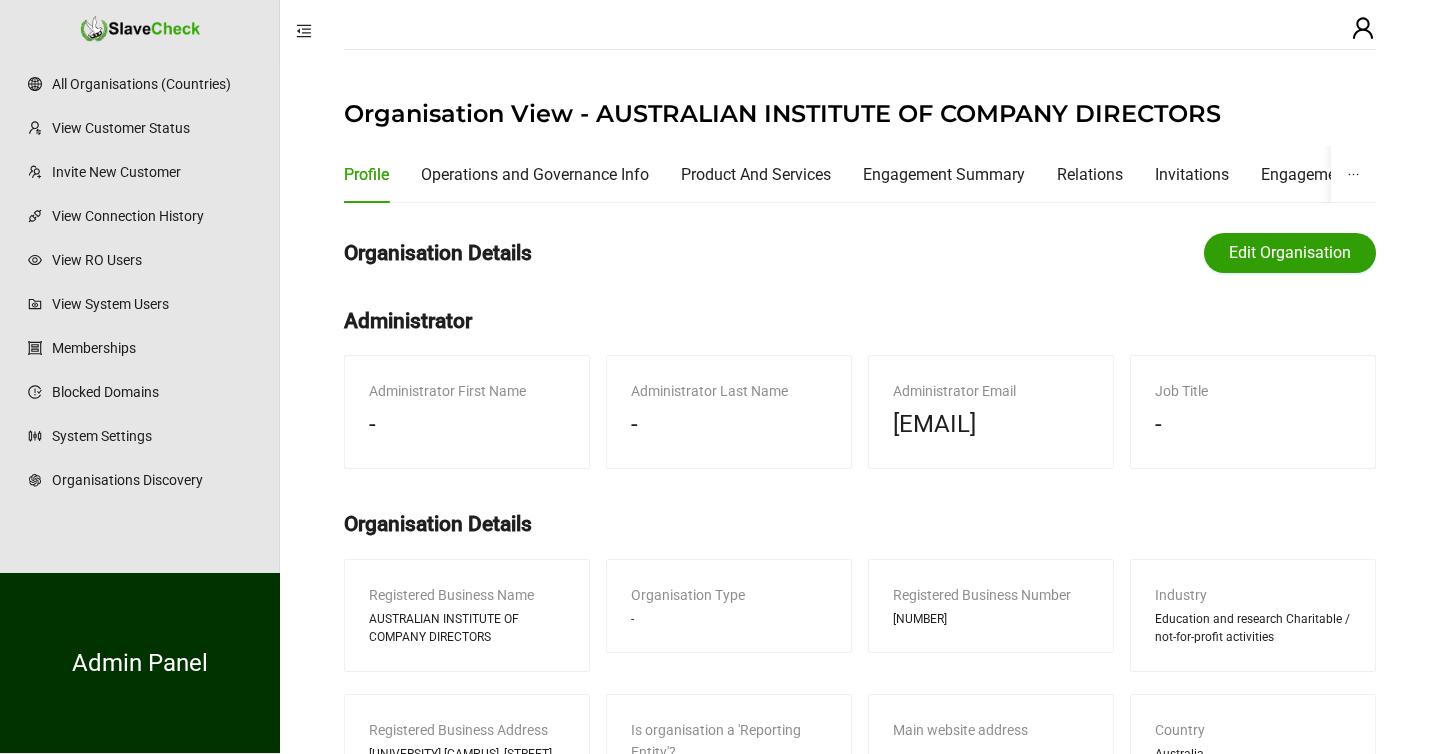 click on "Edit Organisation" at bounding box center (1290, 253) 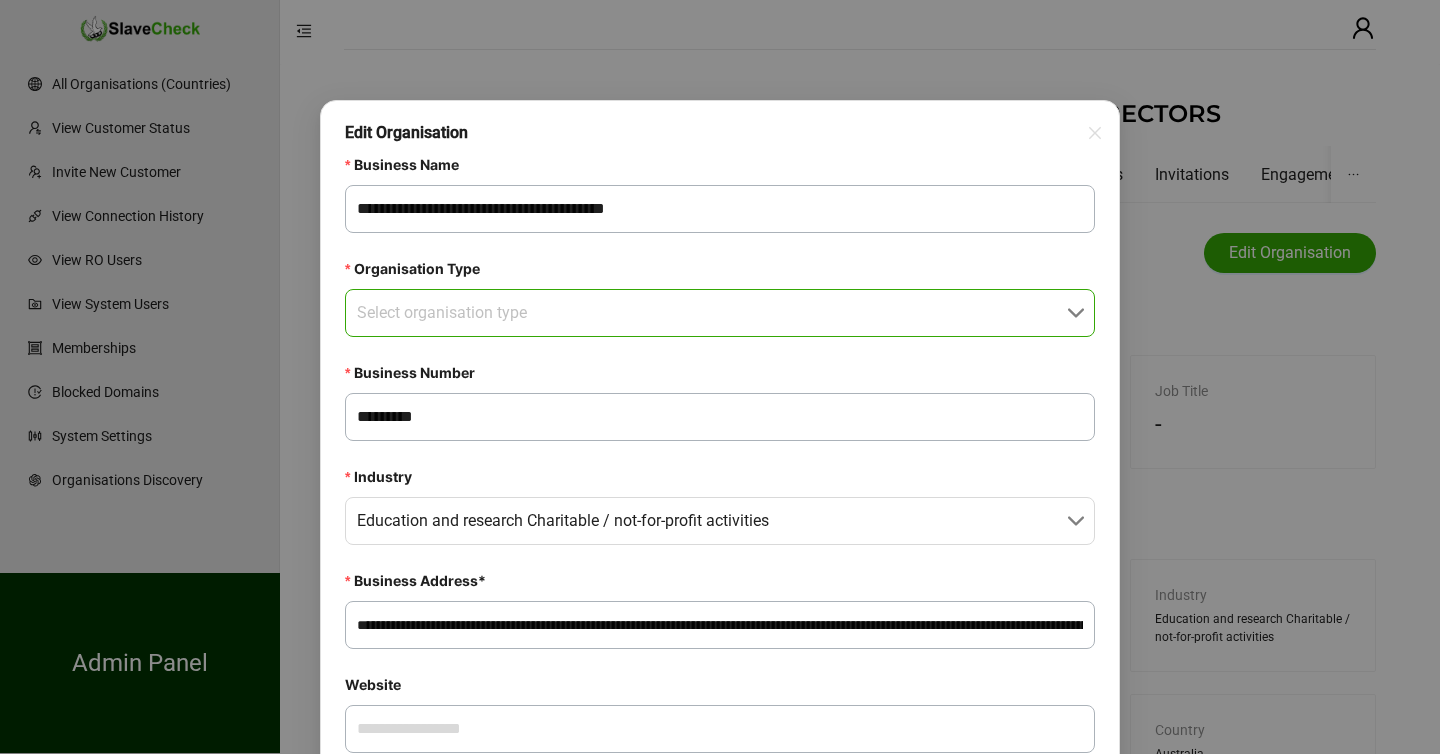 click on "Organisation Type" at bounding box center (714, 313) 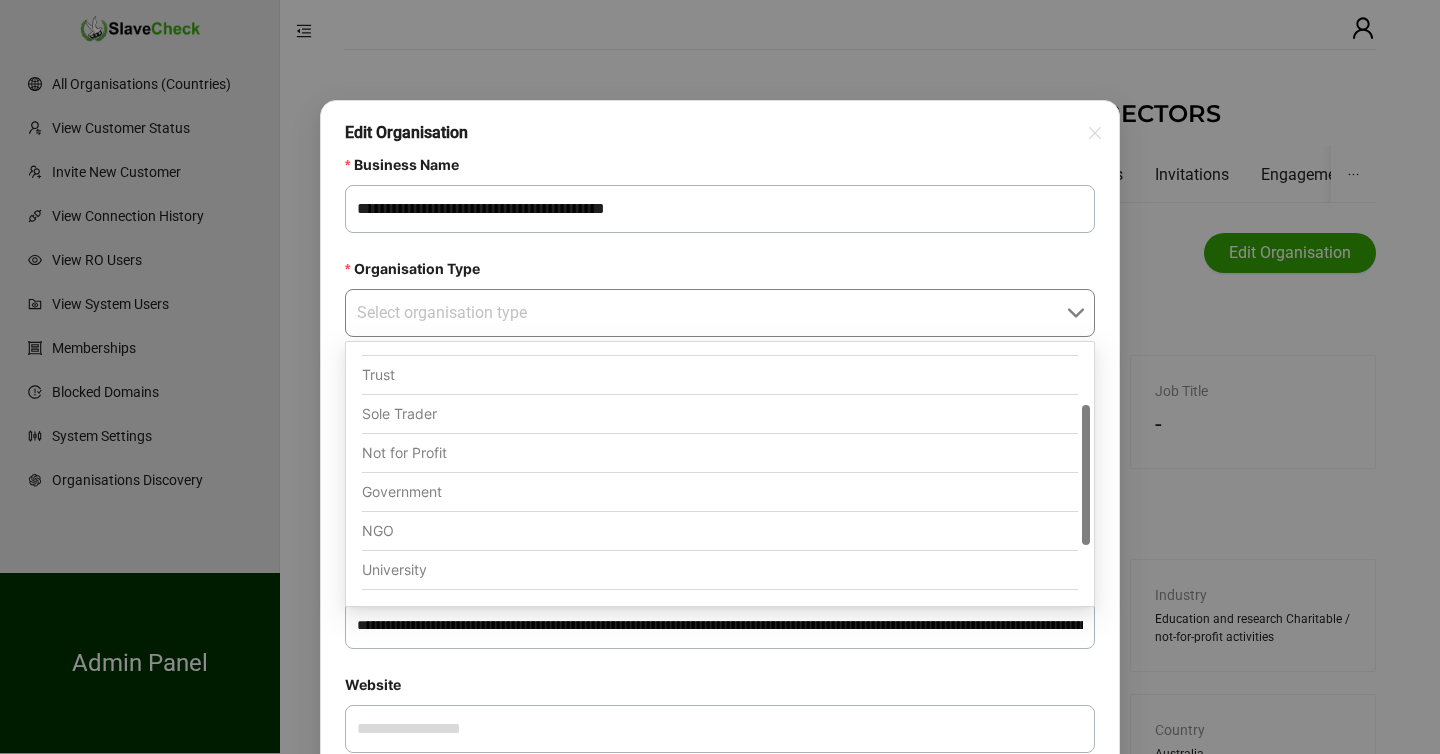 scroll, scrollTop: 105, scrollLeft: 0, axis: vertical 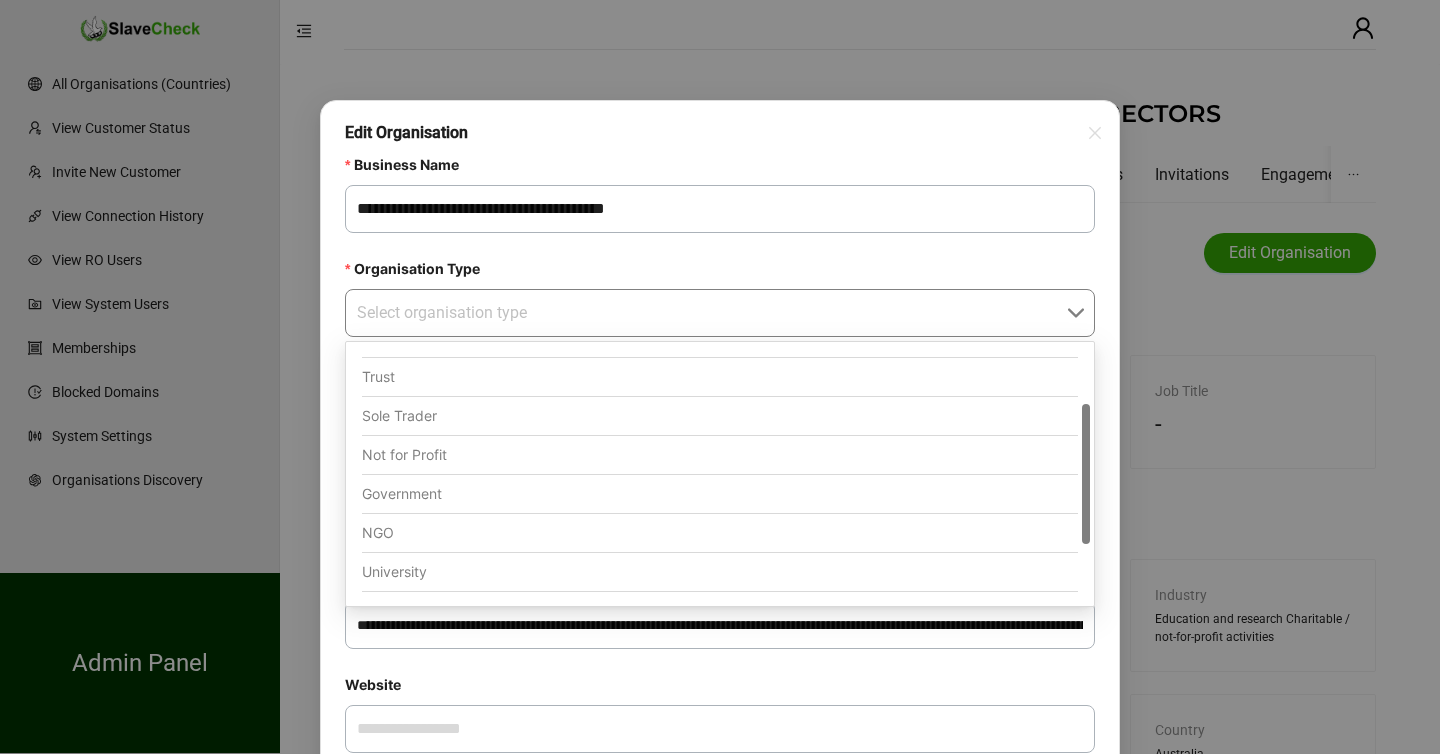 click on "Not for Profit" at bounding box center [720, 455] 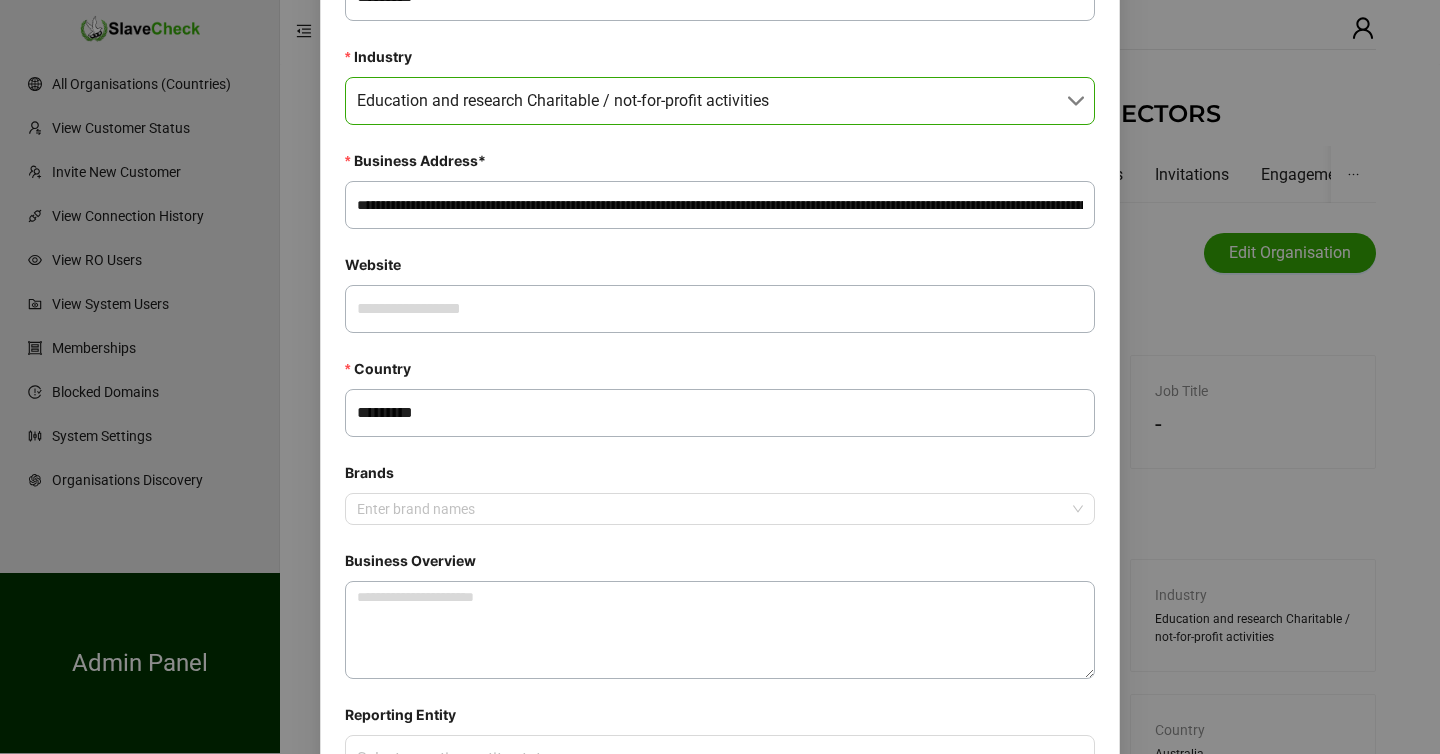 scroll, scrollTop: 428, scrollLeft: 0, axis: vertical 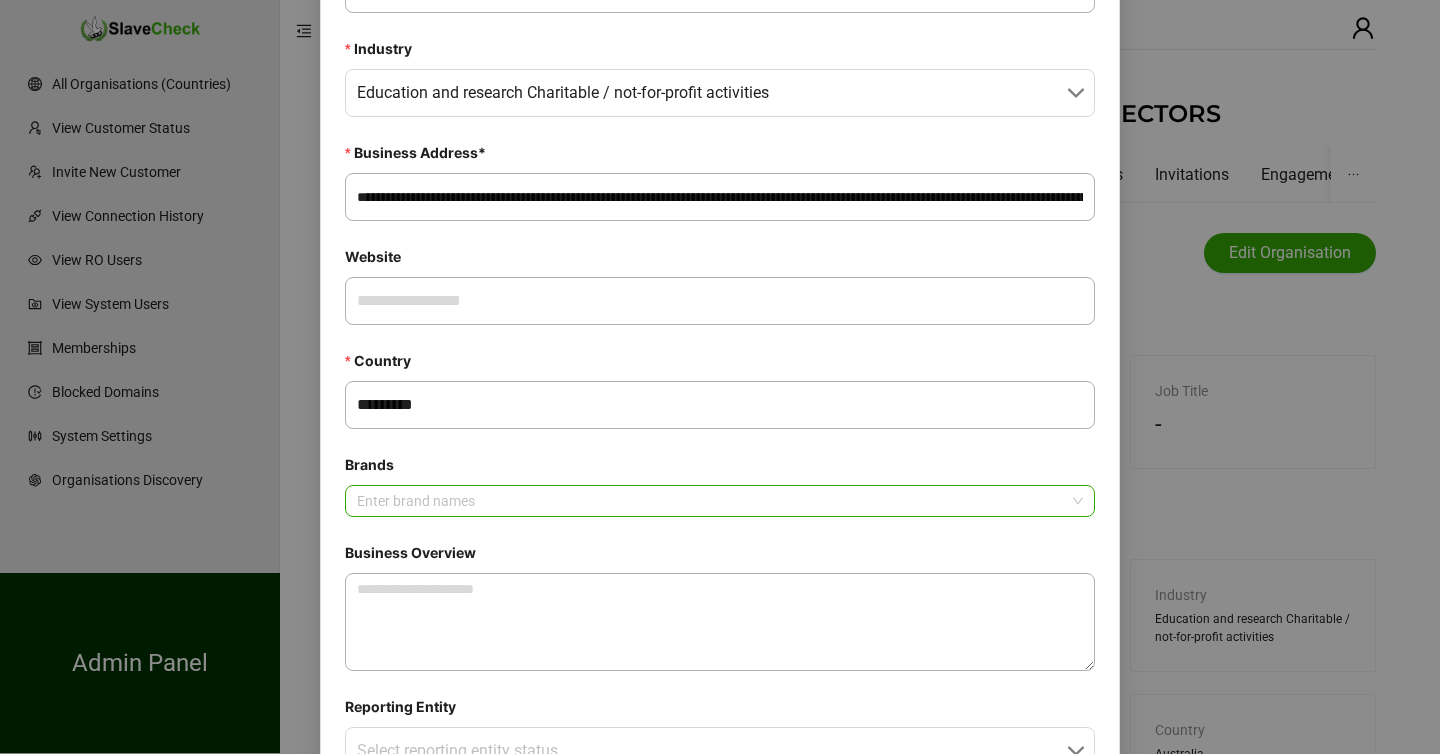 click at bounding box center (709, 501) 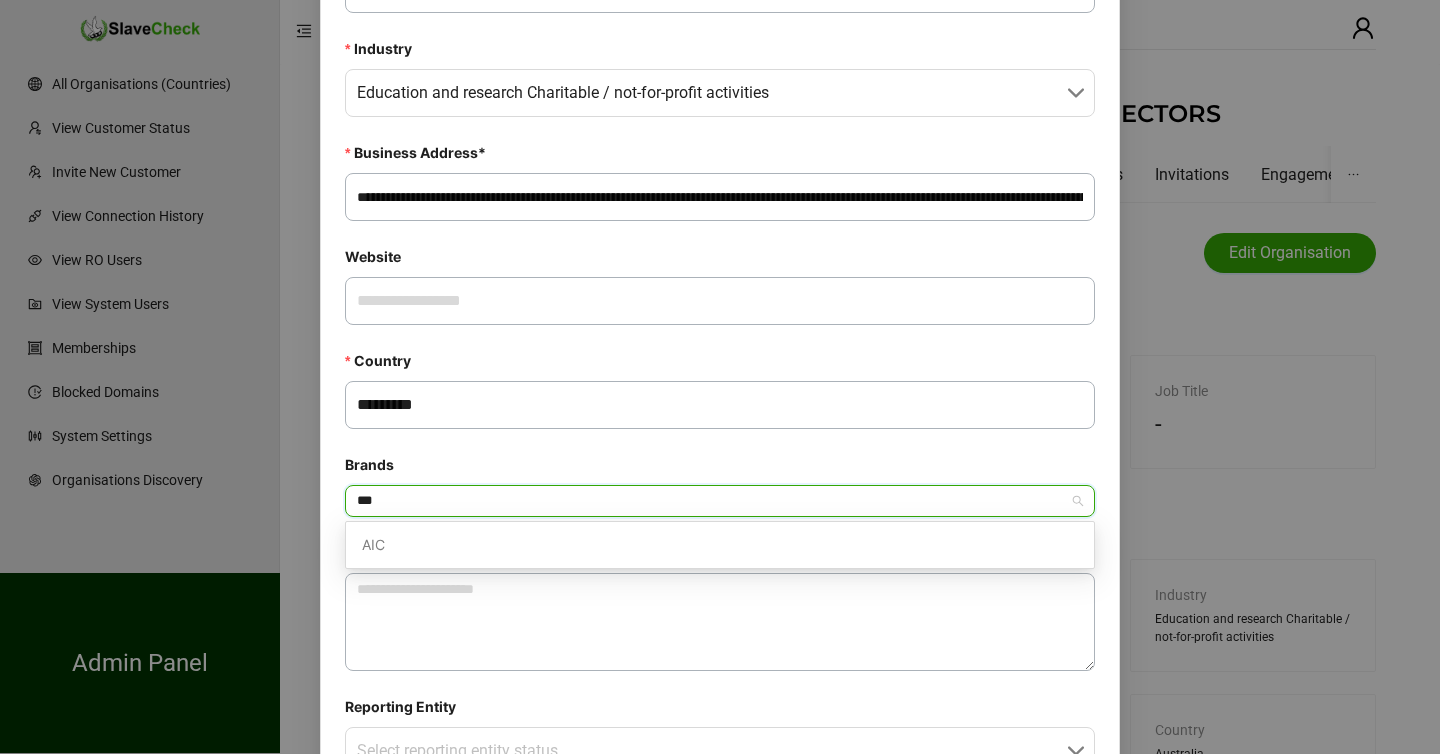 type on "****" 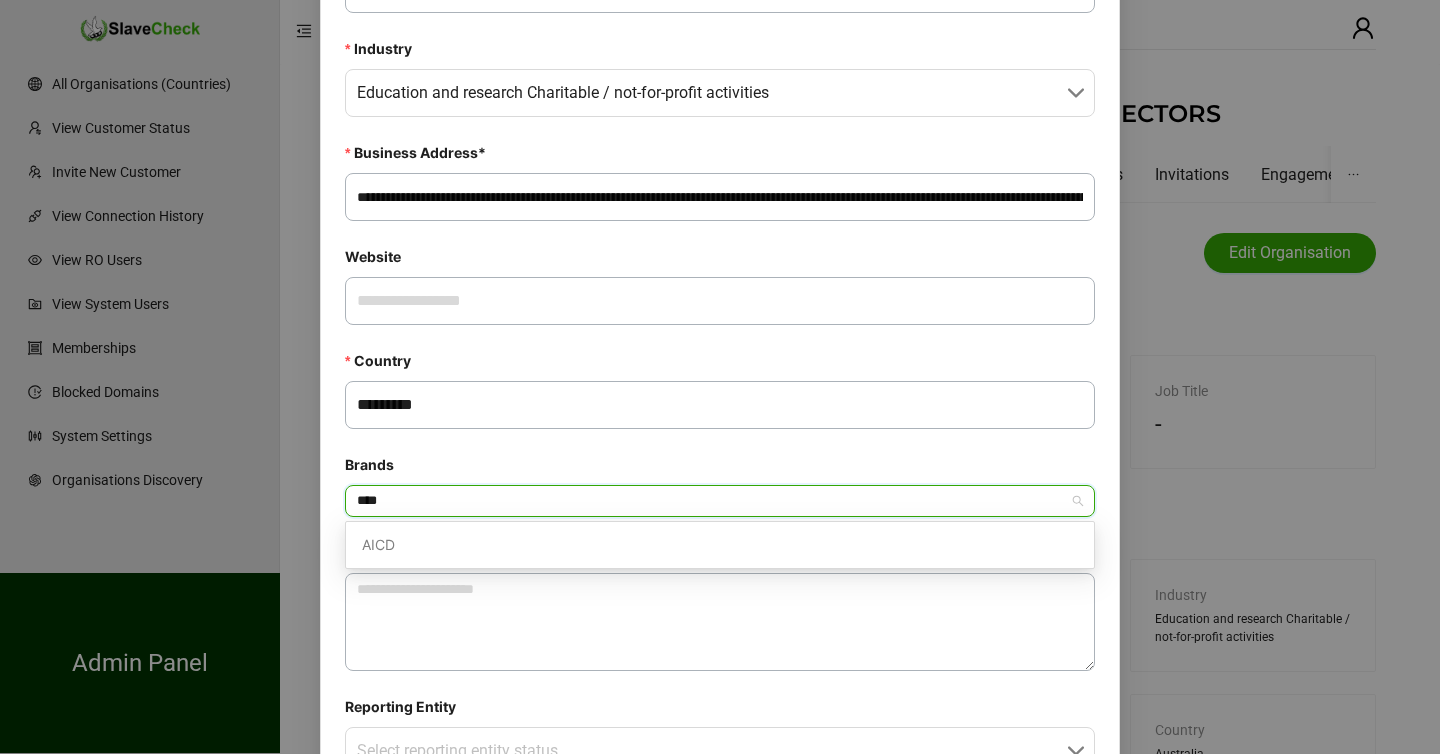 type 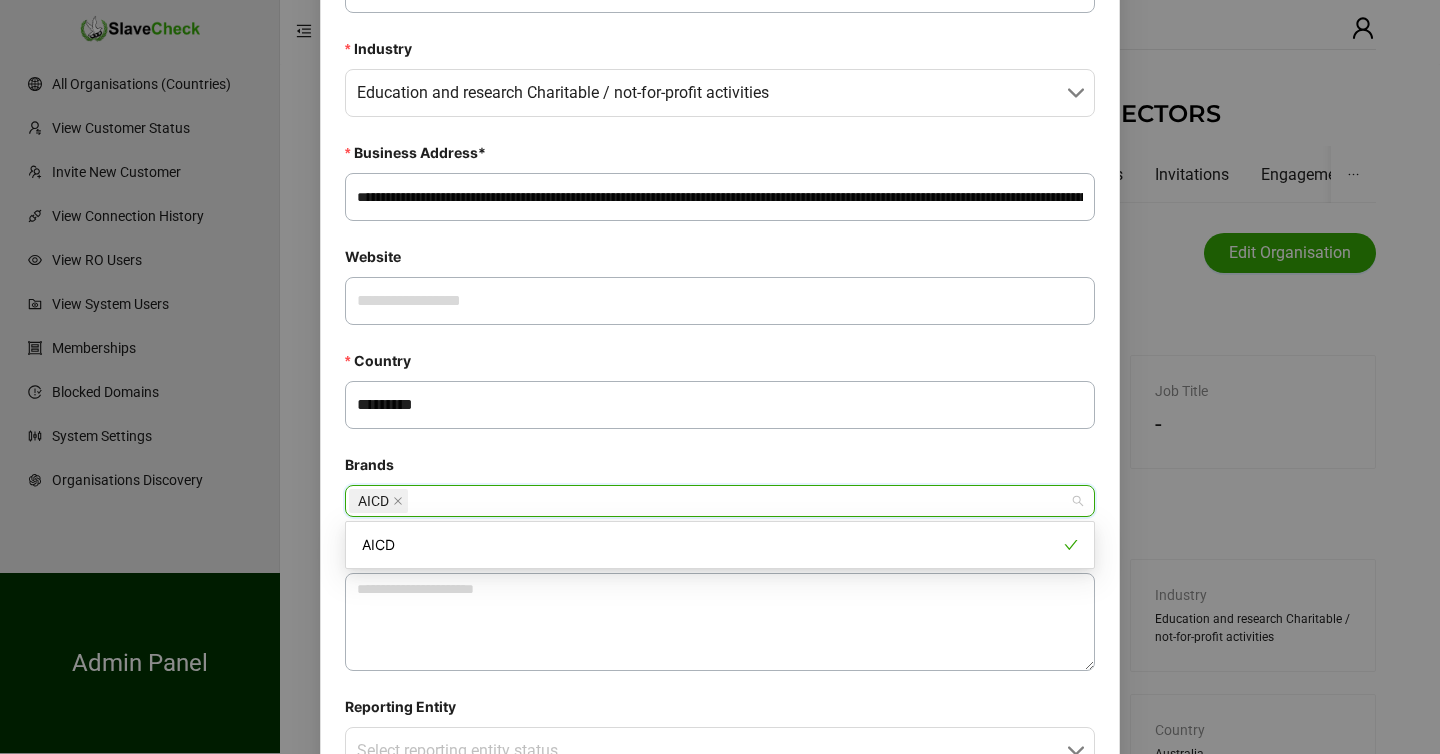 click on "Brands" at bounding box center [720, 469] 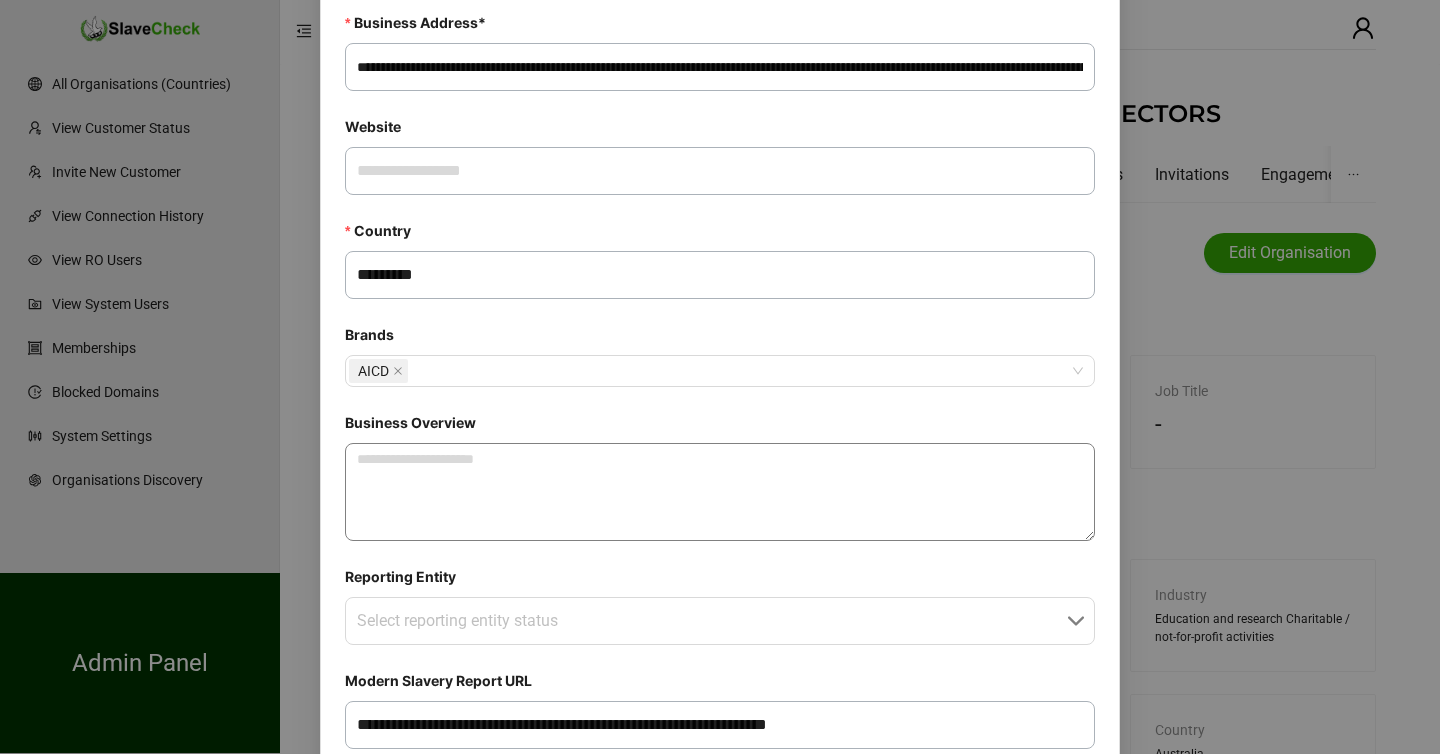 scroll, scrollTop: 662, scrollLeft: 0, axis: vertical 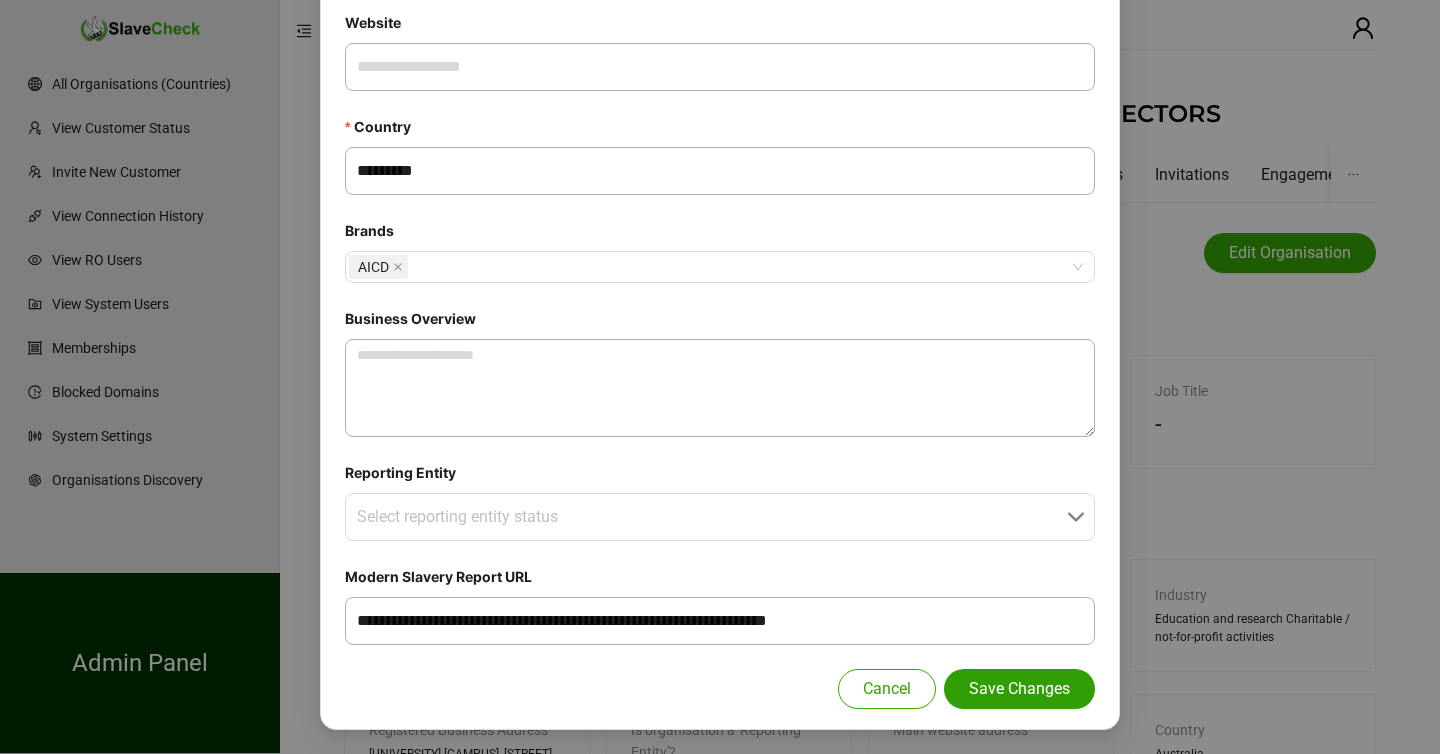 click on "Save Changes" at bounding box center (1019, 689) 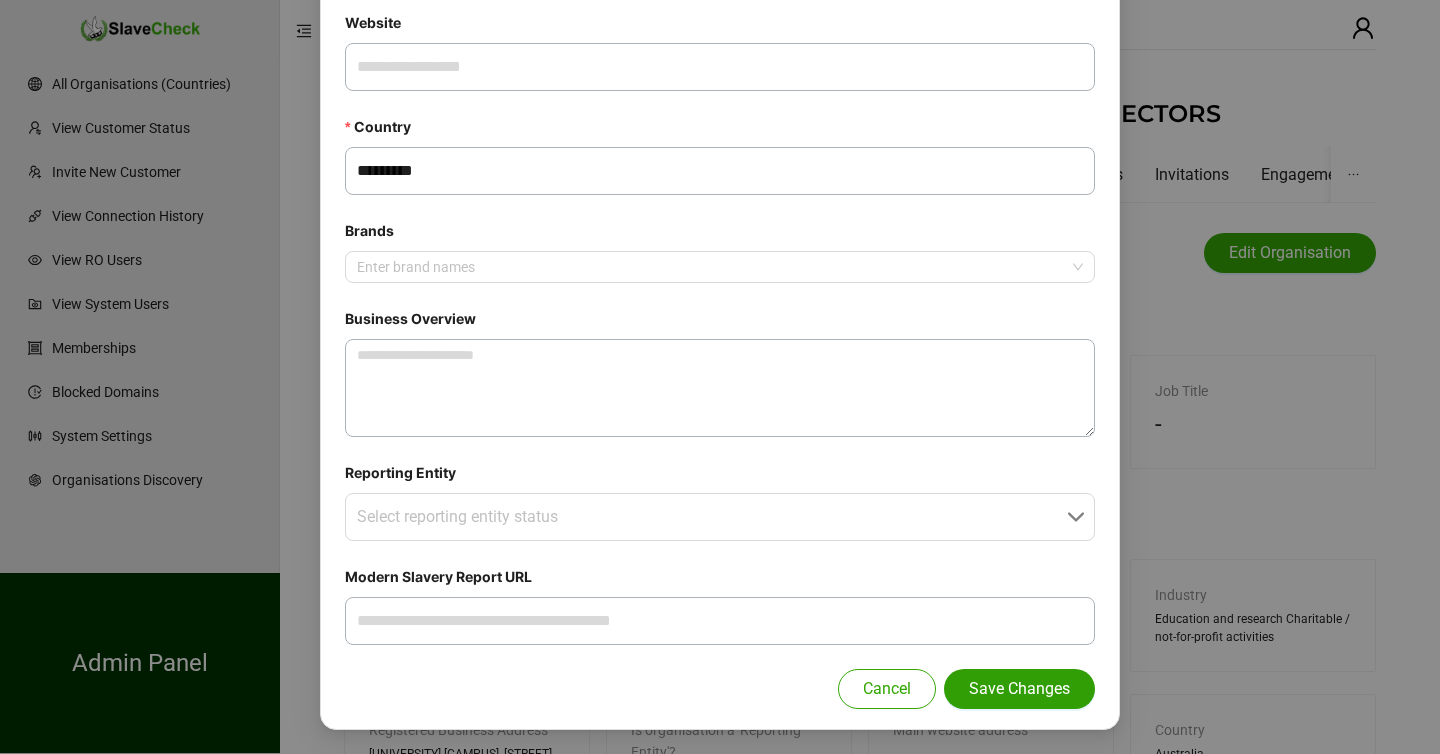 scroll, scrollTop: 562, scrollLeft: 0, axis: vertical 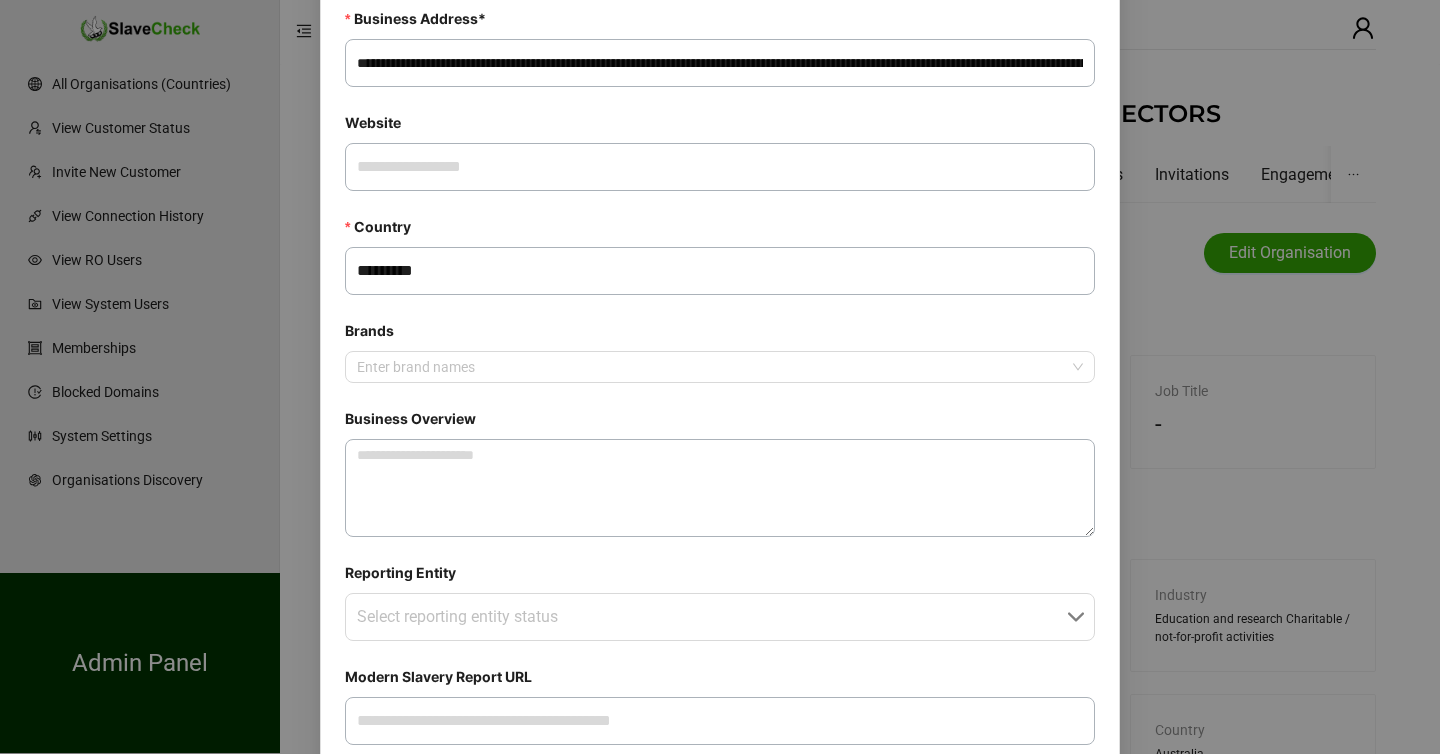 type on "**********" 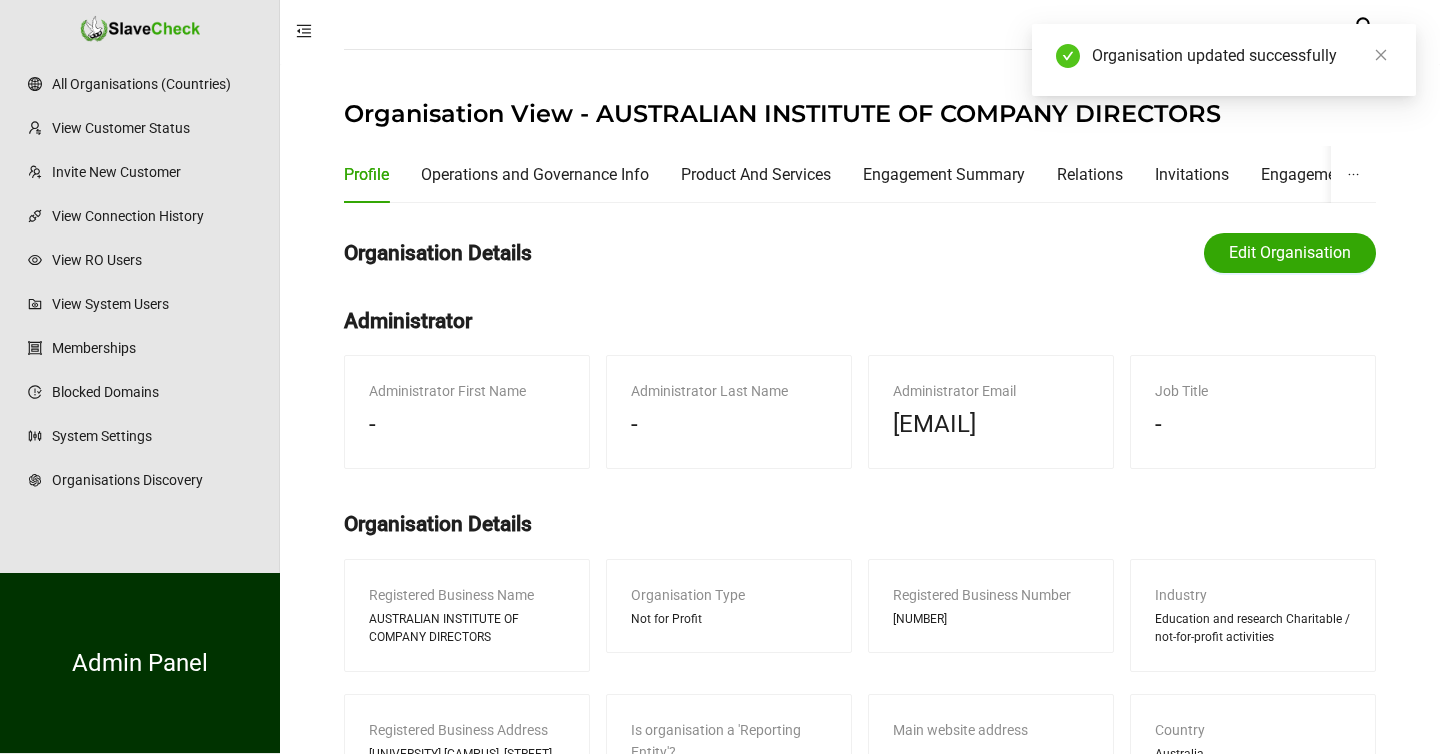 scroll, scrollTop: 785, scrollLeft: 0, axis: vertical 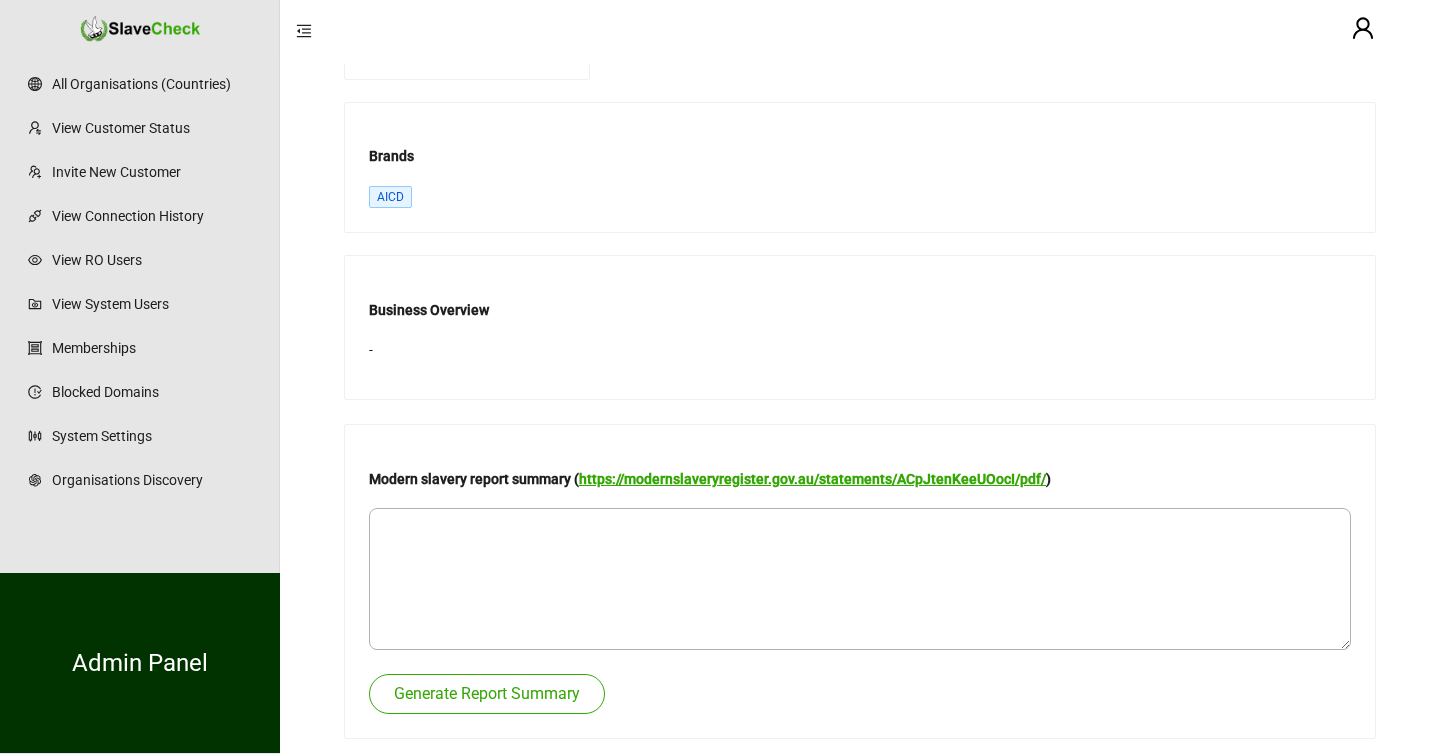 type 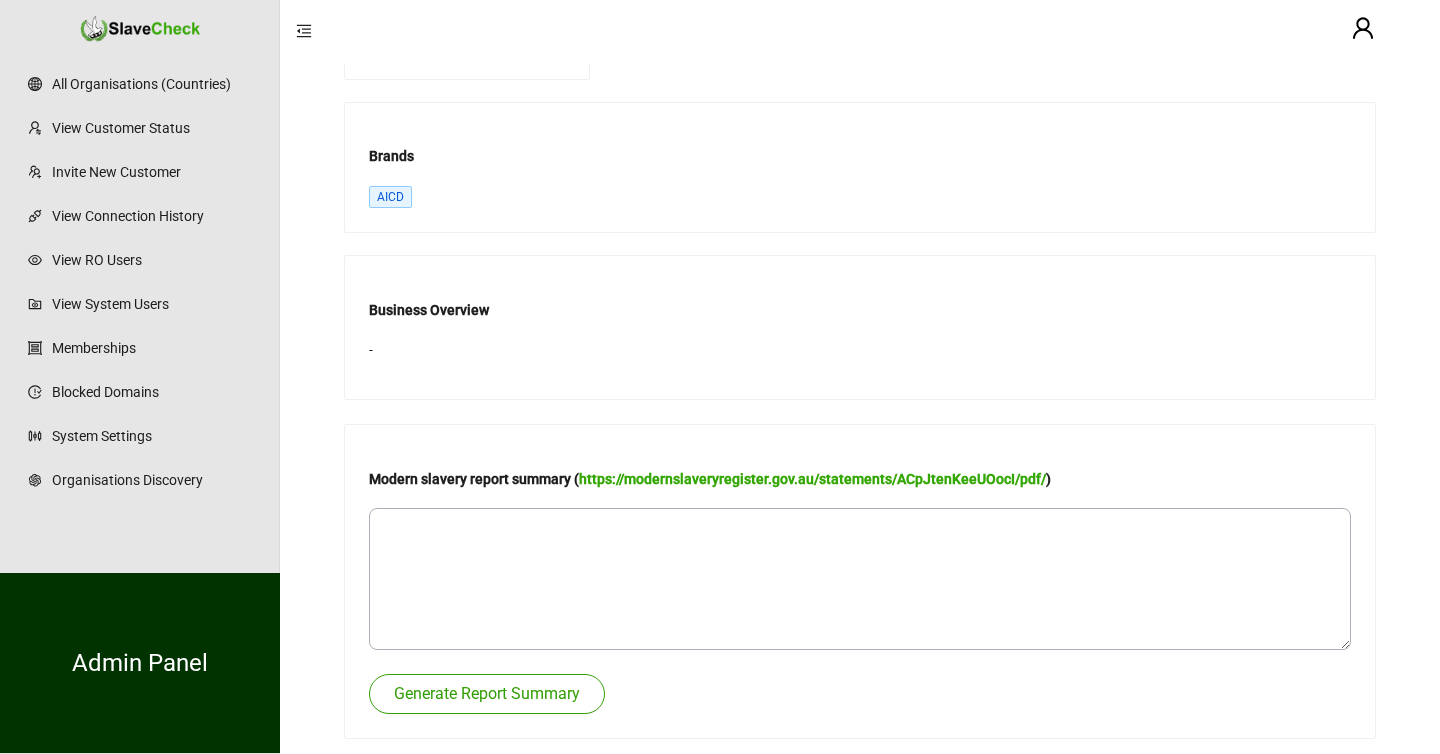 click on "Generate Report Summary" at bounding box center [487, 694] 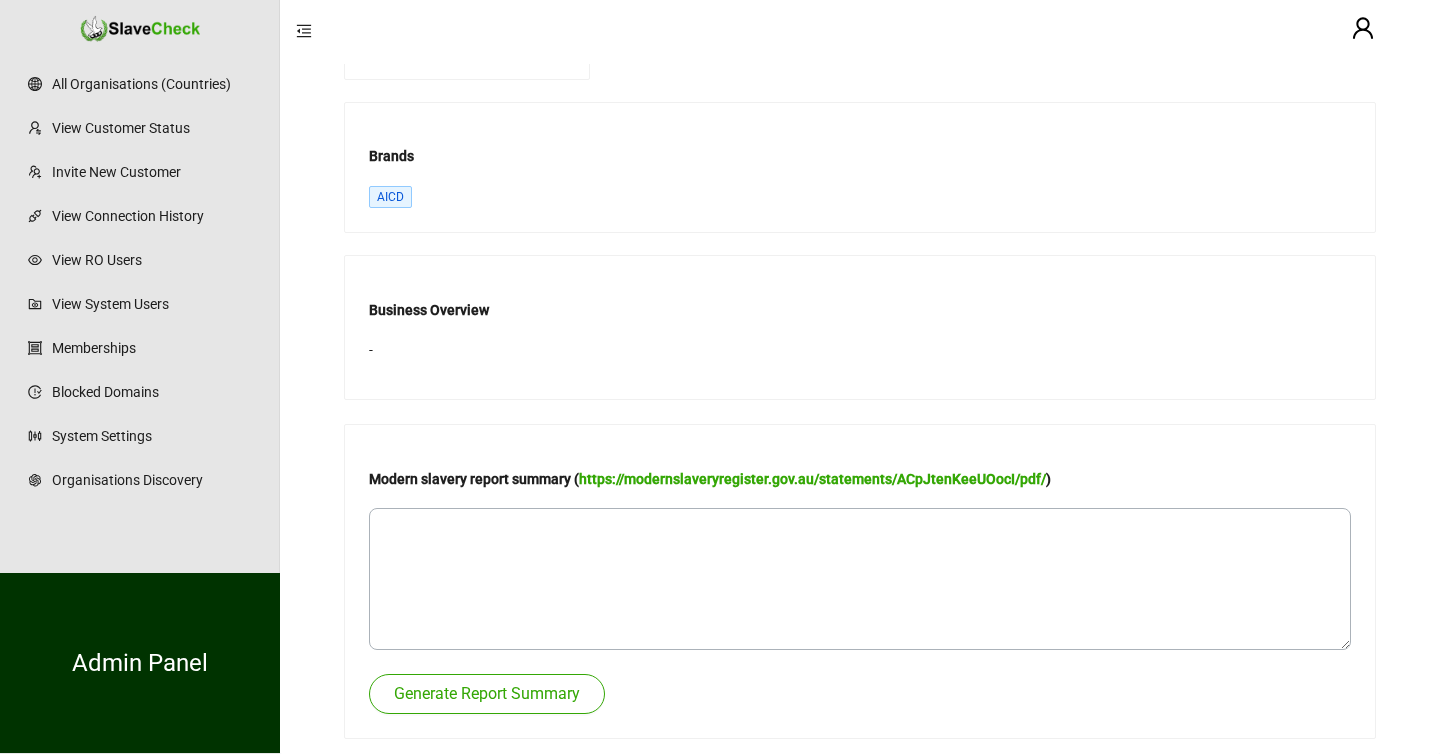 type 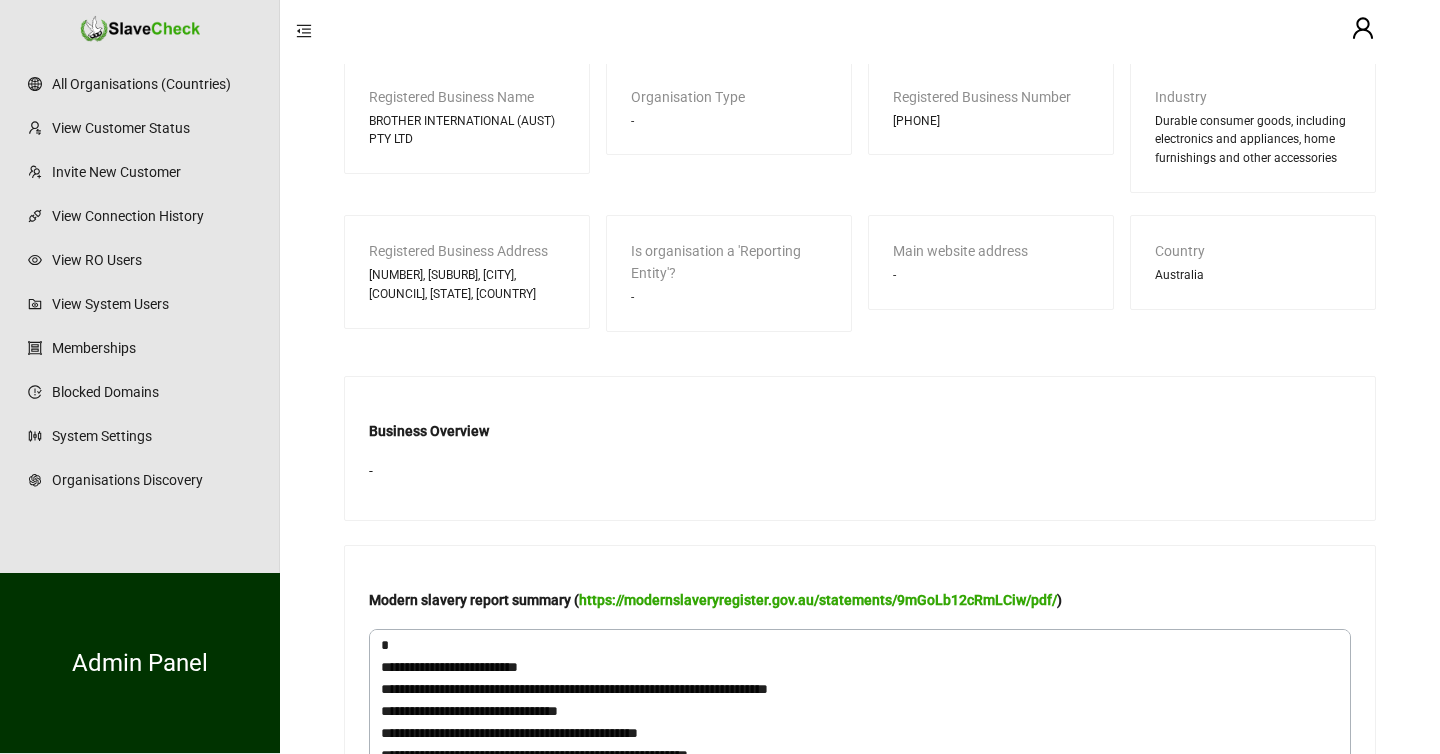scroll, scrollTop: 654, scrollLeft: 0, axis: vertical 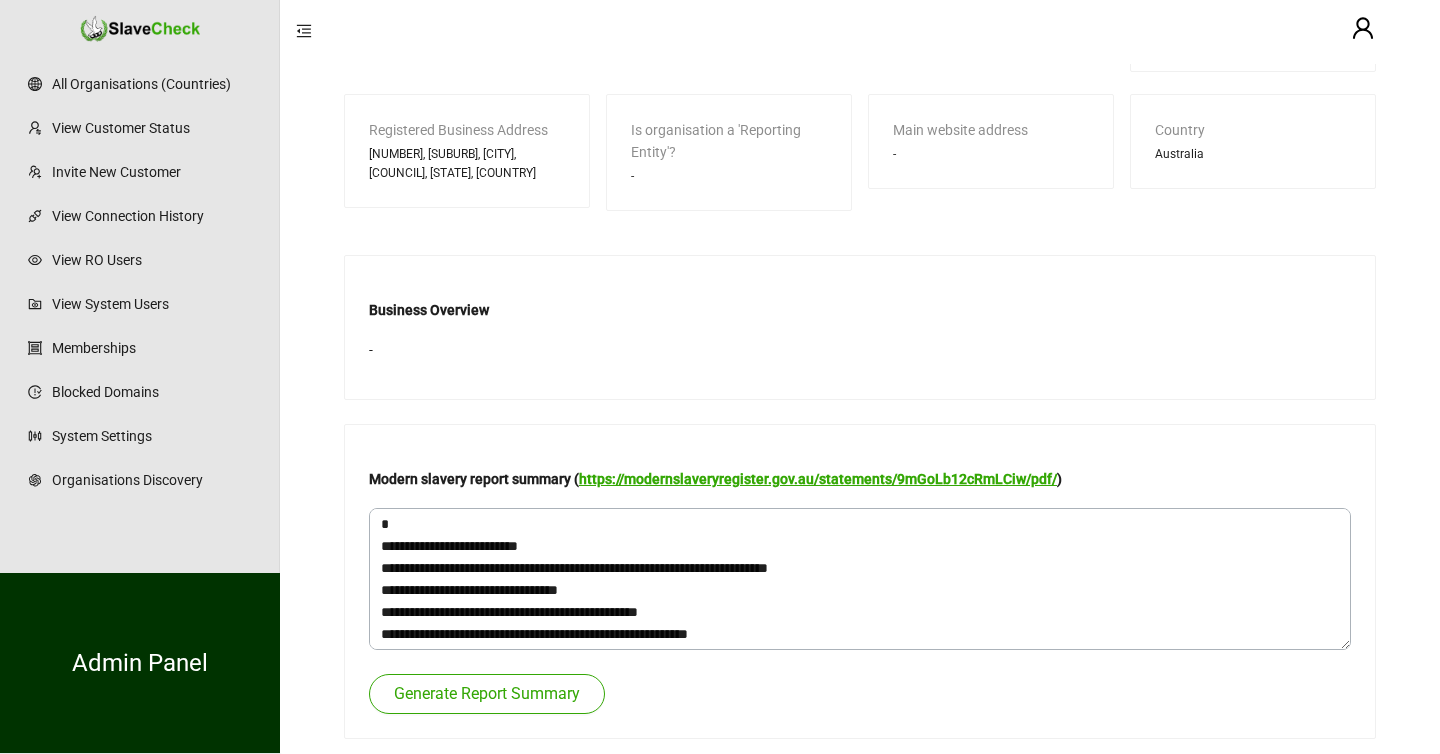 click on "https://modernslaveryregister.gov.au/statements/9mGoLb12cRmLCiw/pdf/" at bounding box center (818, 479) 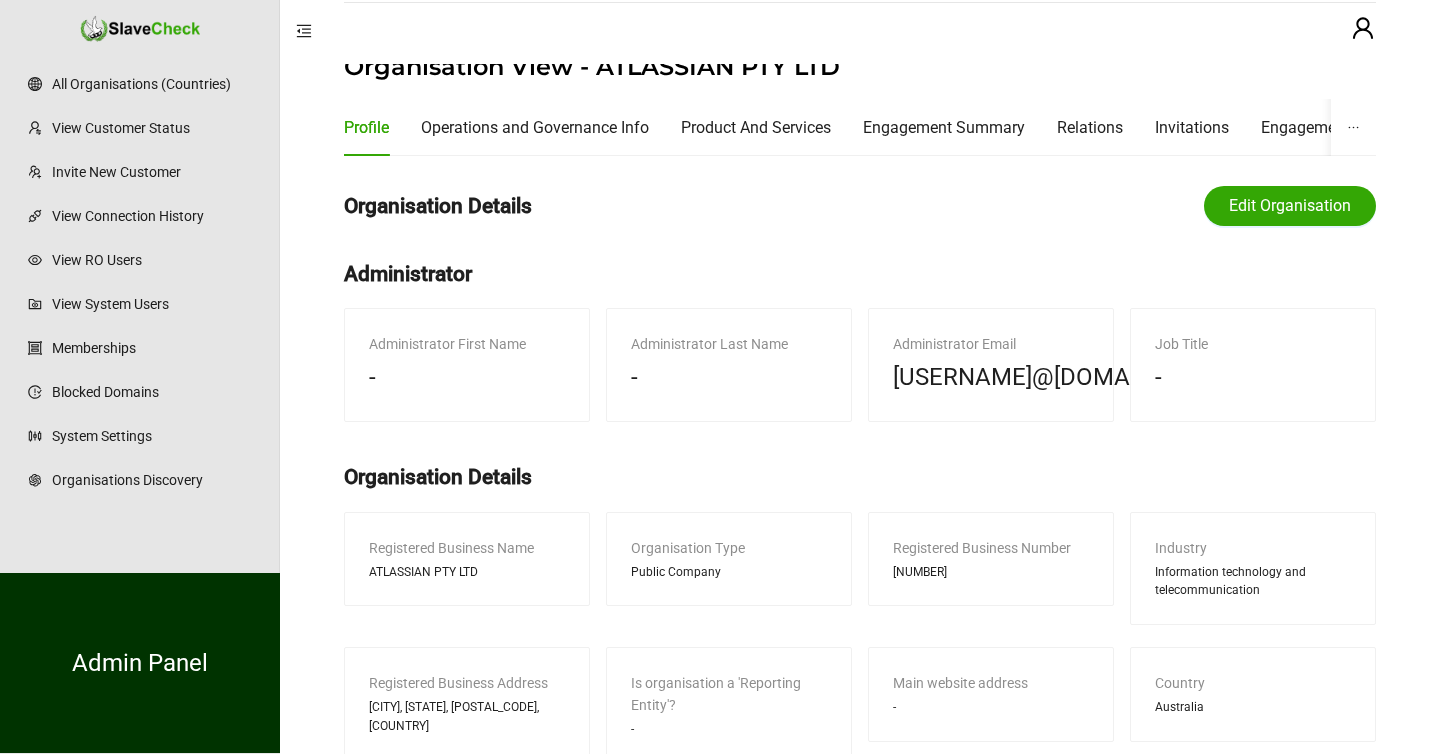 scroll, scrollTop: 0, scrollLeft: 0, axis: both 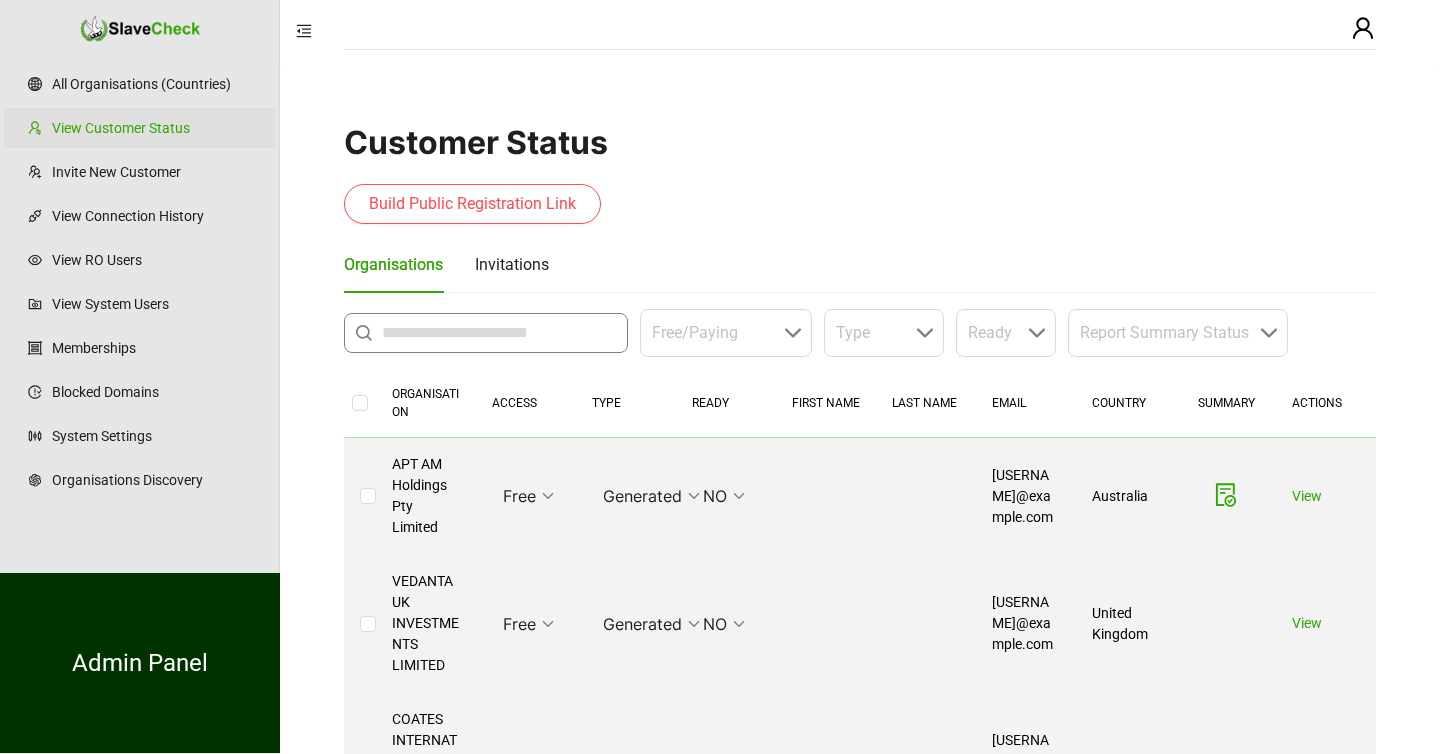 click at bounding box center (499, 333) 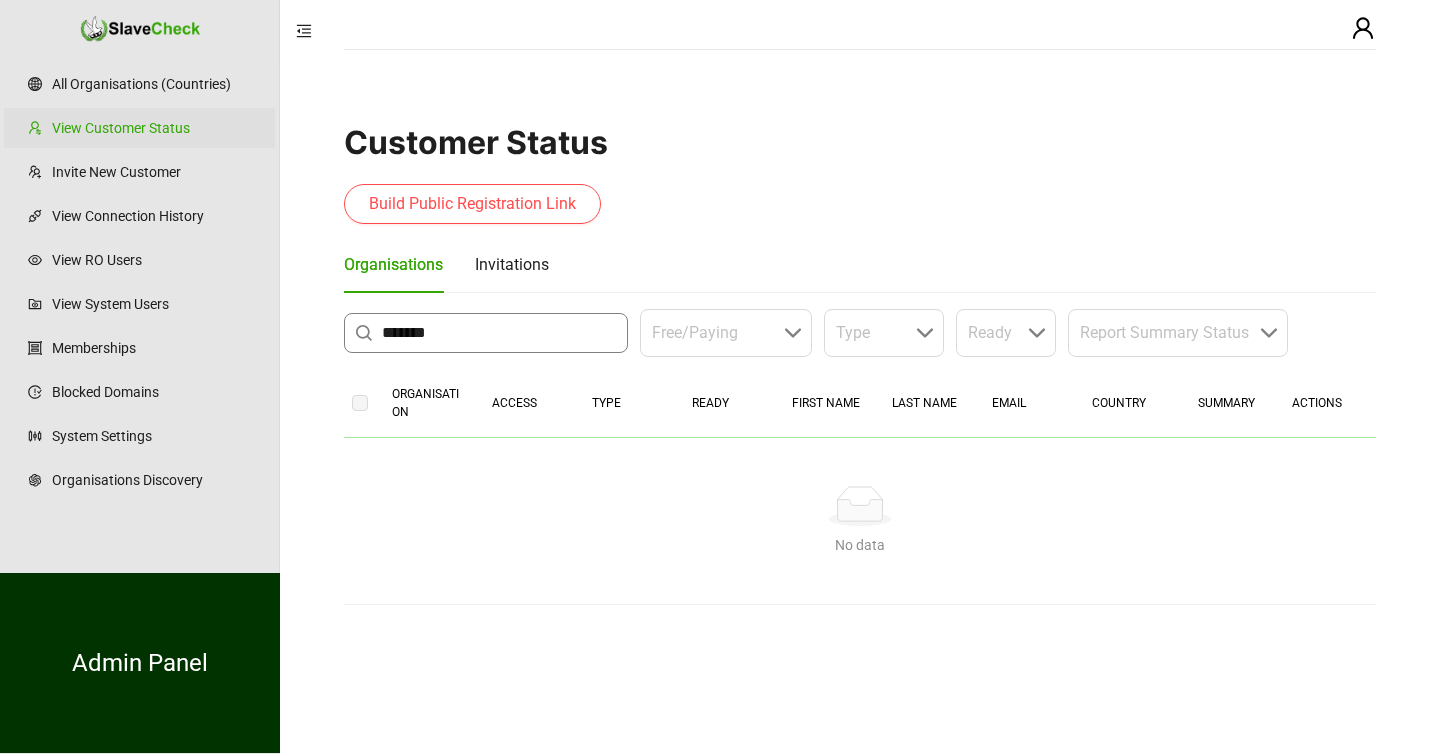 click on "*******" at bounding box center [499, 333] 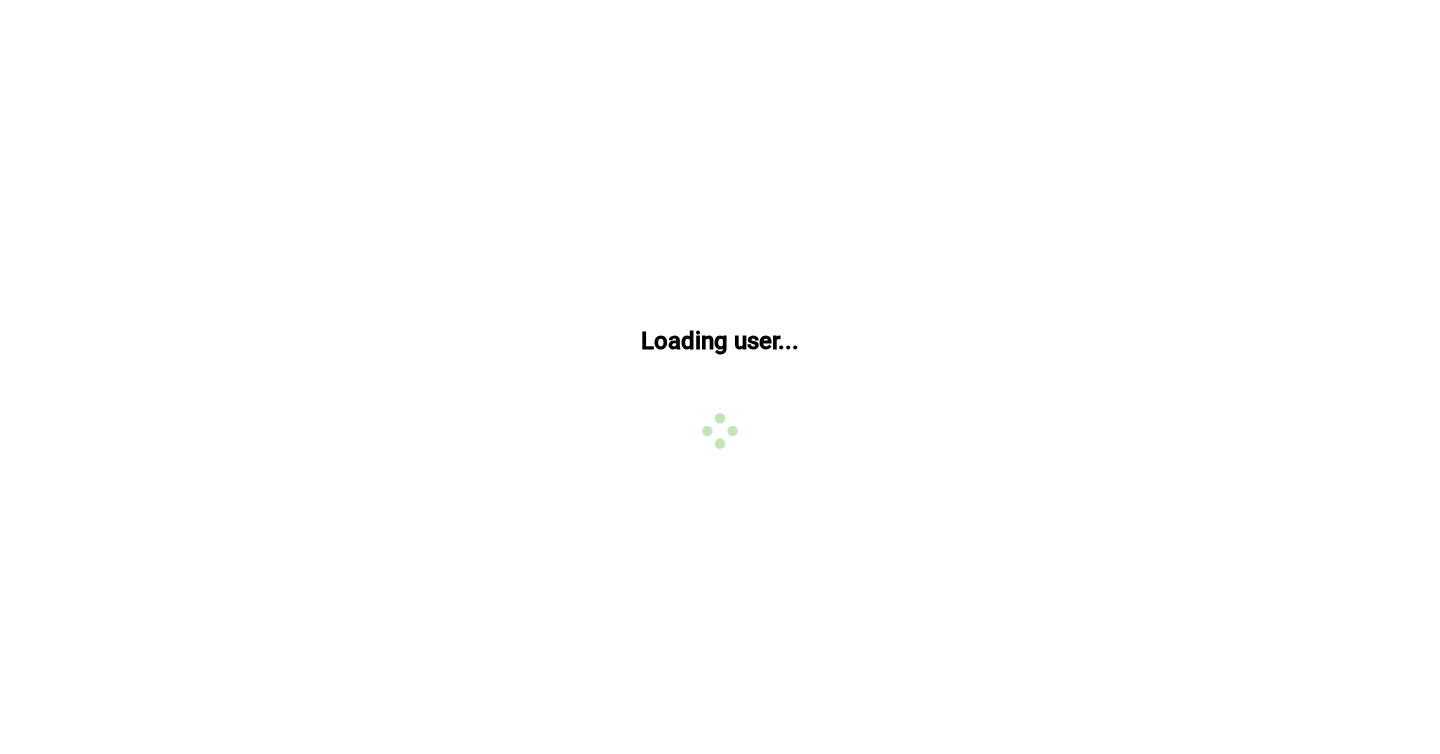 scroll, scrollTop: 0, scrollLeft: 0, axis: both 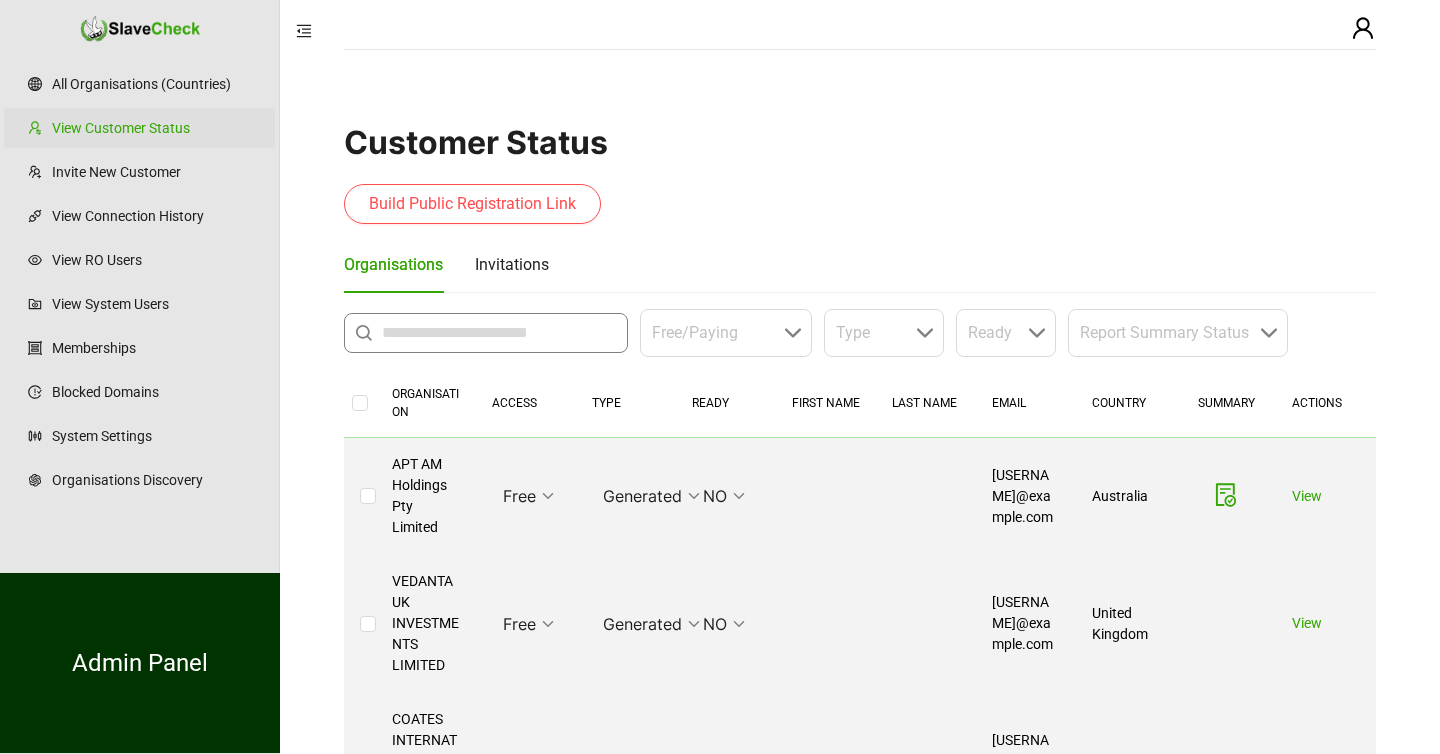 click at bounding box center [499, 333] 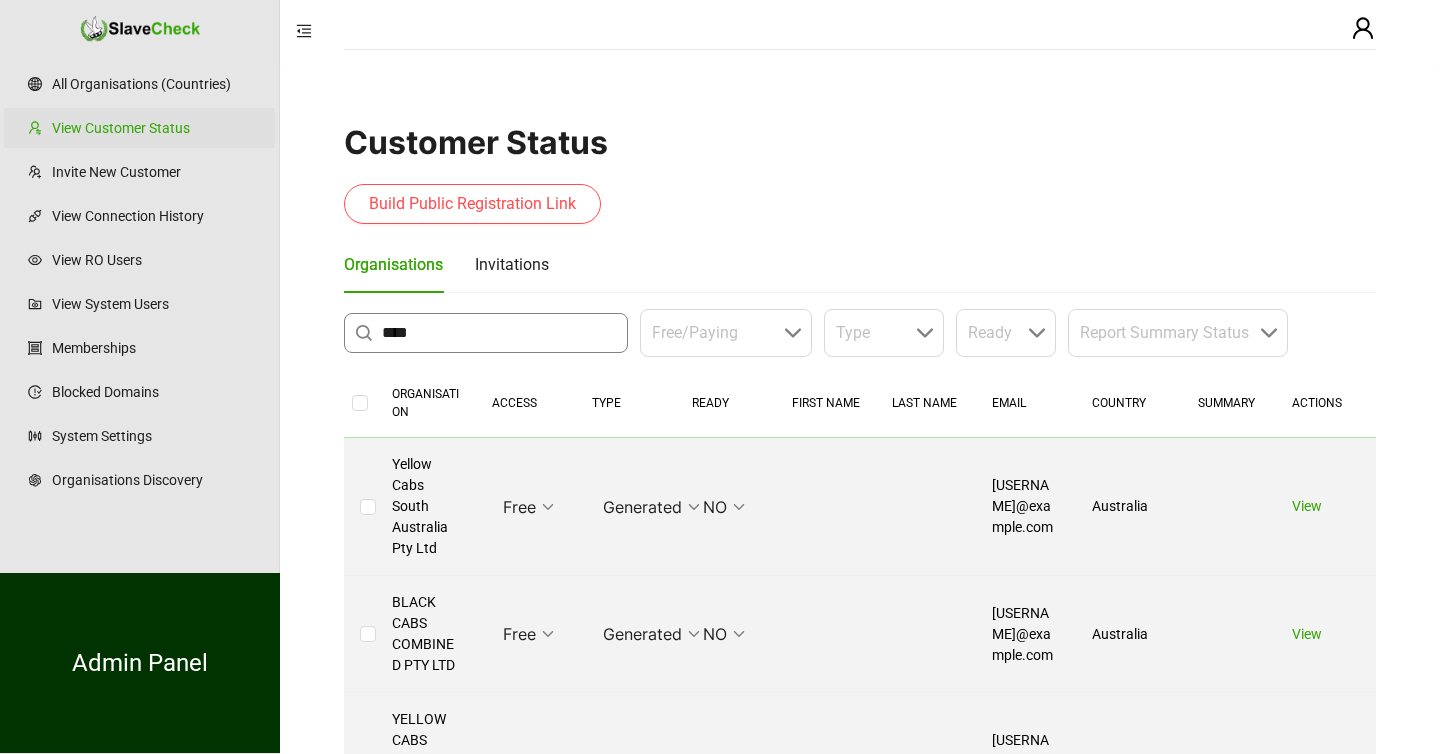 click on "****" at bounding box center [499, 333] 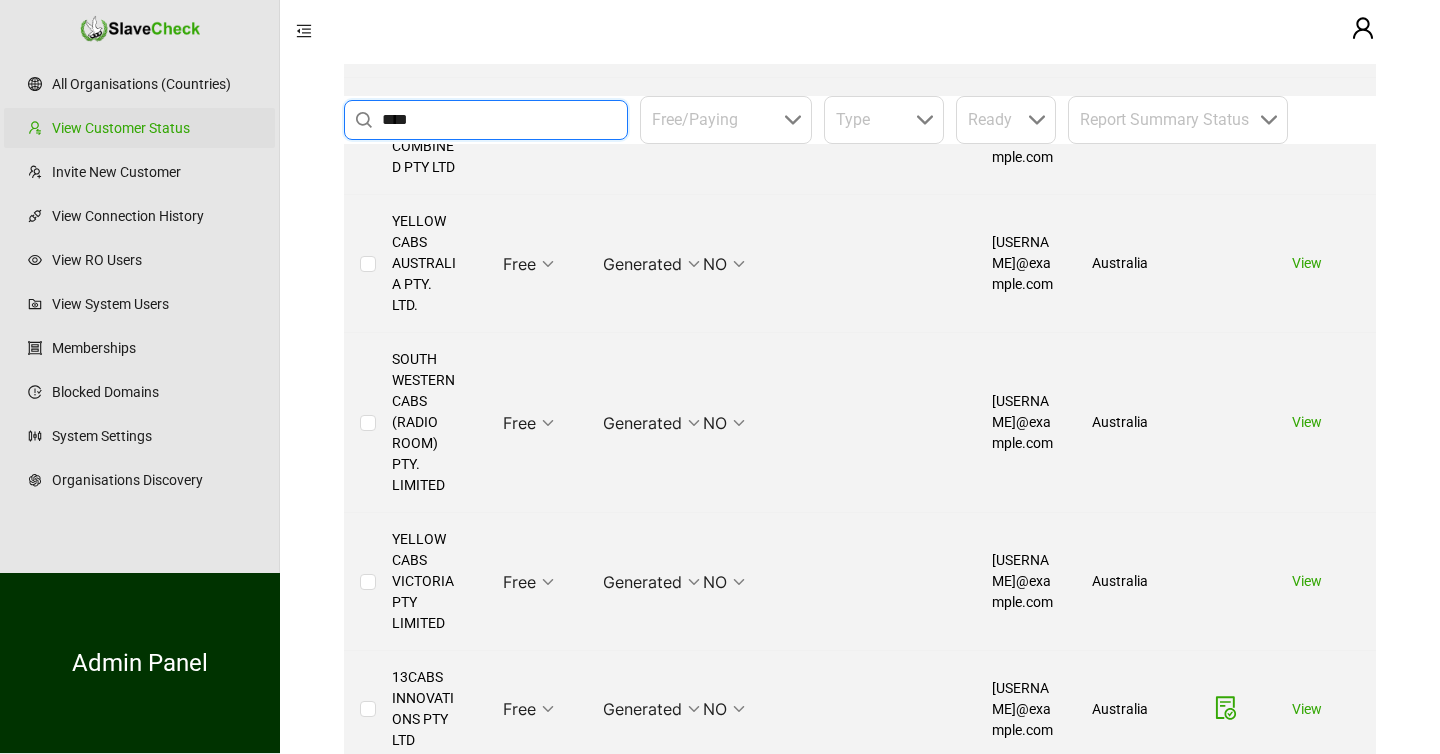 scroll, scrollTop: 0, scrollLeft: 0, axis: both 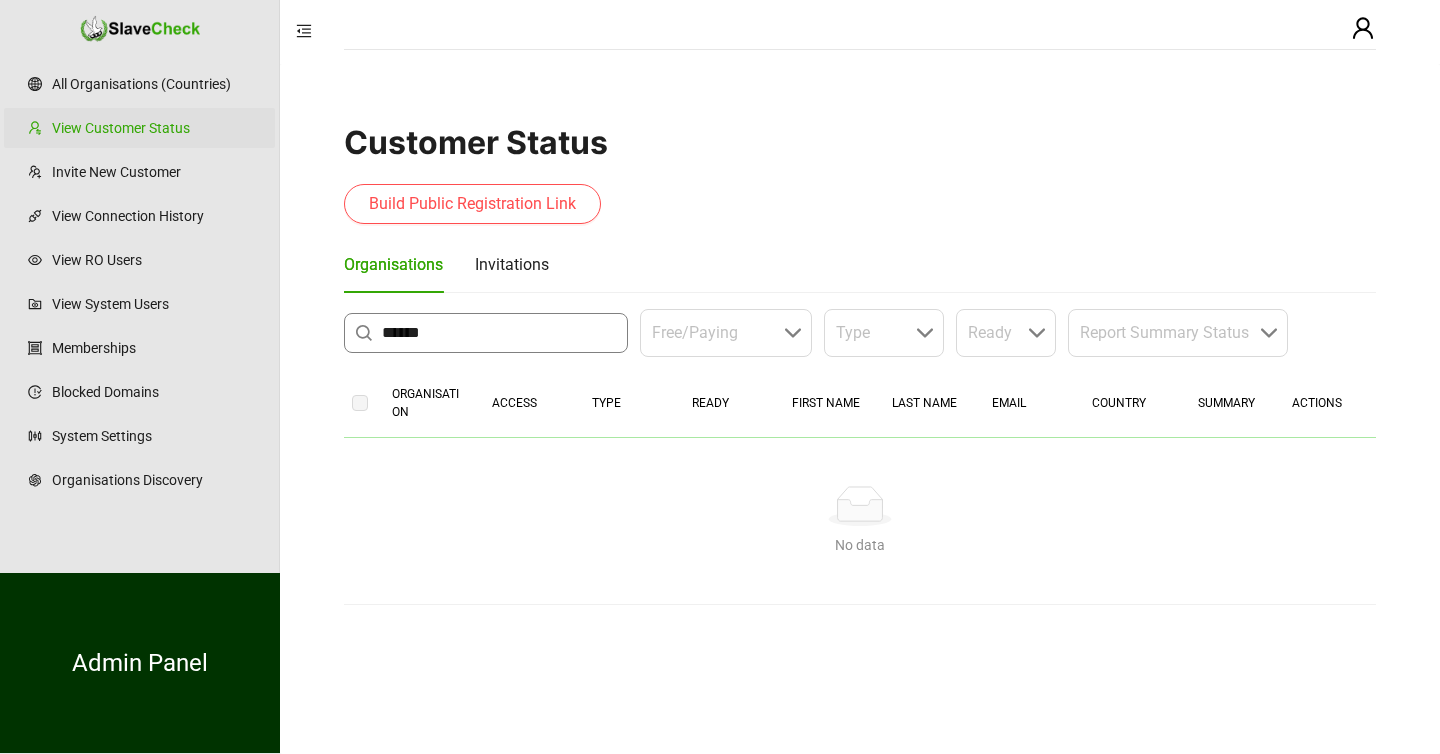 click on "******" at bounding box center (499, 333) 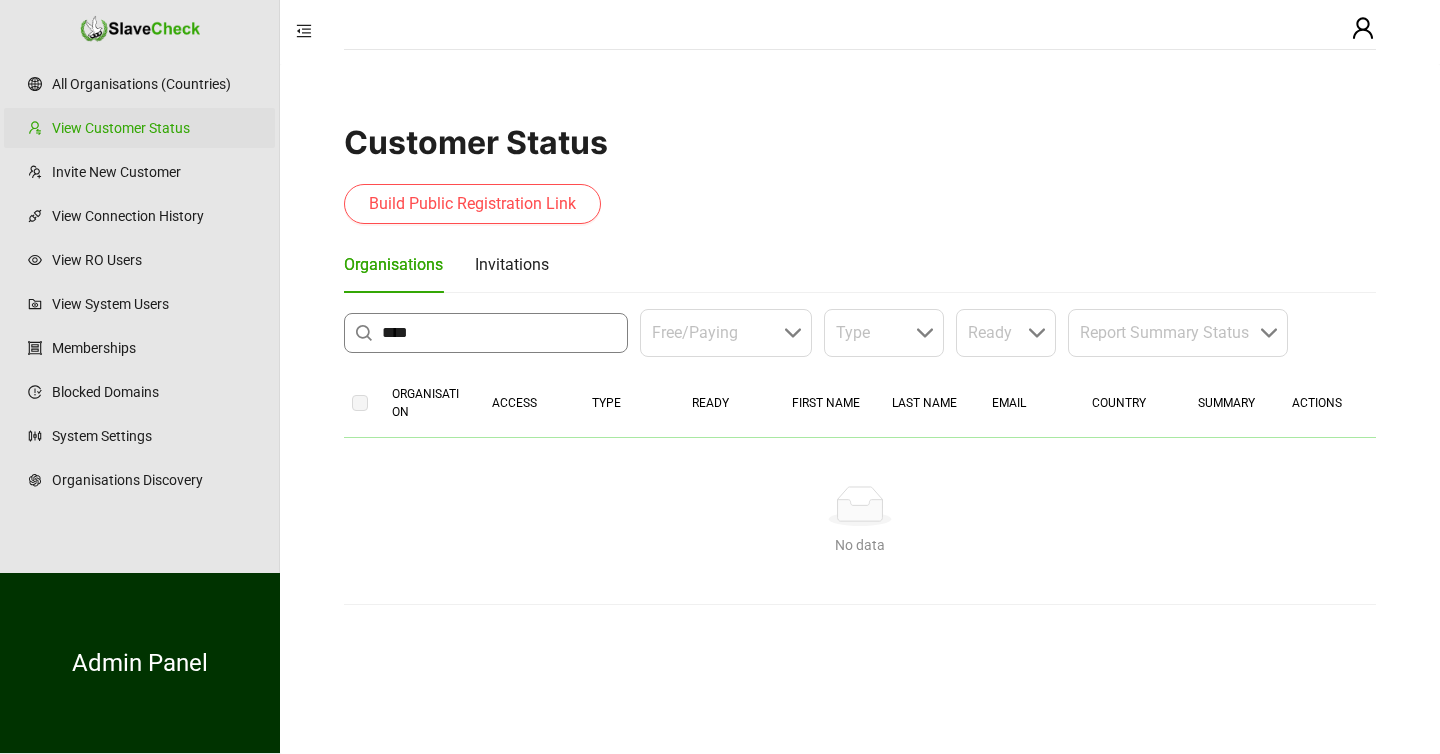 type on "****" 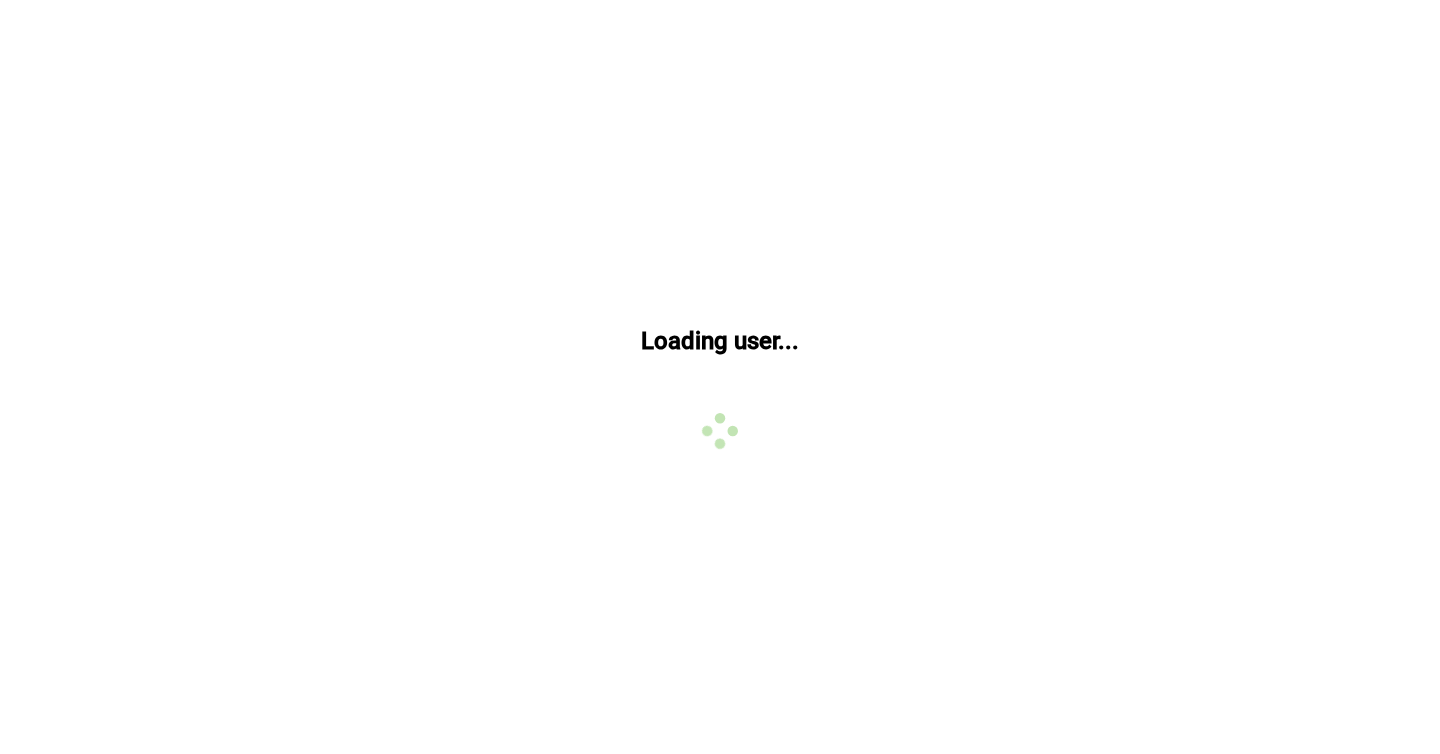 scroll, scrollTop: 0, scrollLeft: 0, axis: both 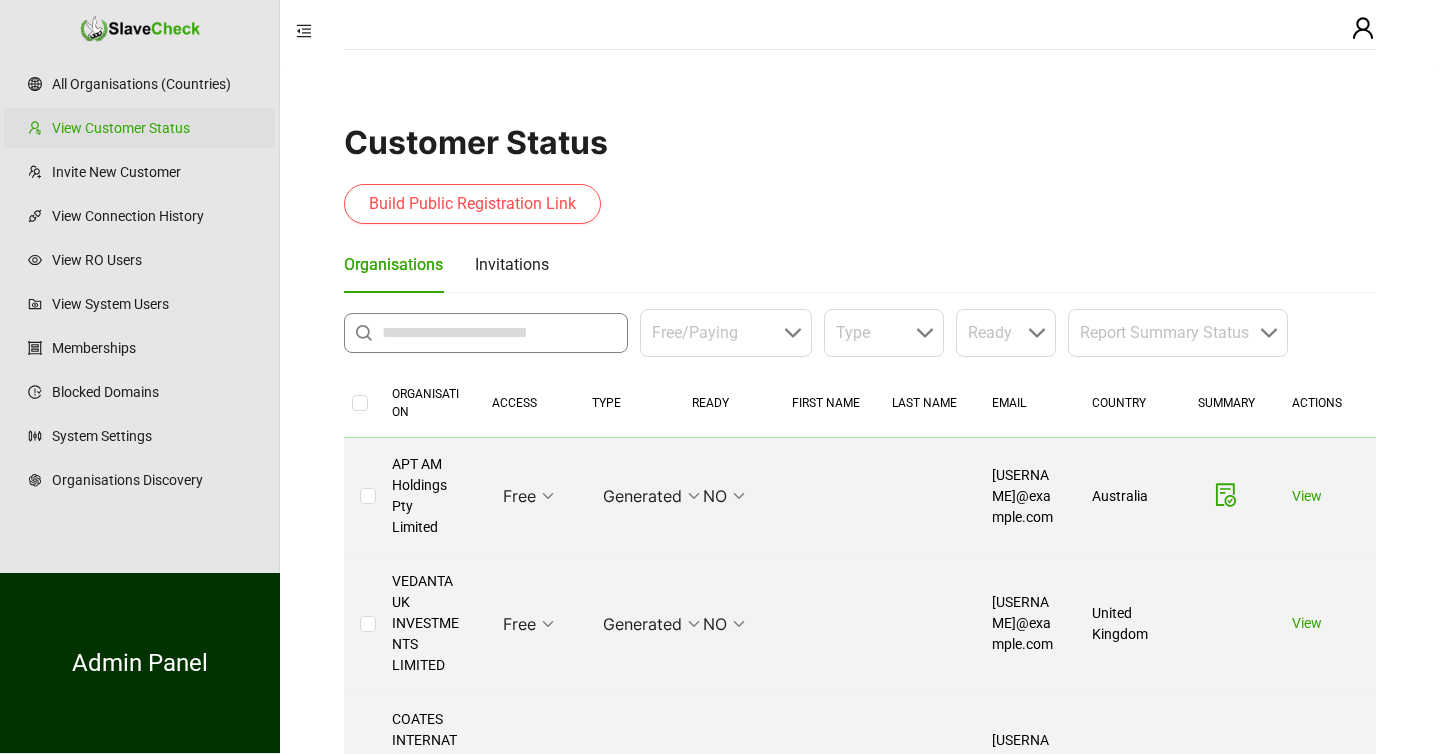click at bounding box center [499, 333] 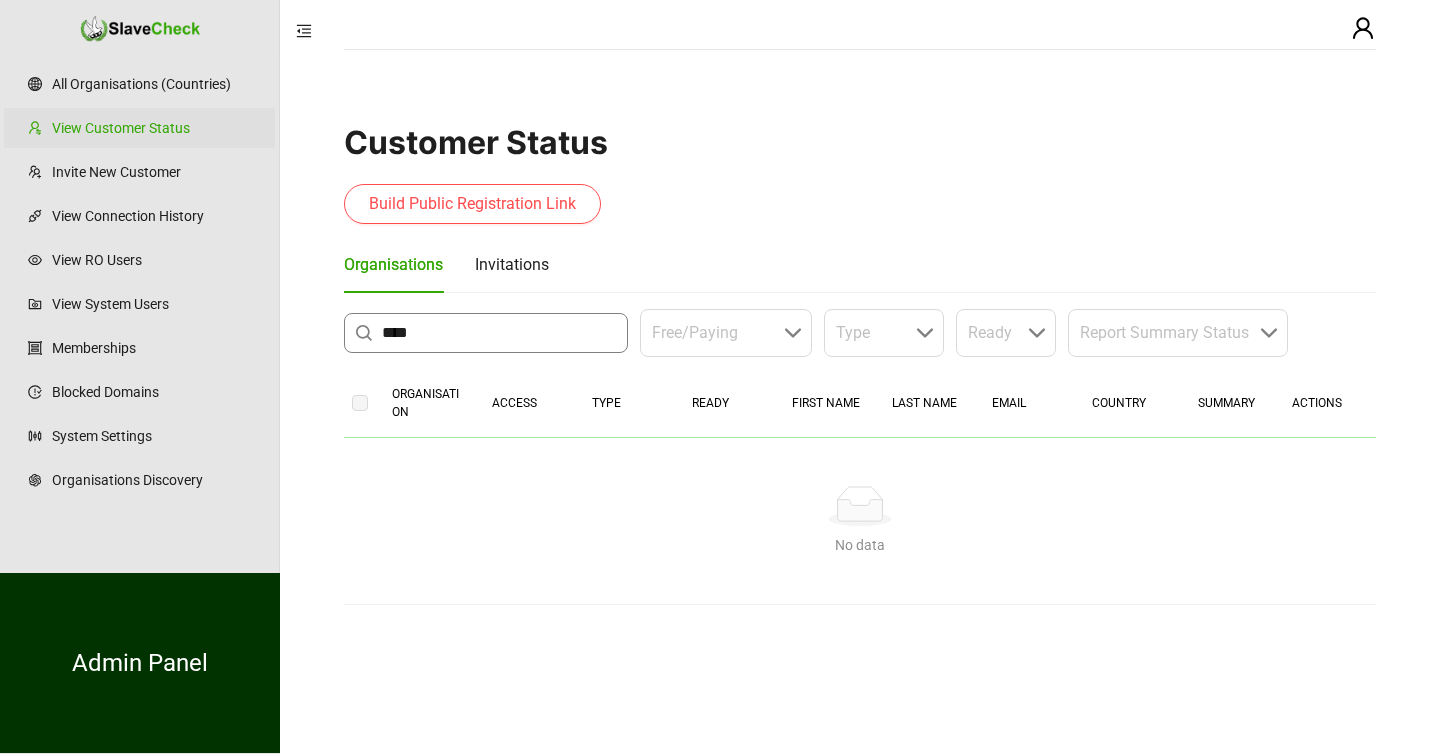 click on "****" at bounding box center (499, 333) 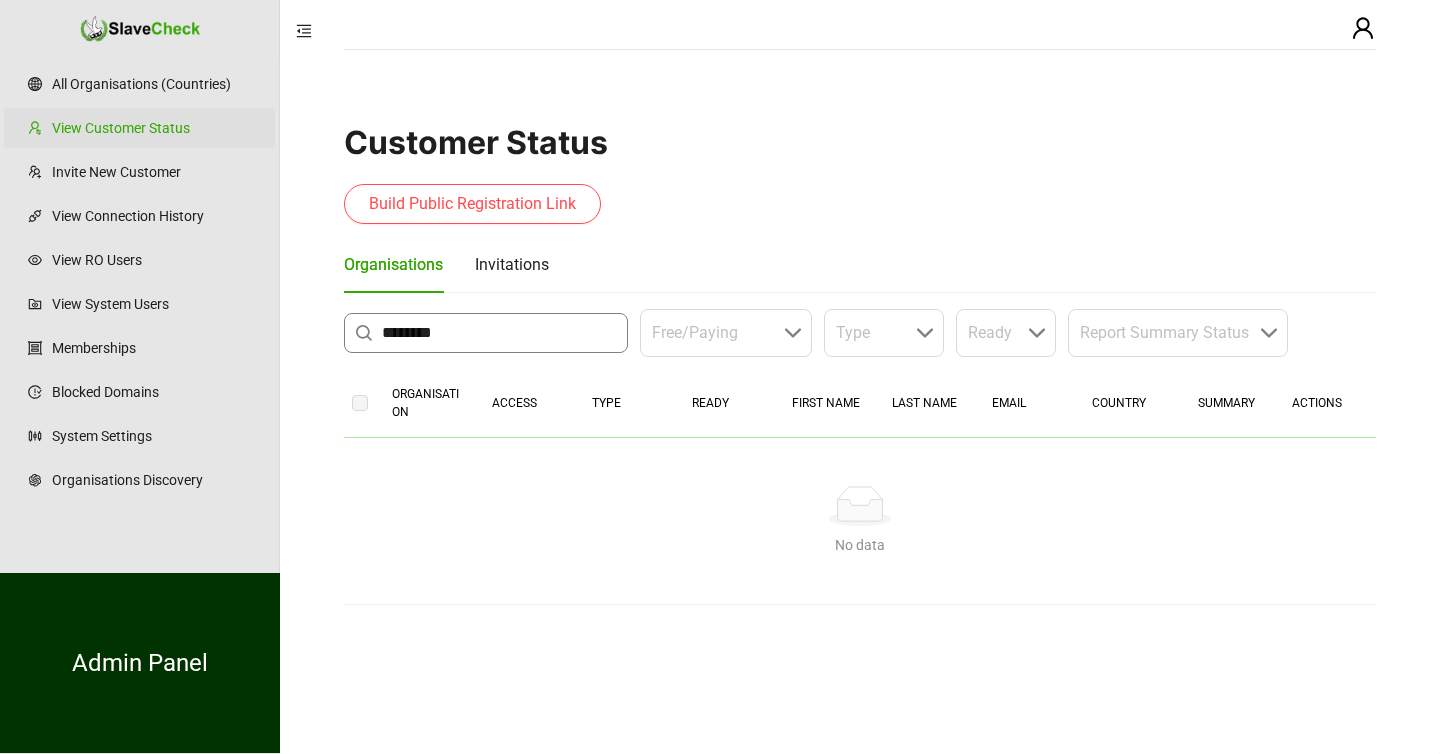 type on "********" 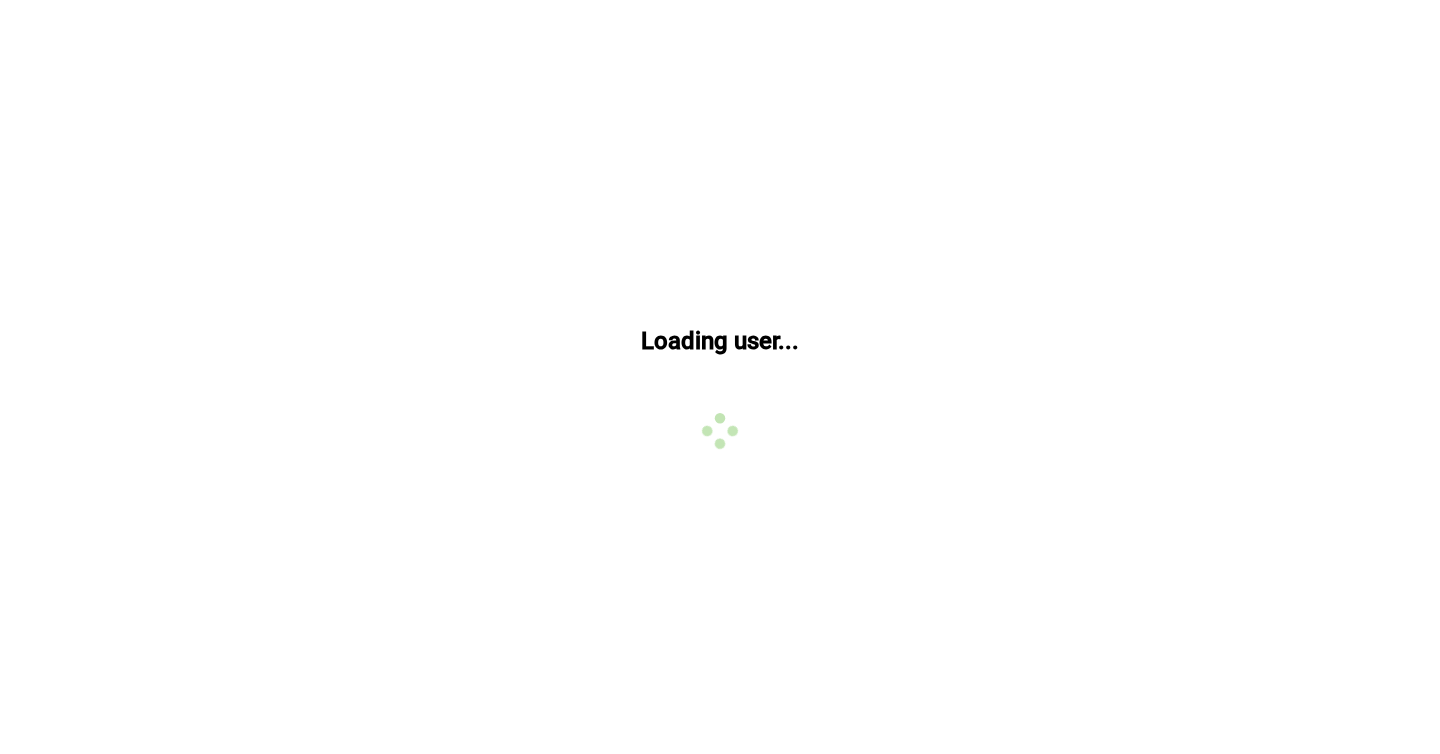 scroll, scrollTop: 0, scrollLeft: 0, axis: both 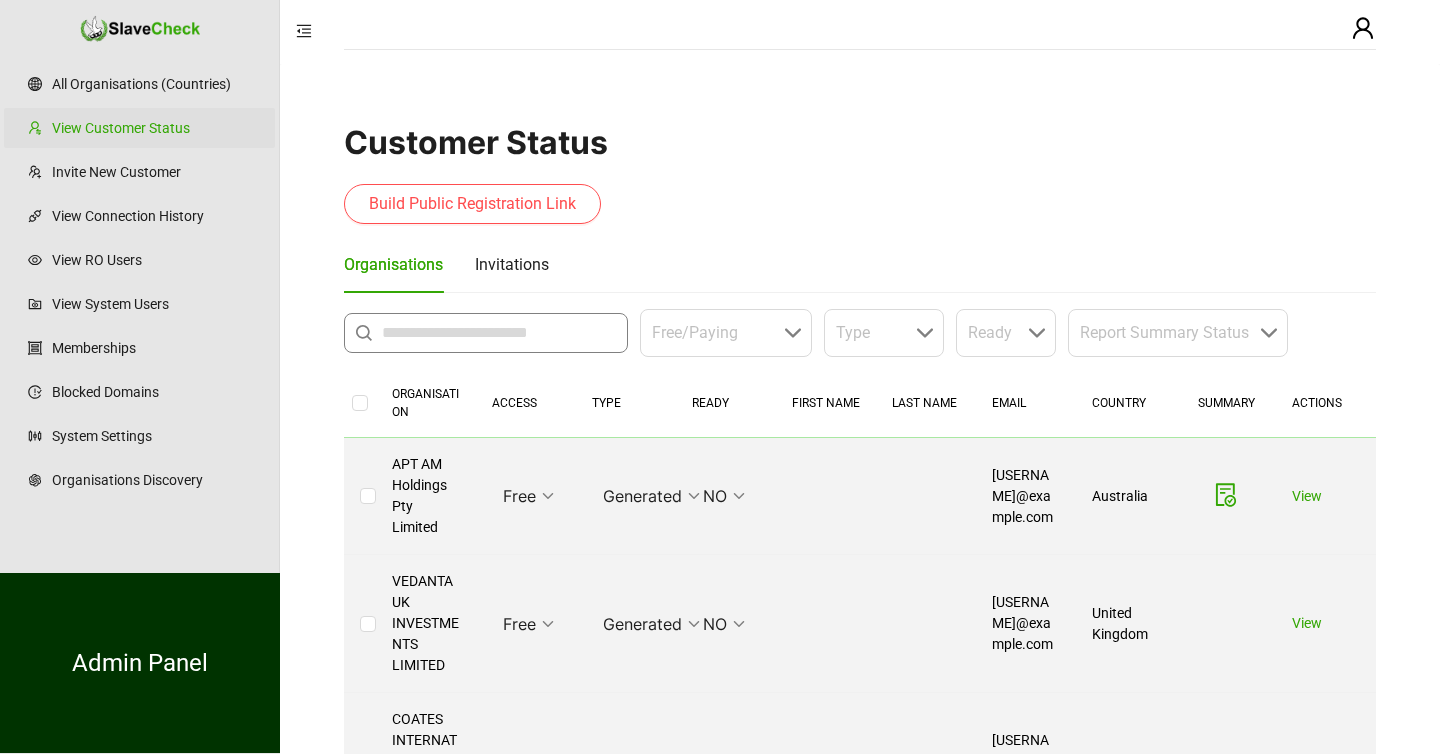 click at bounding box center (499, 333) 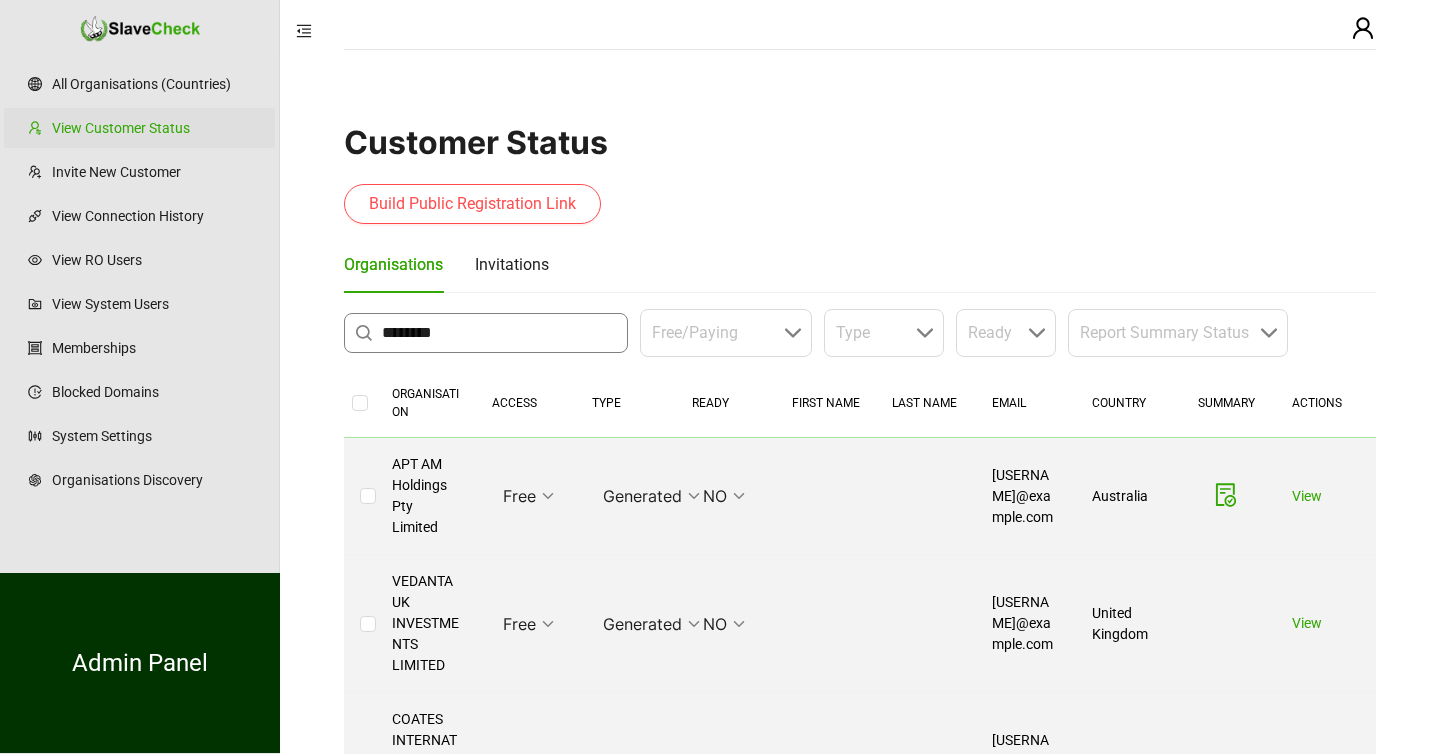 type on "********" 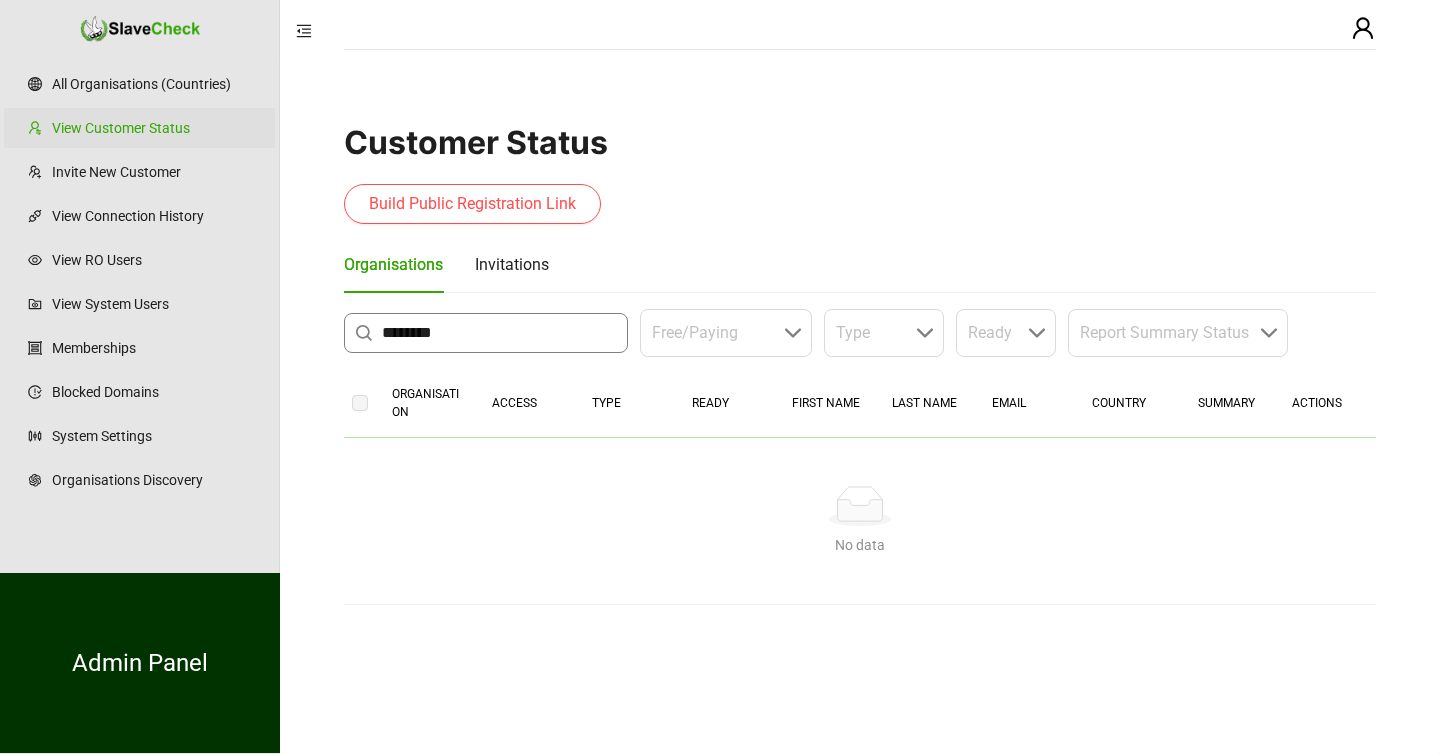 click on "********" at bounding box center (499, 333) 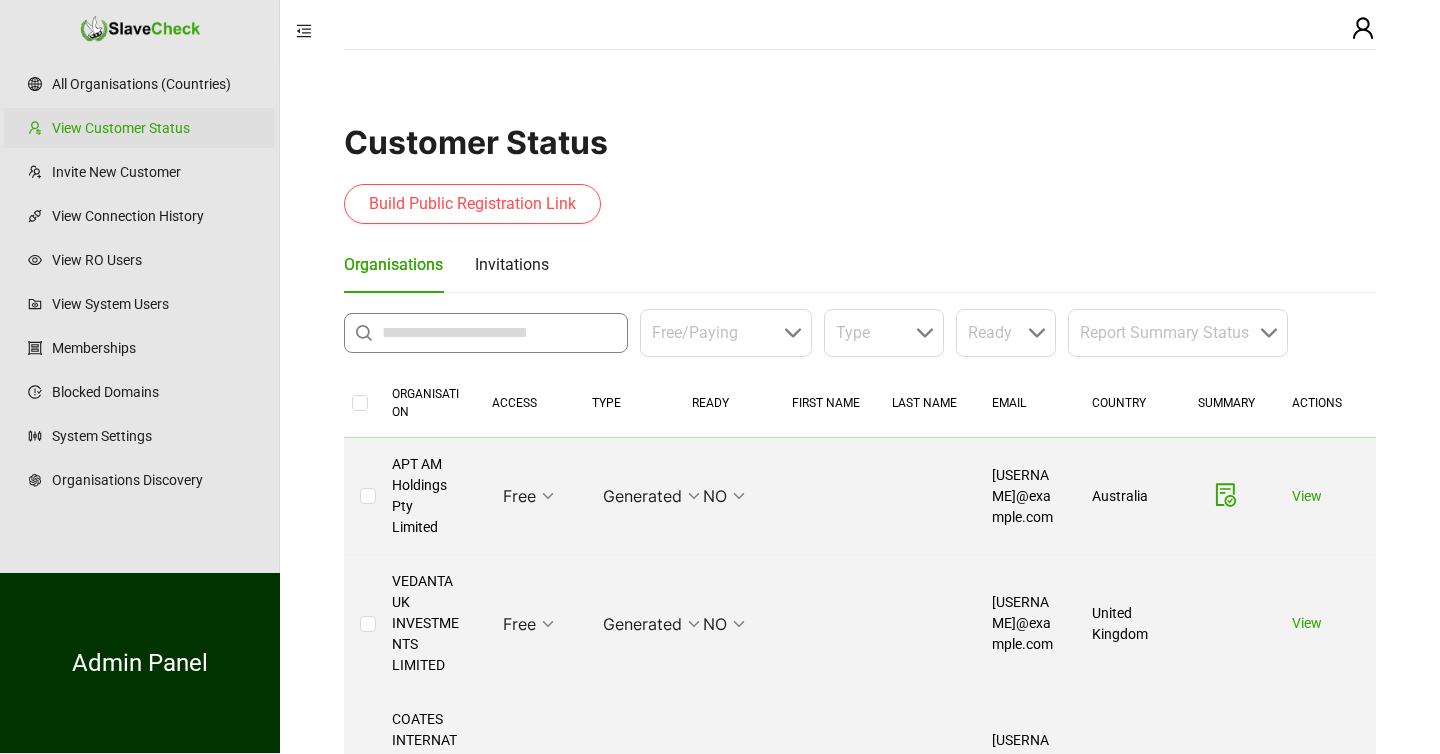 click at bounding box center (499, 333) 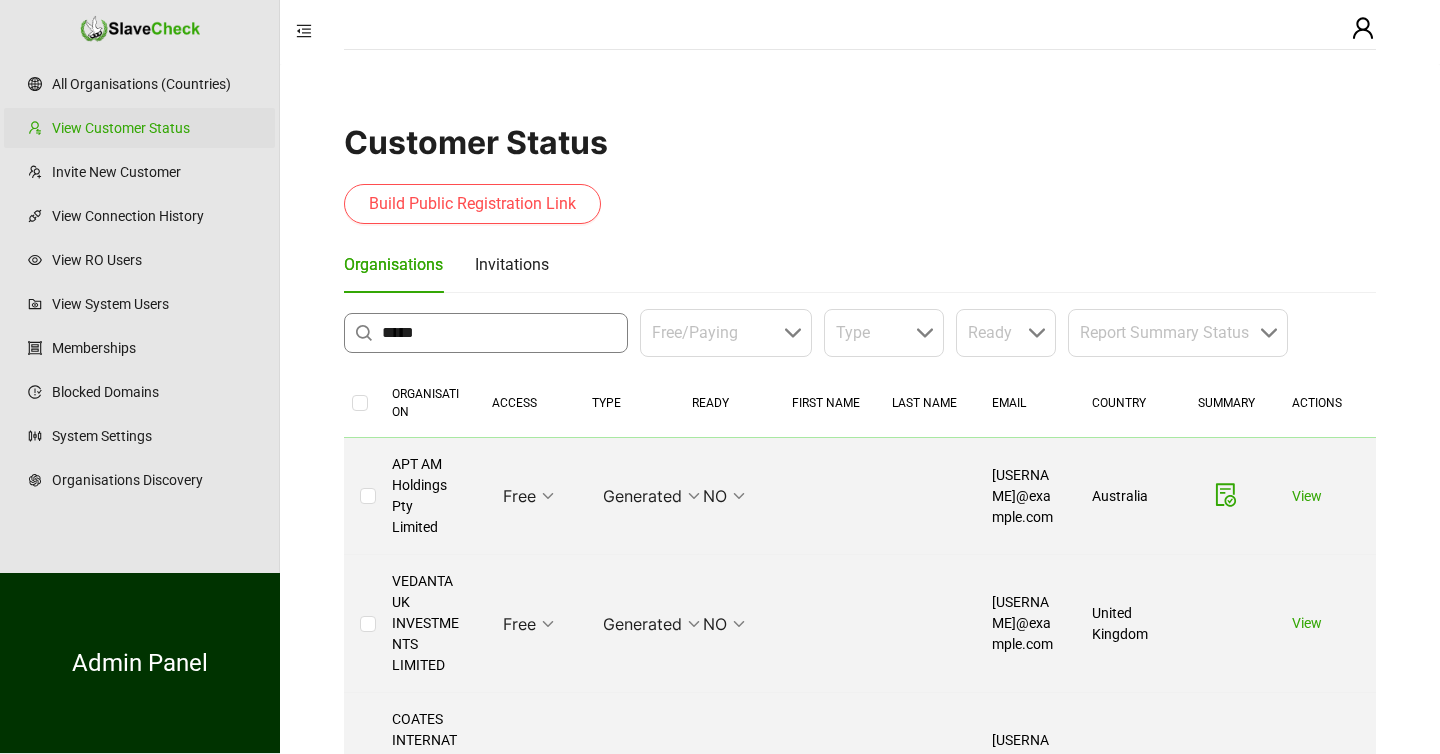 type on "*****" 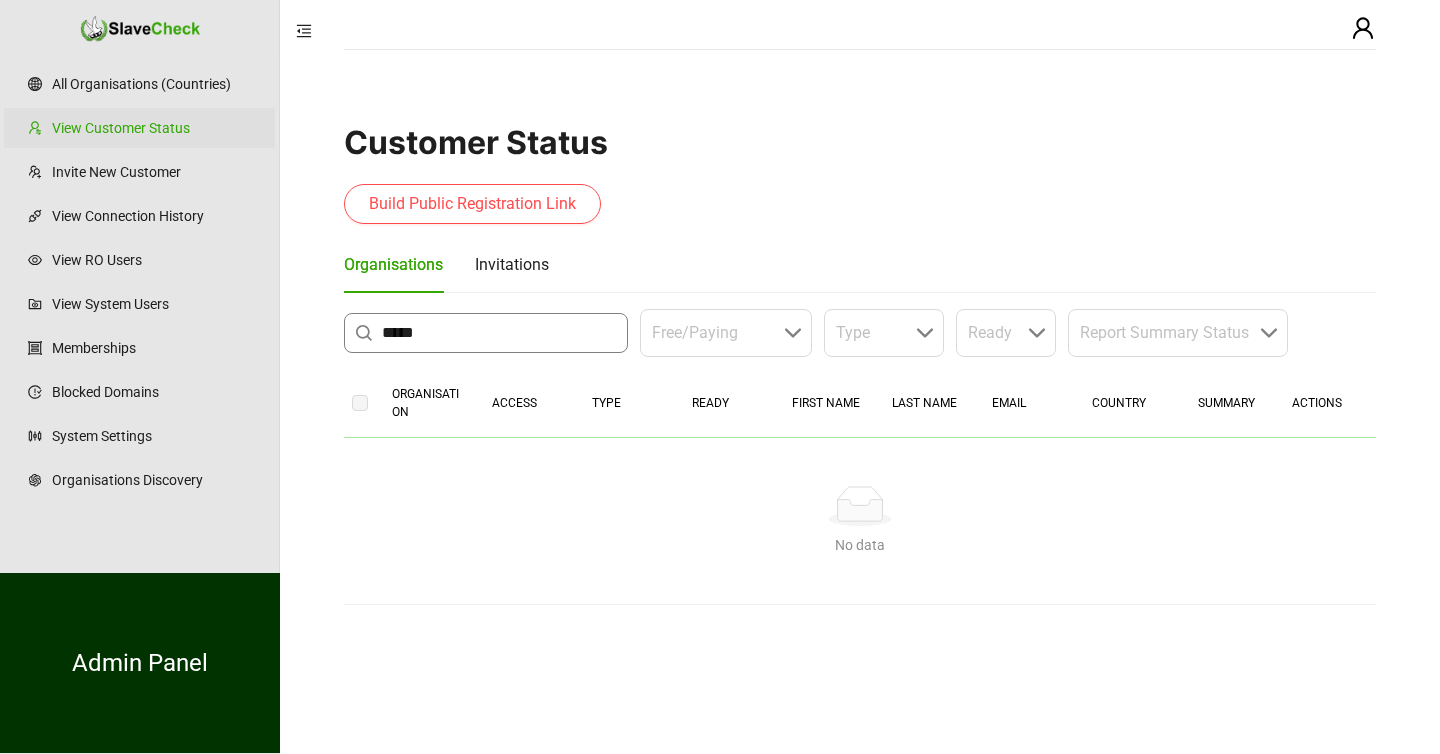 click on "*****" at bounding box center (499, 333) 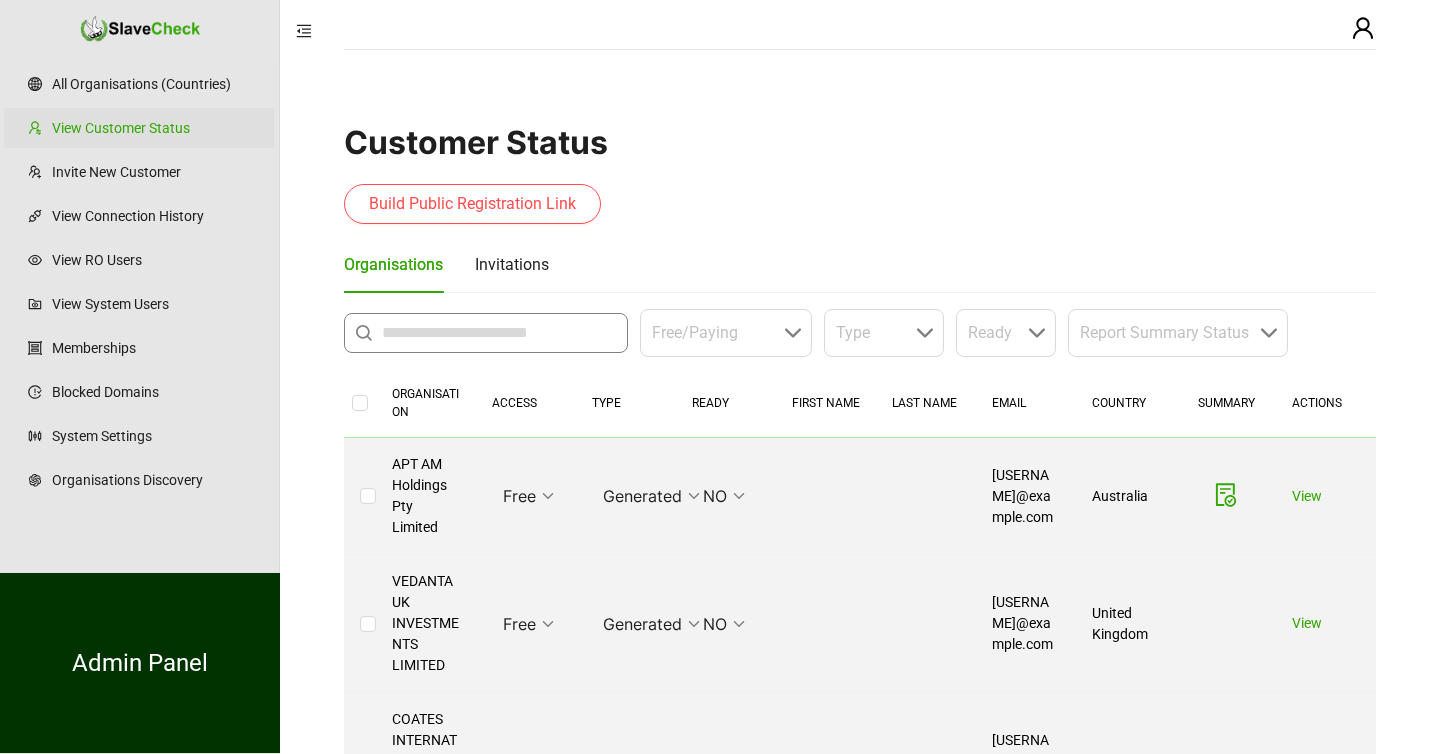 click at bounding box center (499, 333) 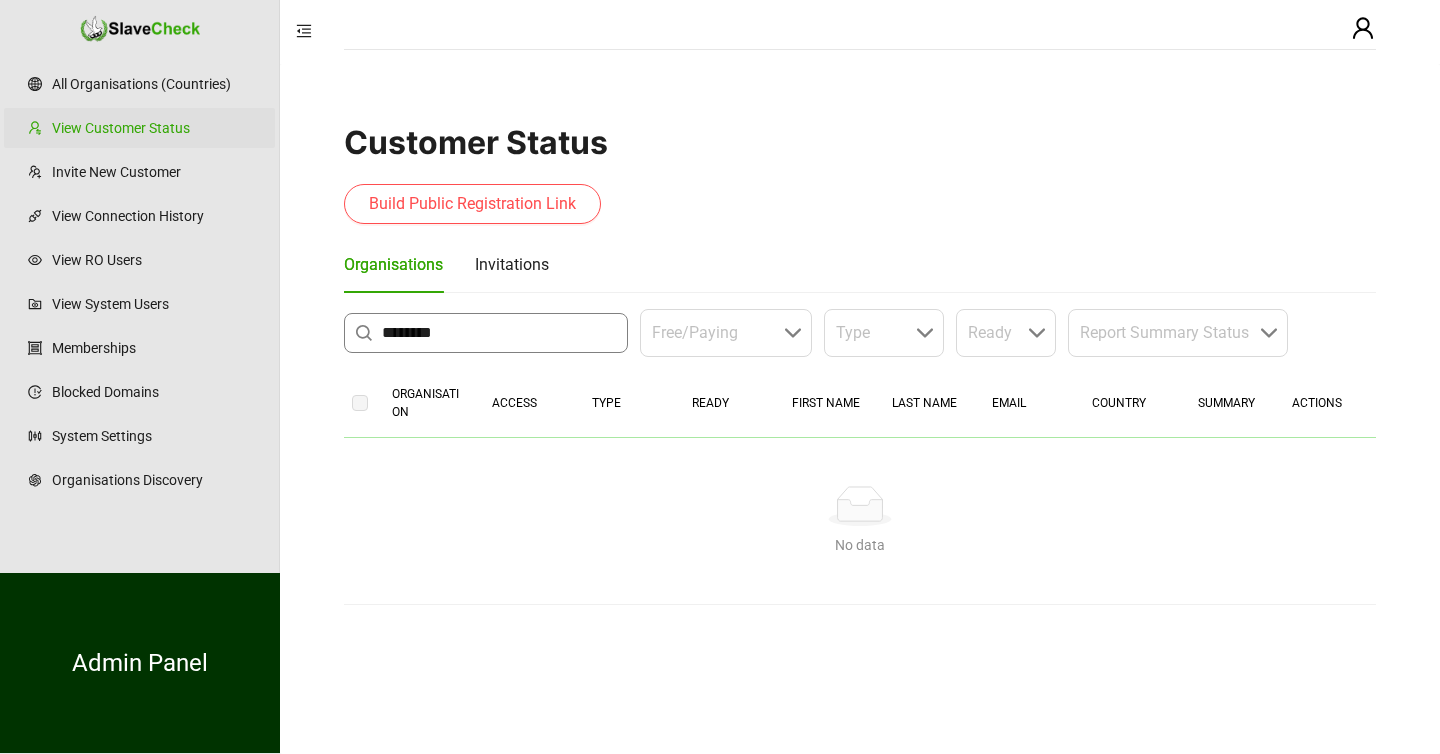 click on "********" at bounding box center [499, 333] 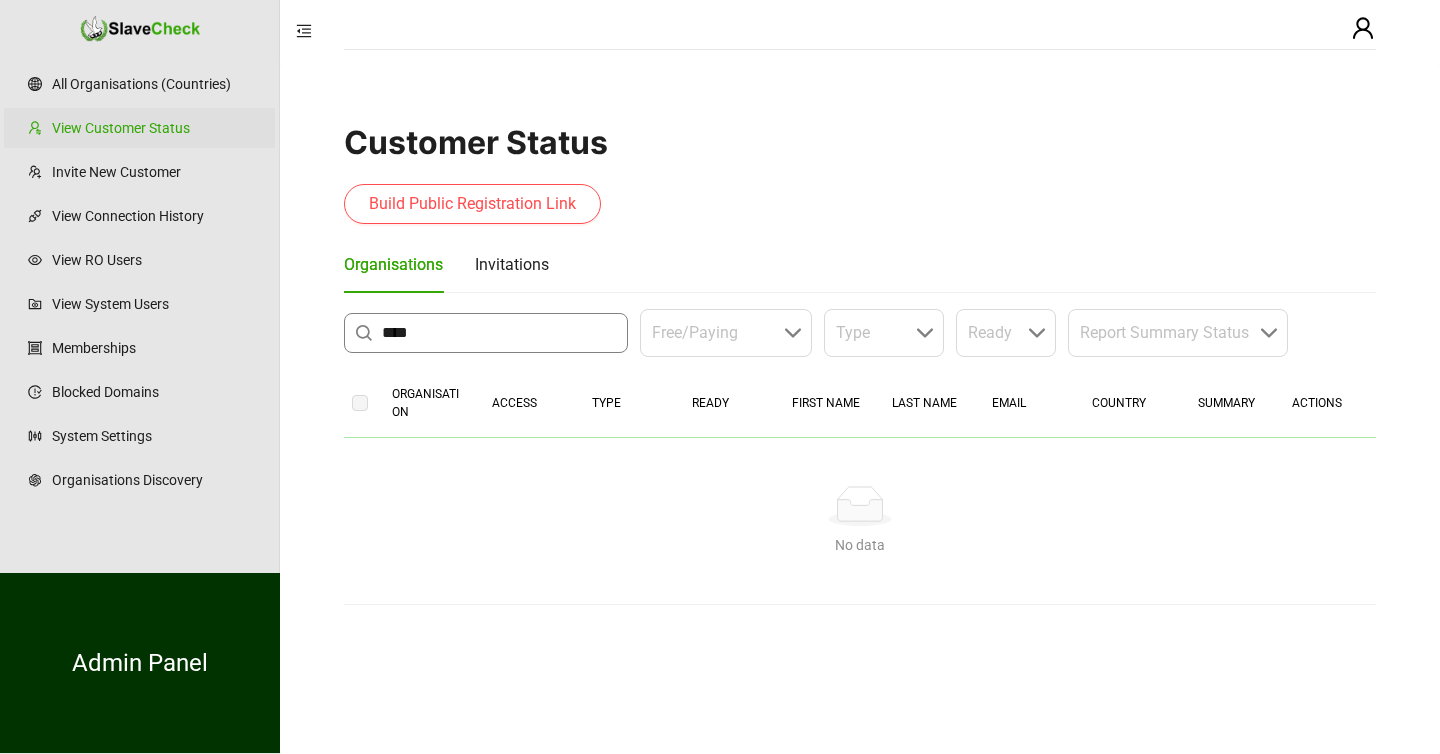 type on "****" 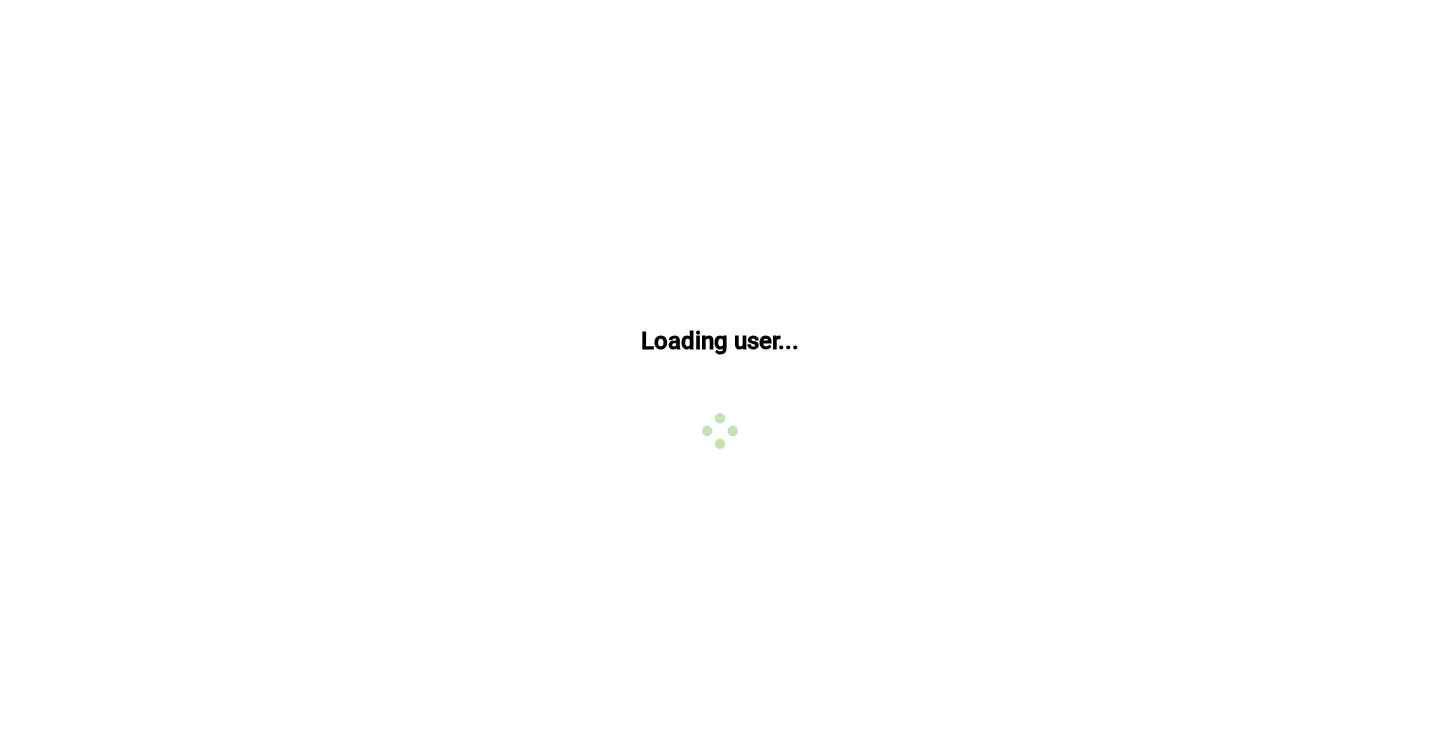 scroll, scrollTop: 0, scrollLeft: 0, axis: both 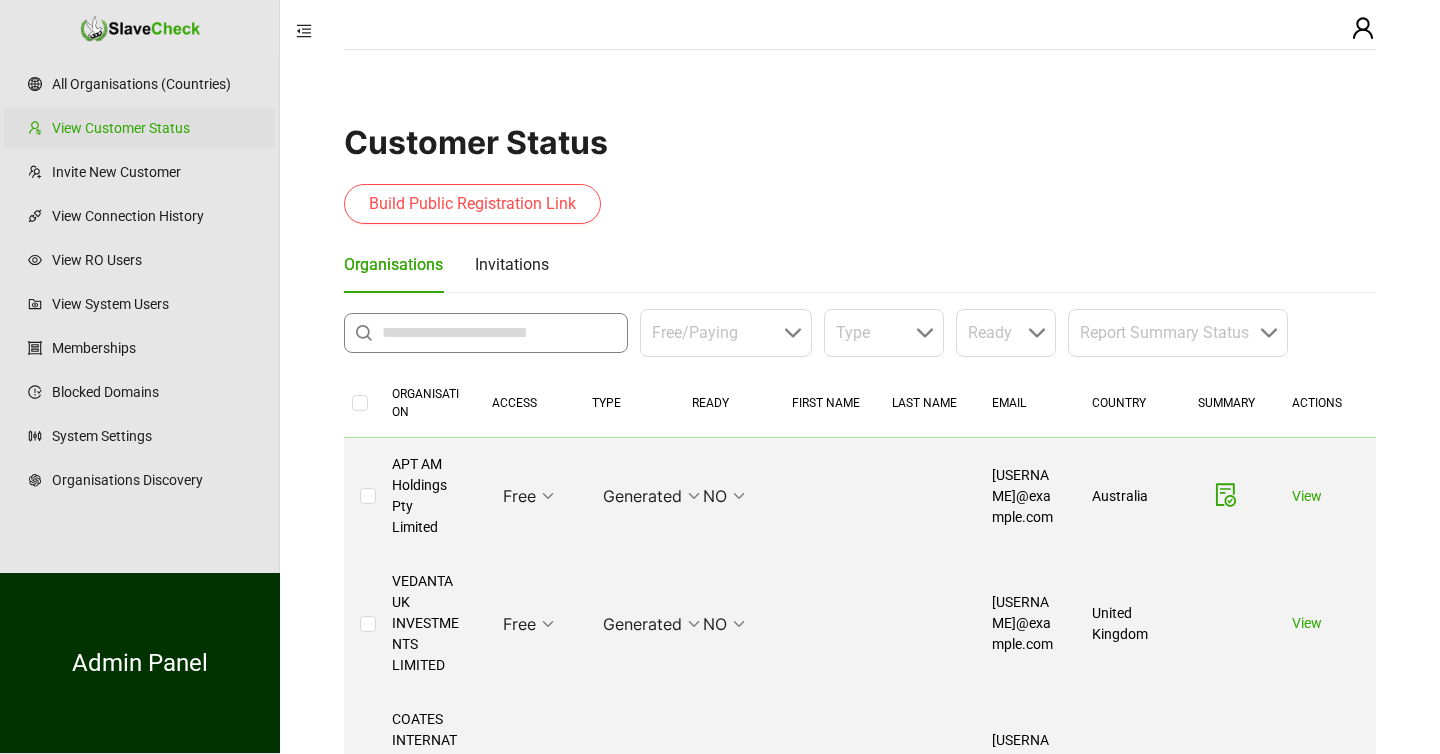 click at bounding box center [499, 333] 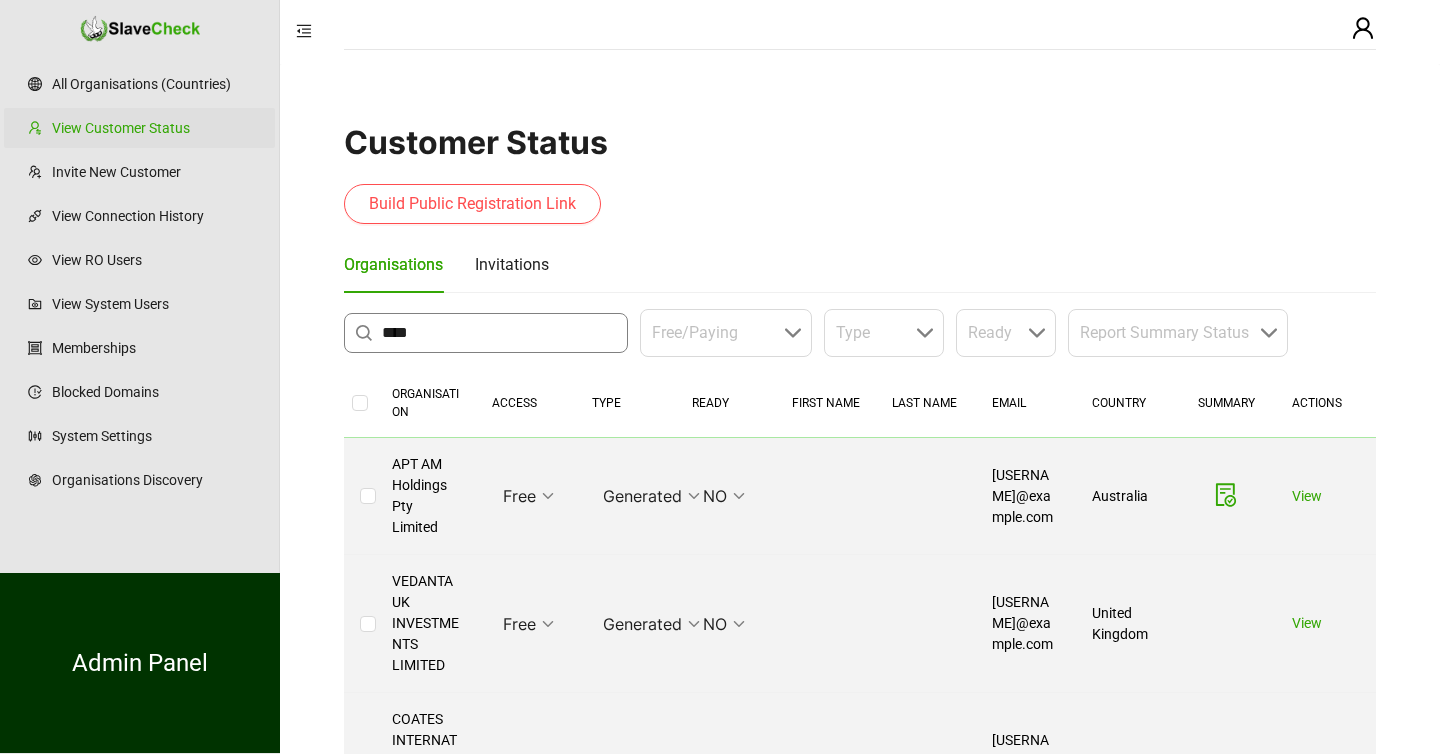 type on "****" 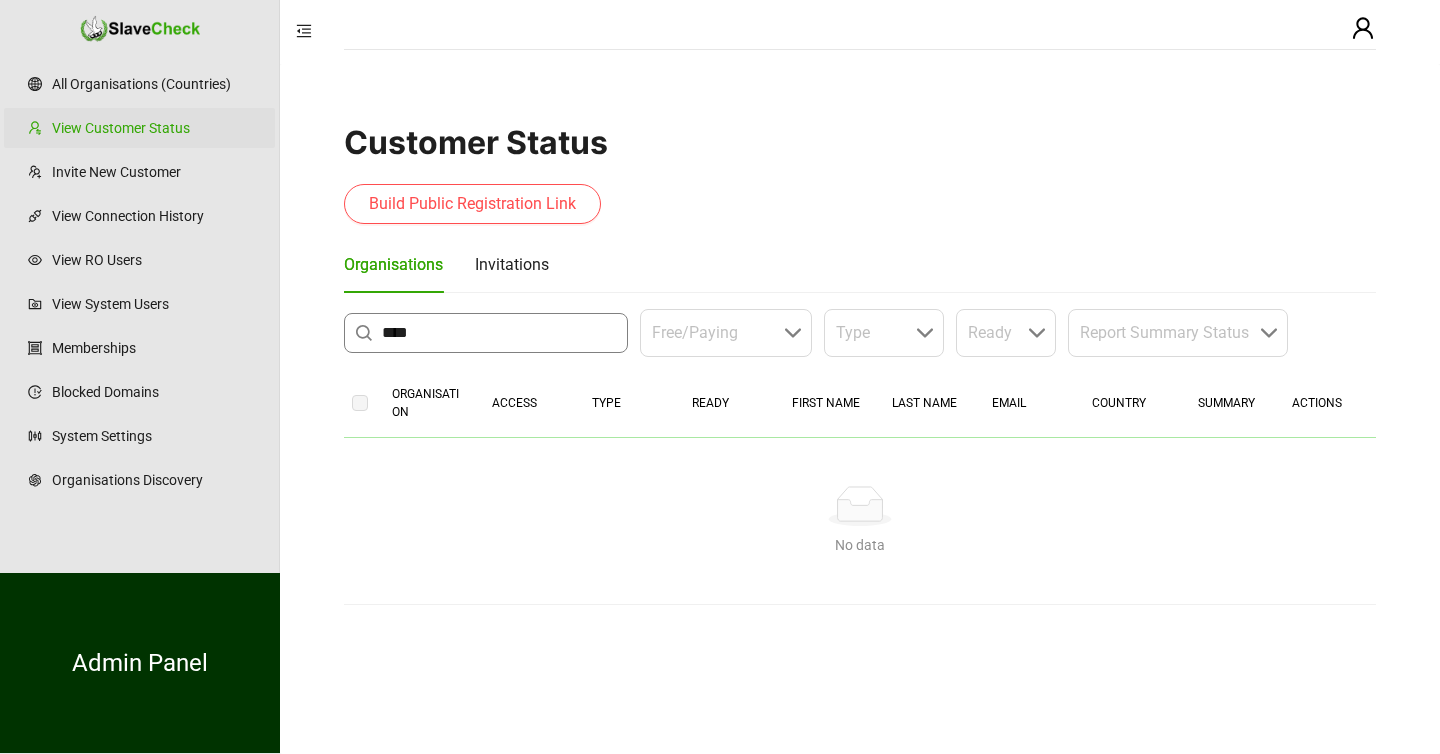 click on "****" at bounding box center (499, 333) 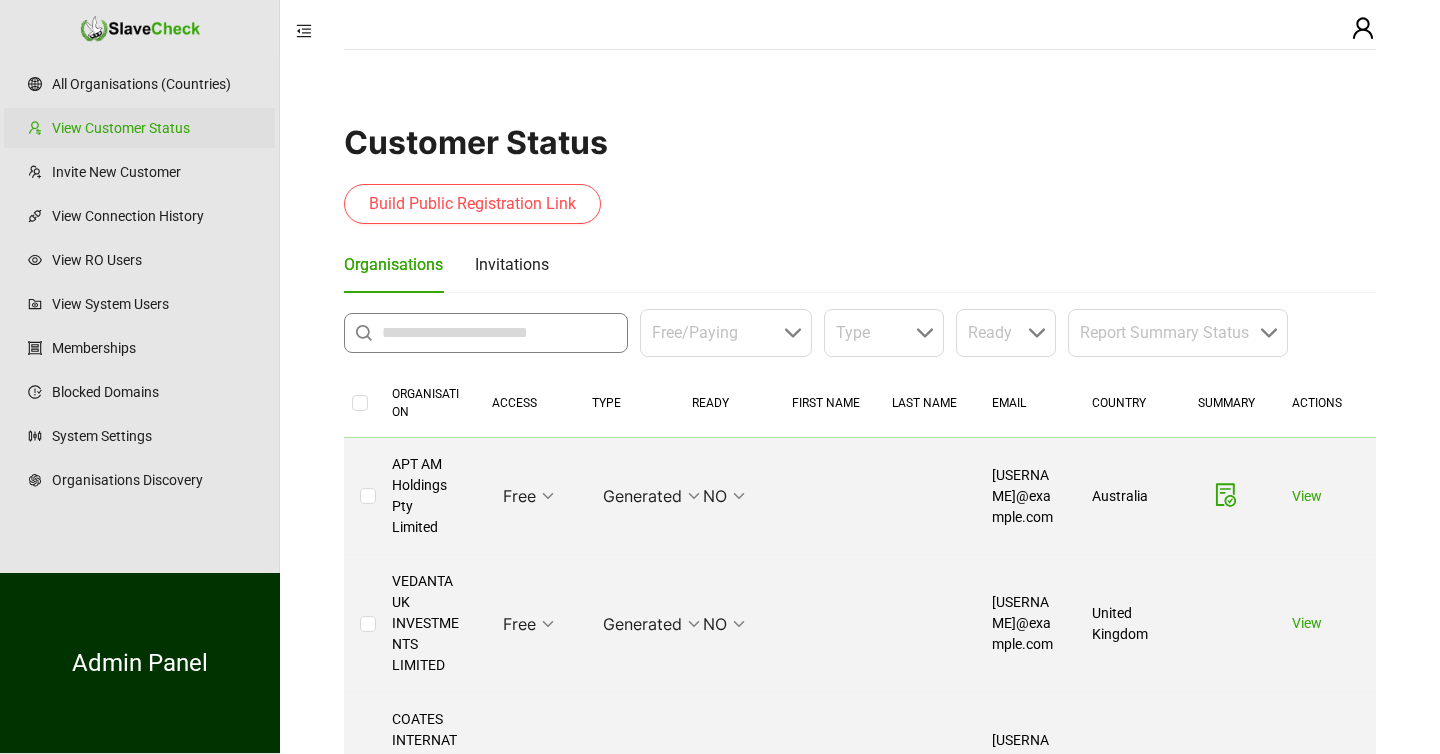 click at bounding box center [499, 333] 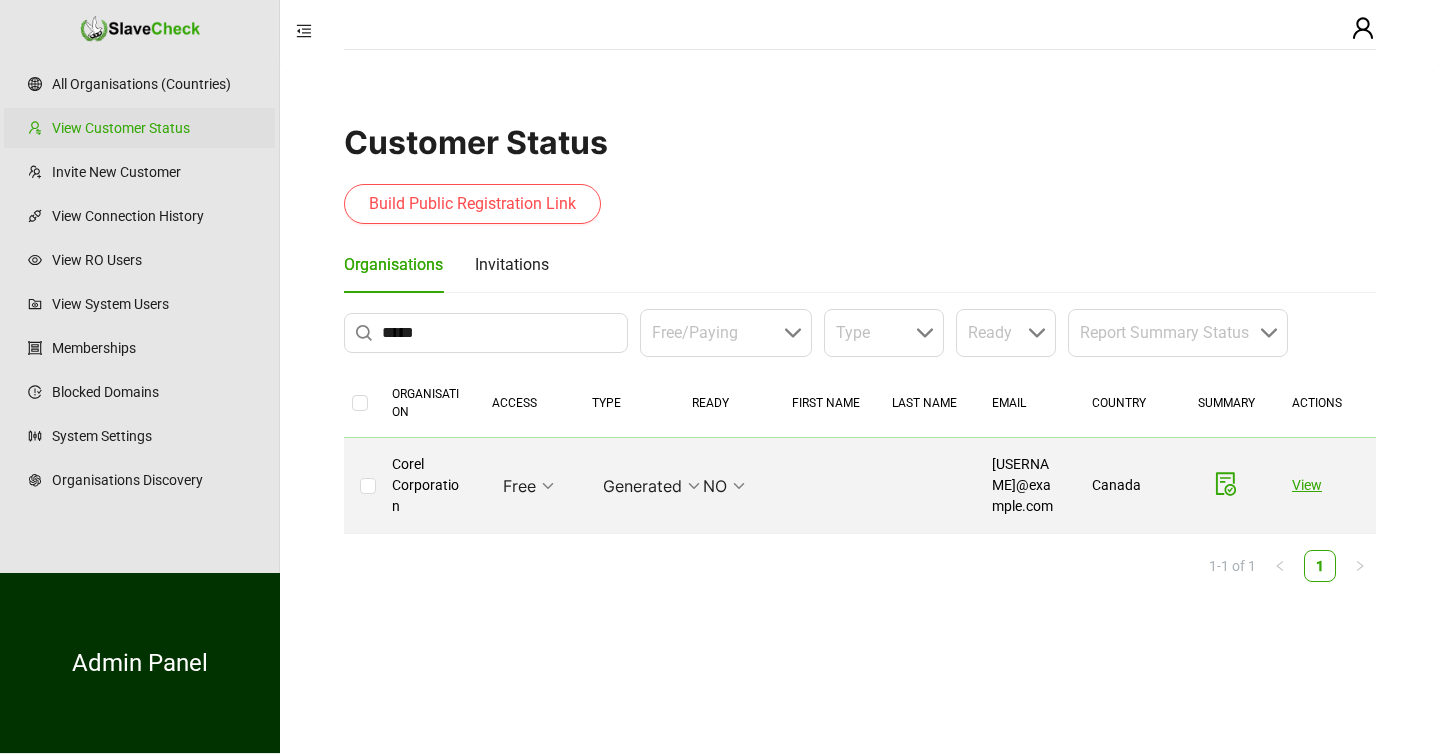 click on "View" at bounding box center [1307, 485] 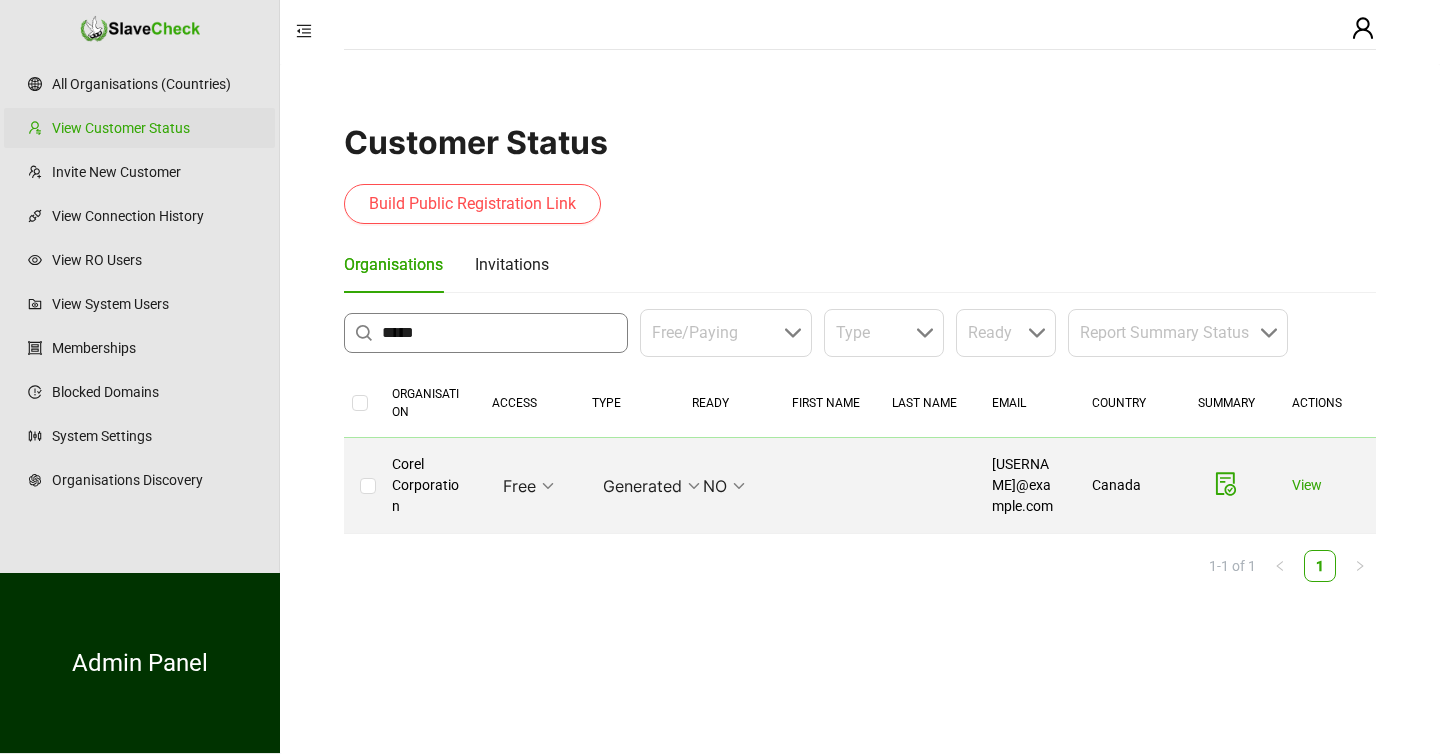 click on "*****" at bounding box center [499, 333] 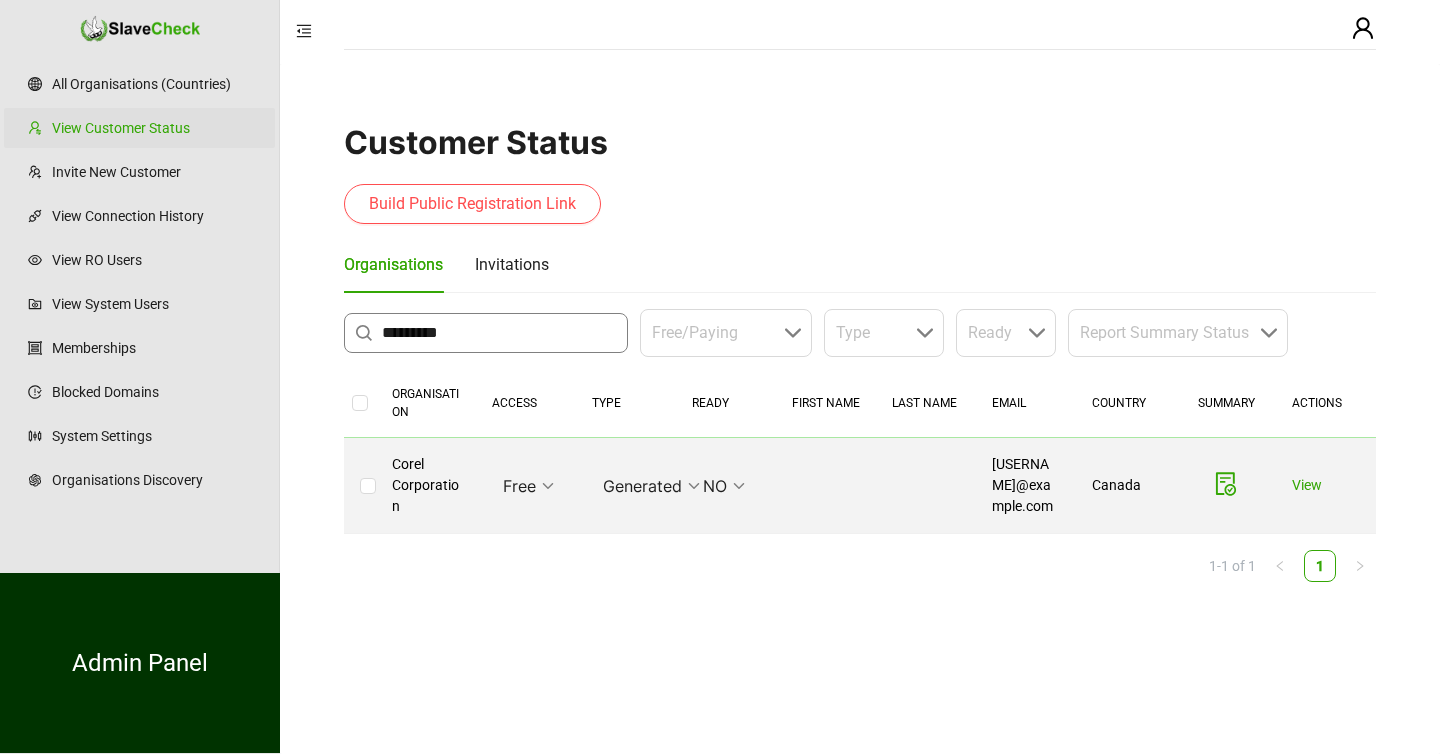 type on "*********" 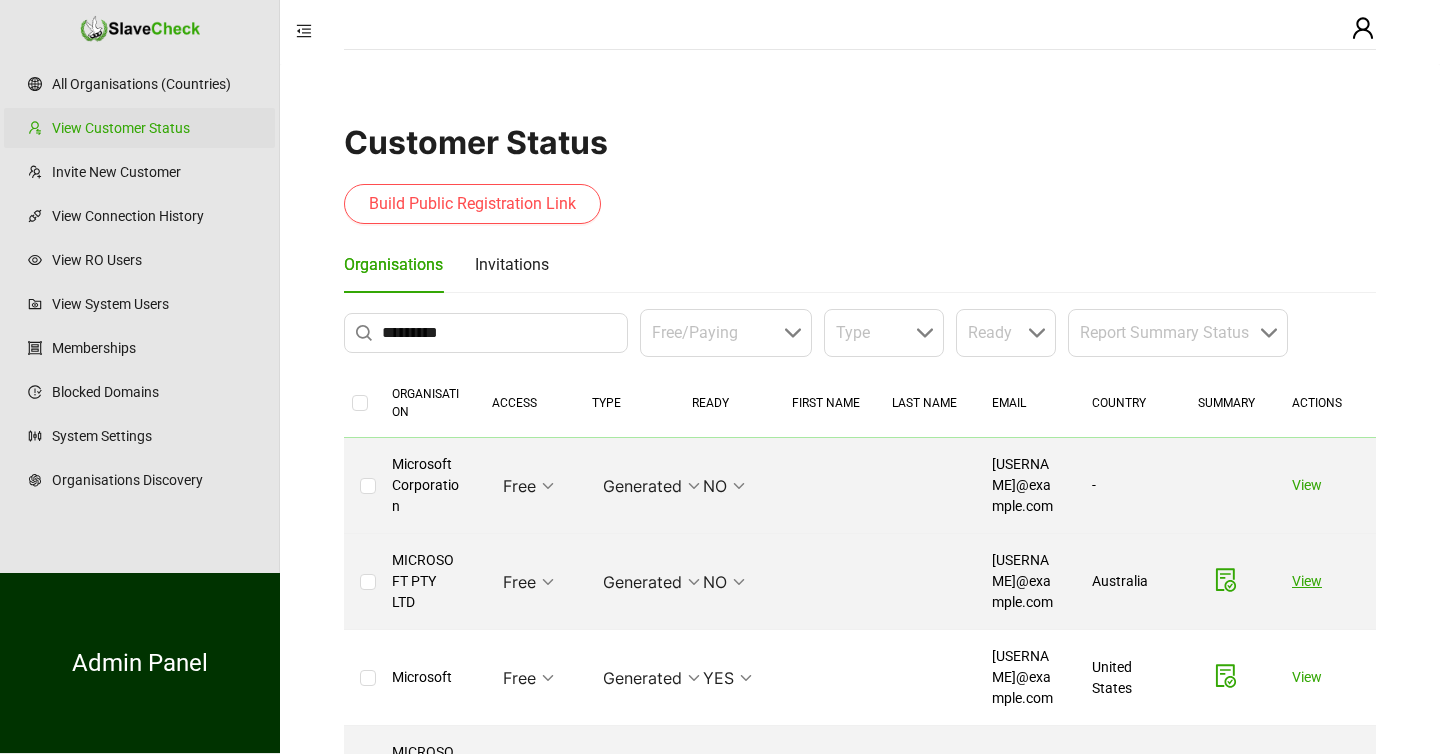 click on "View" at bounding box center [1307, 581] 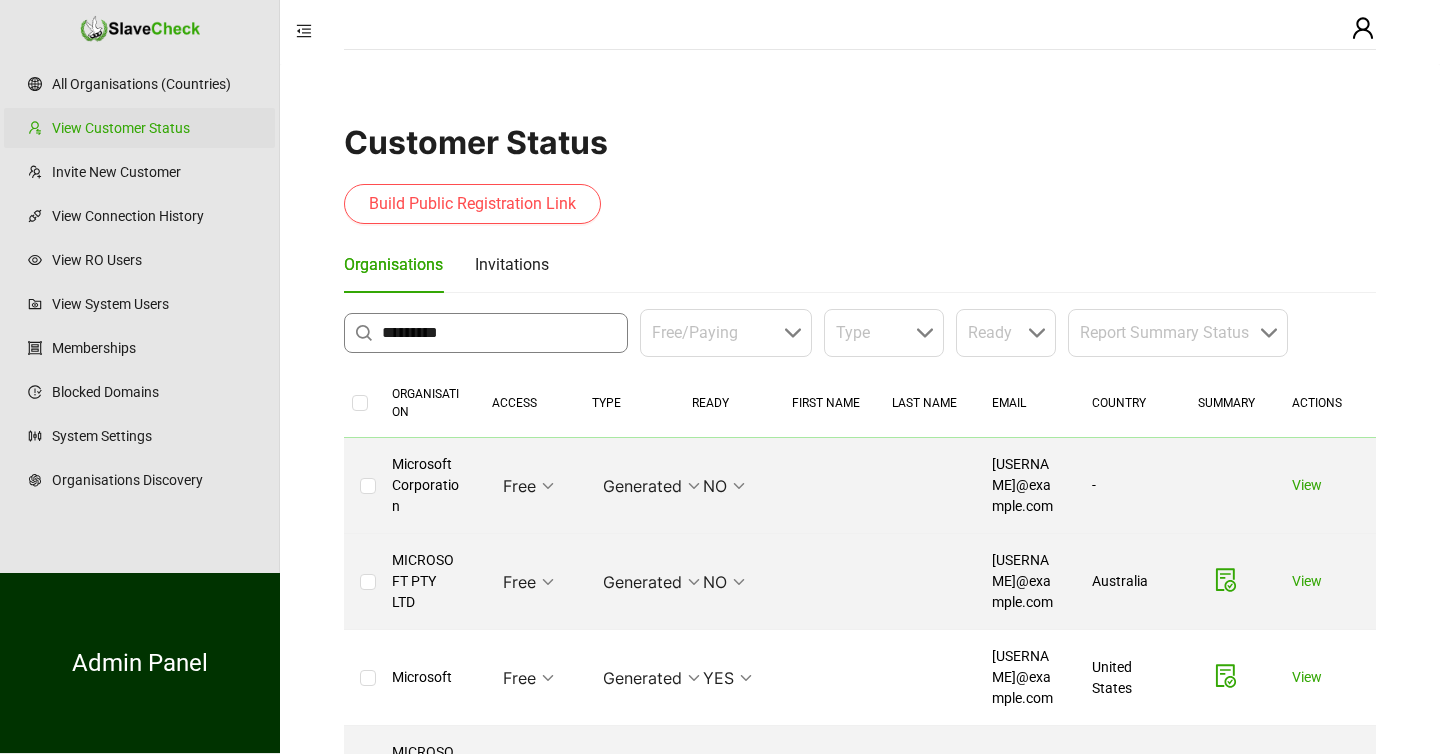 click on "*********" at bounding box center [499, 333] 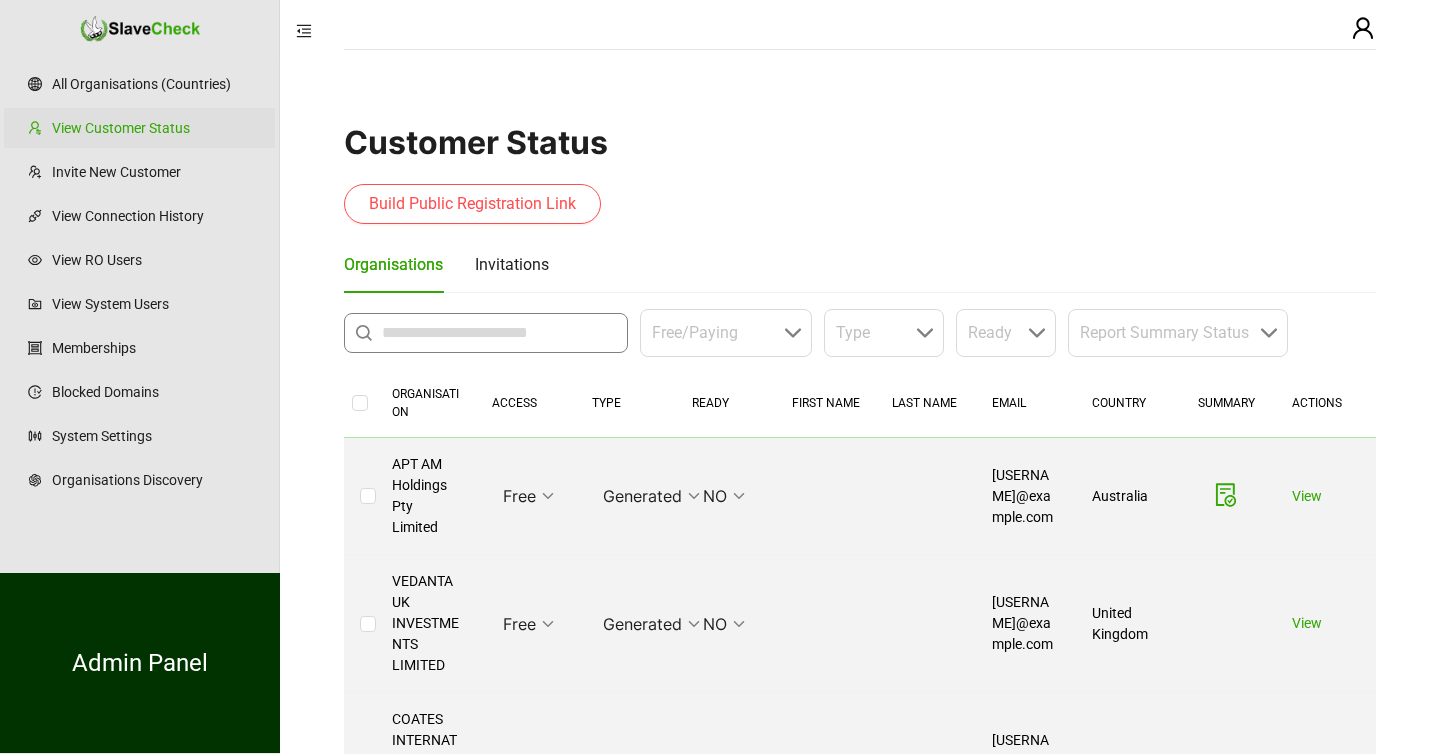 click at bounding box center (499, 333) 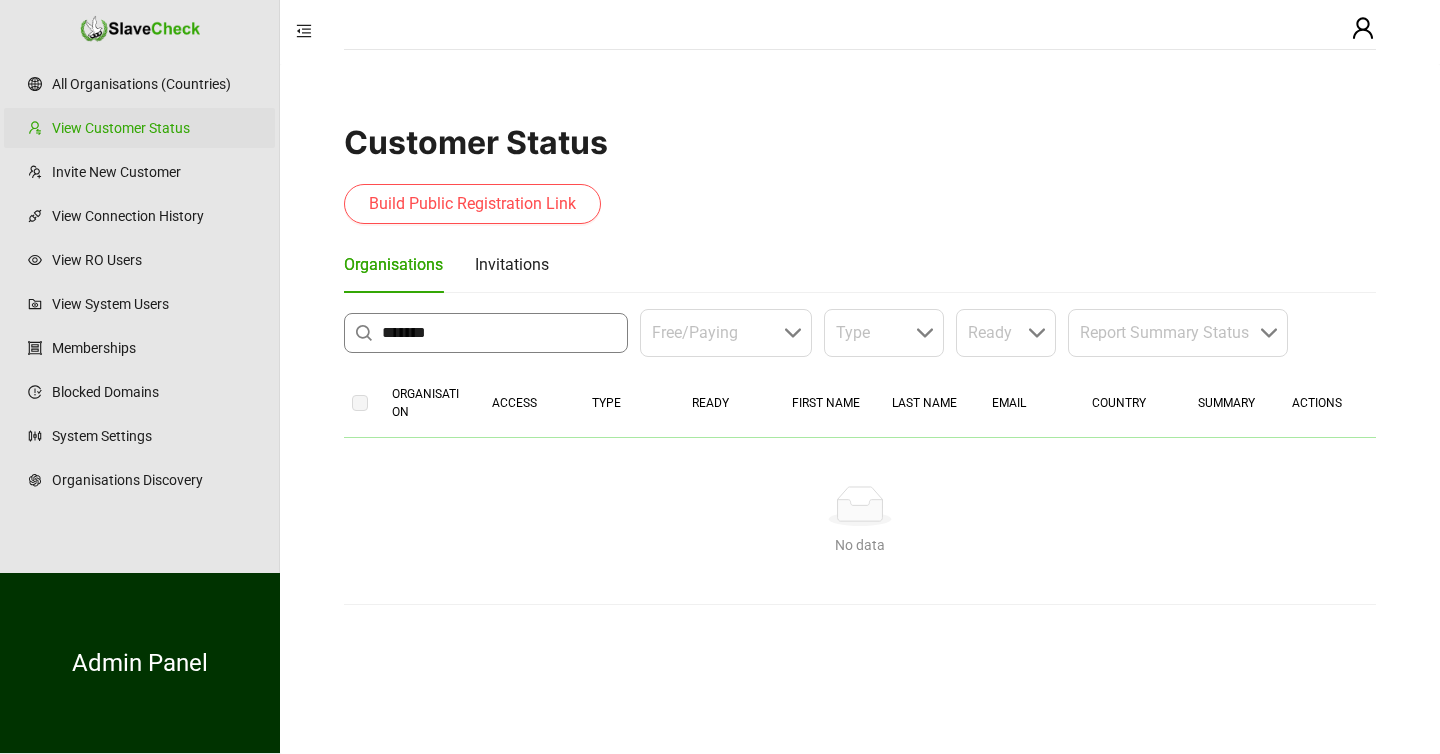 click on "*******" at bounding box center (499, 333) 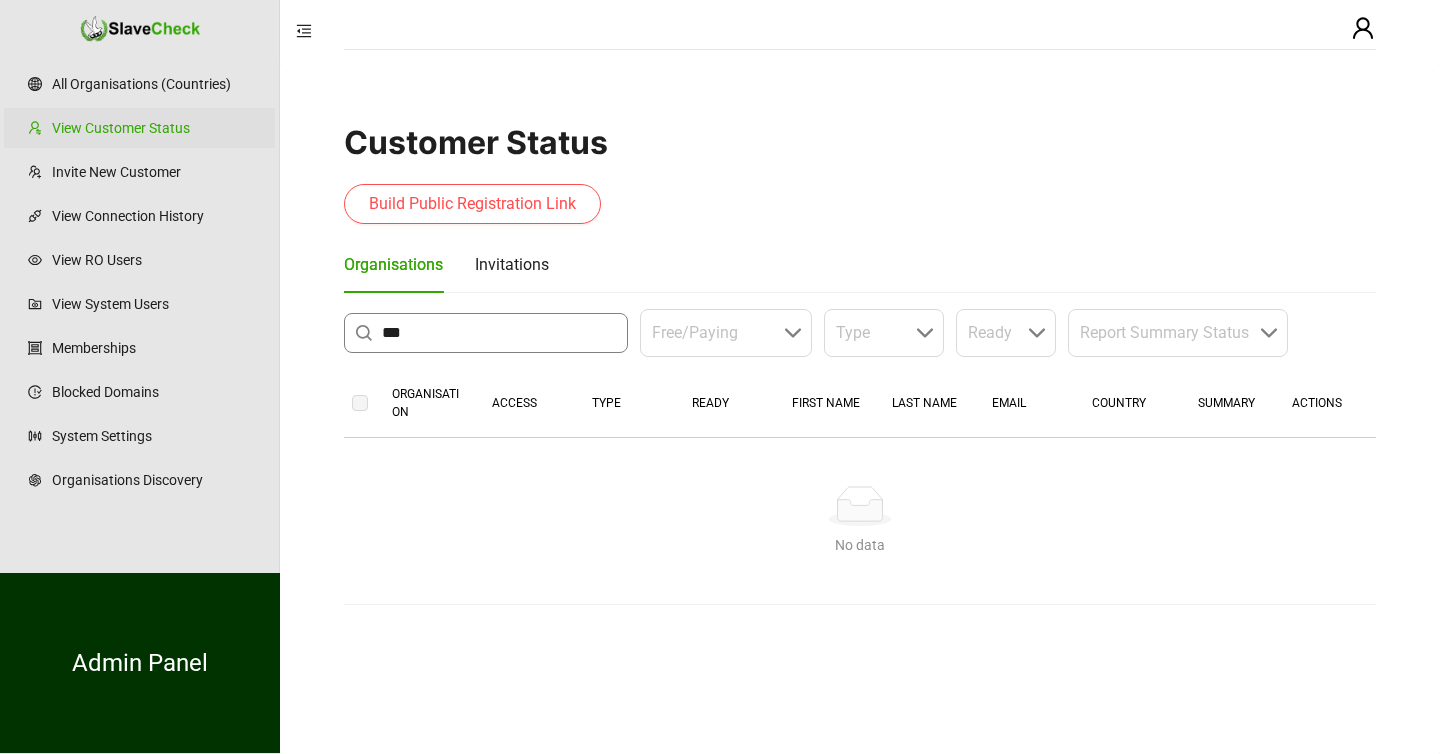 type on "***" 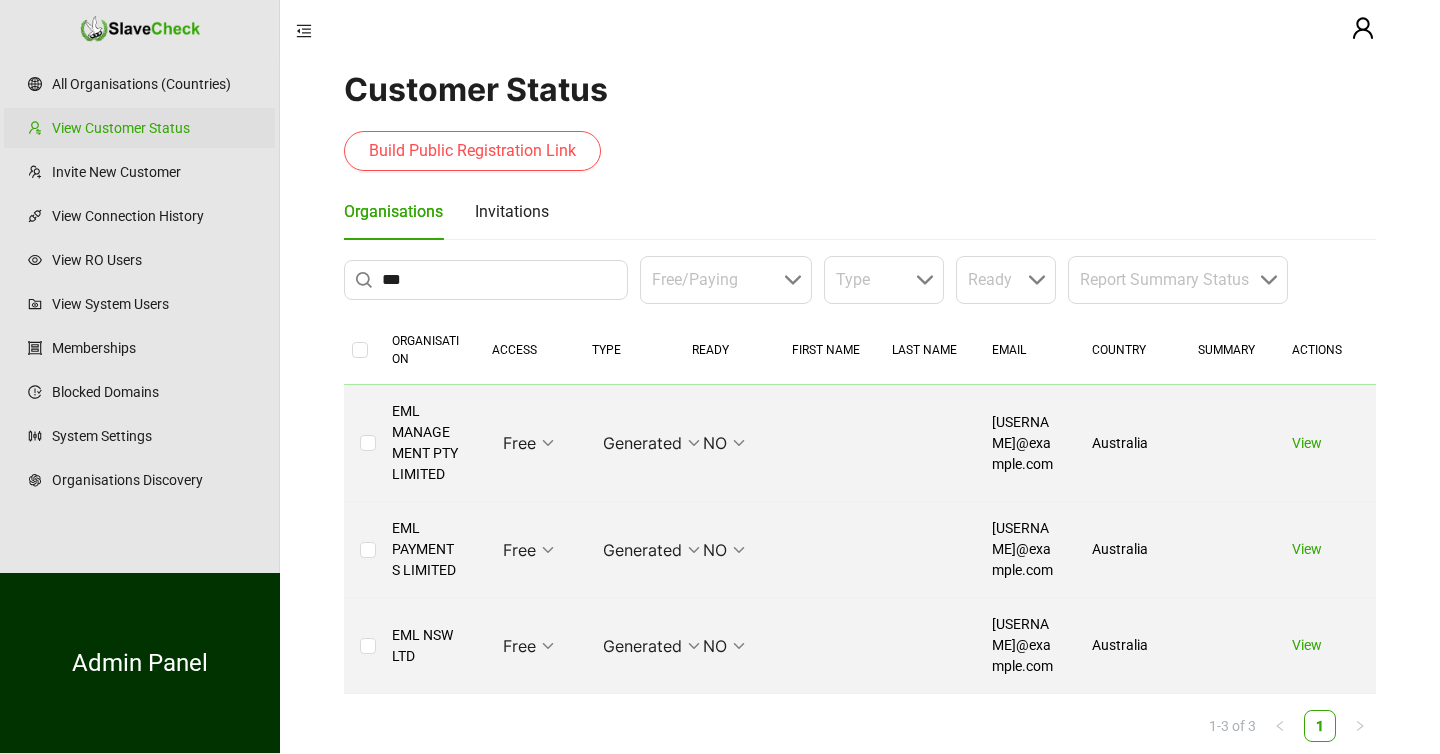 scroll, scrollTop: 77, scrollLeft: 0, axis: vertical 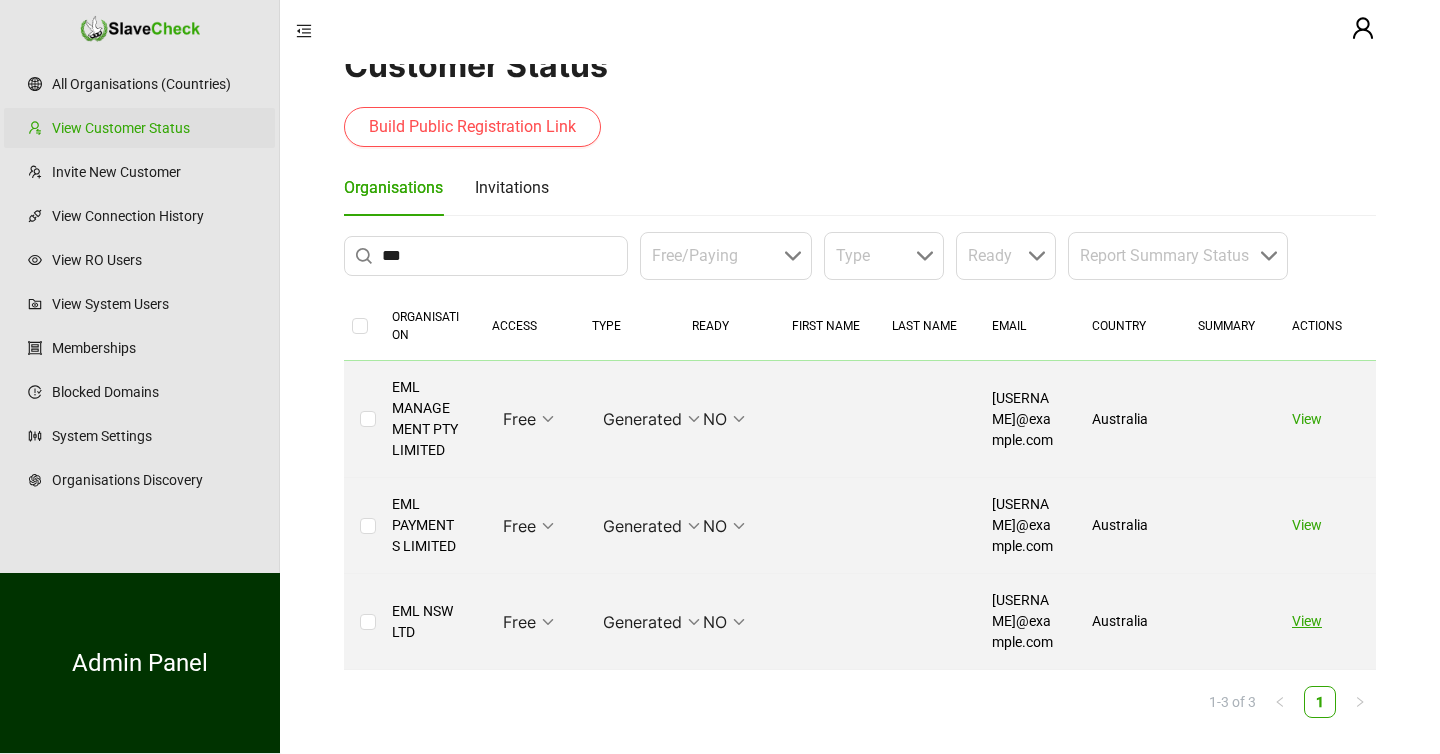 click on "View" at bounding box center [1307, 621] 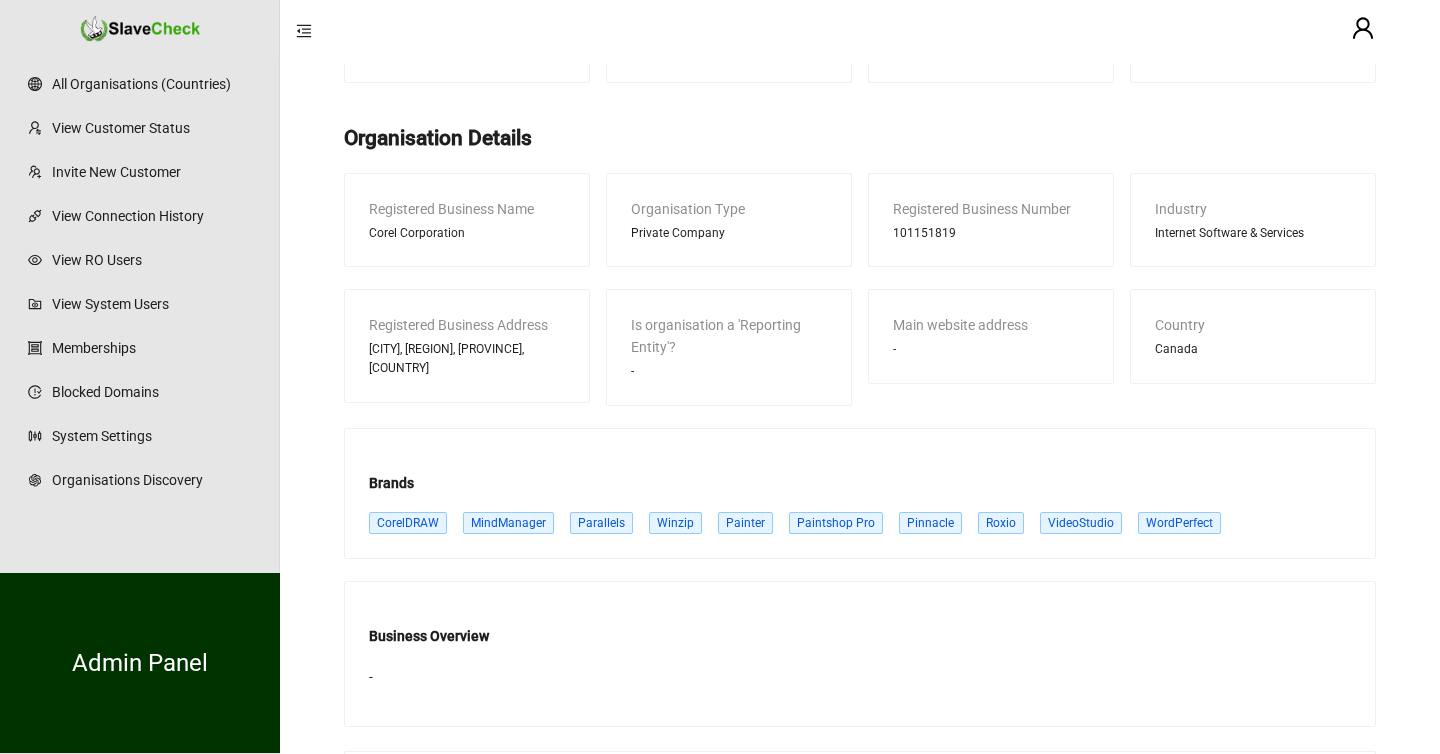 scroll, scrollTop: 713, scrollLeft: 0, axis: vertical 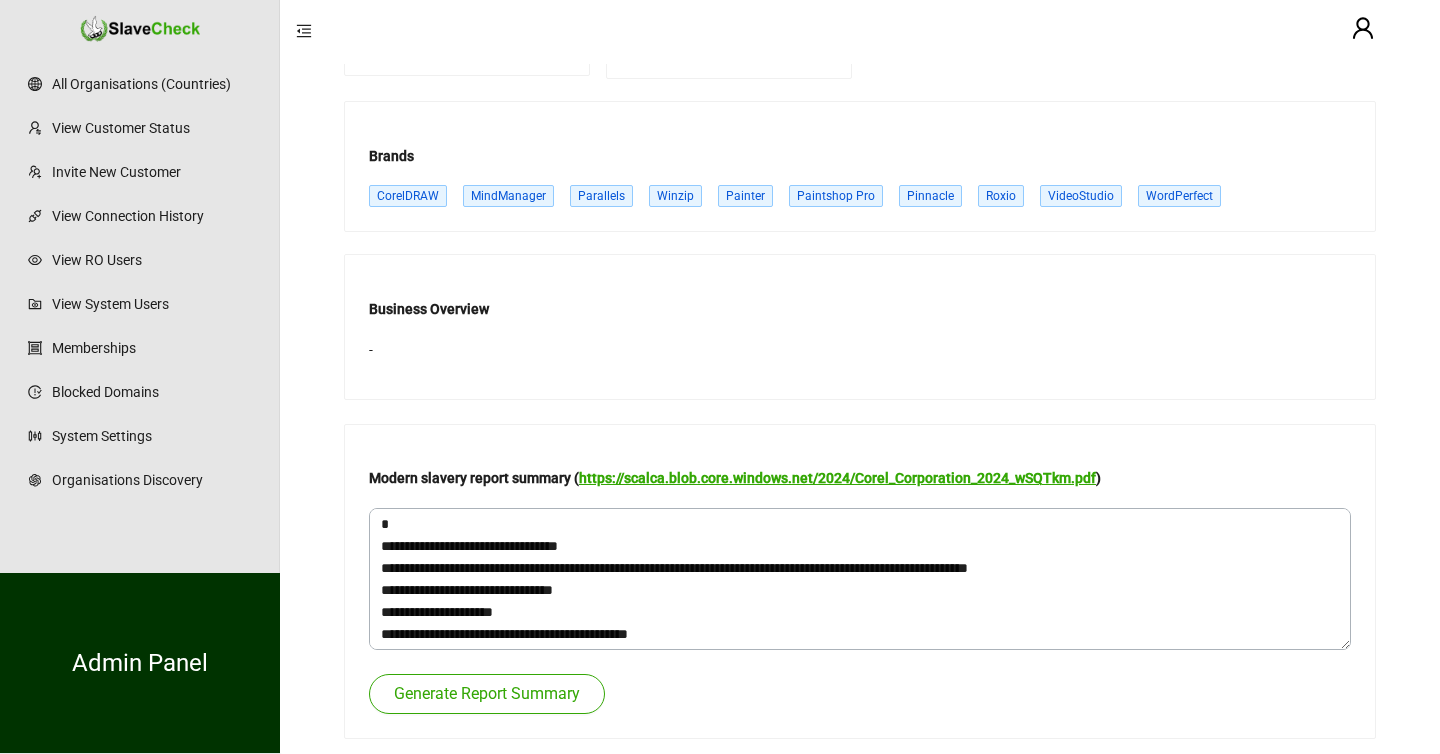 click on "https://scalca.blob.core.windows.net/2024/Corel_Corporation_2024_wSQTkm.pdf" at bounding box center (837, 478) 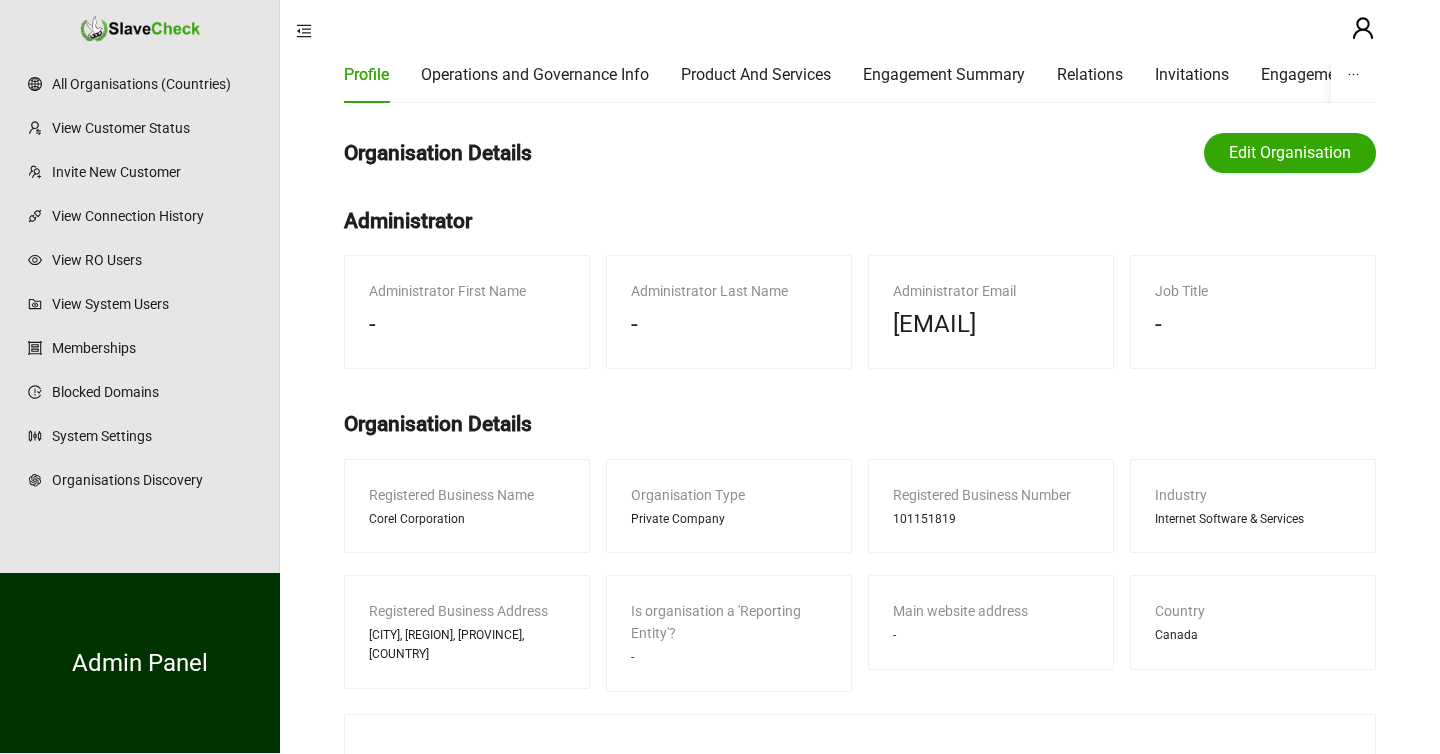 scroll, scrollTop: 0, scrollLeft: 0, axis: both 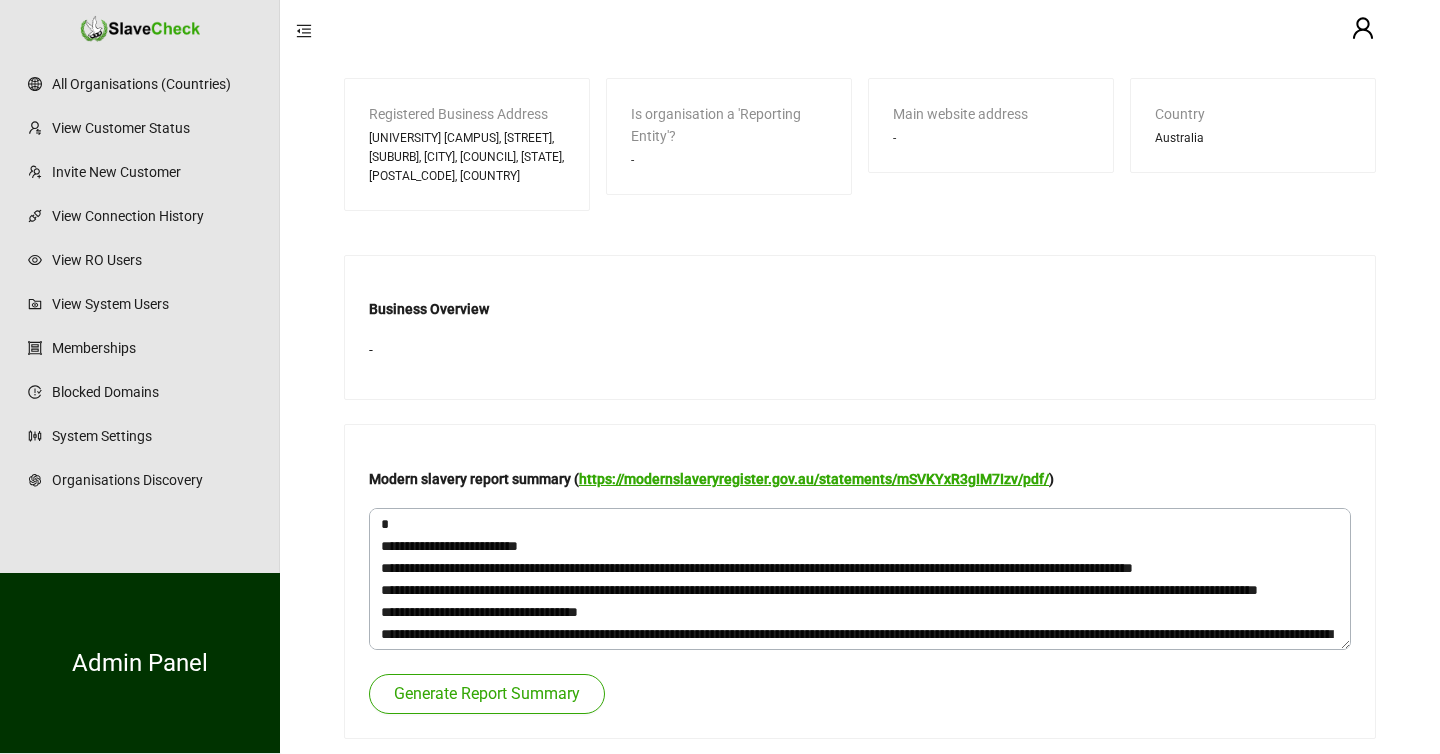 click on "https://modernslaveryregister.gov.au/statements/mSVKYxR3gIM7Izv/pdf/" at bounding box center (814, 479) 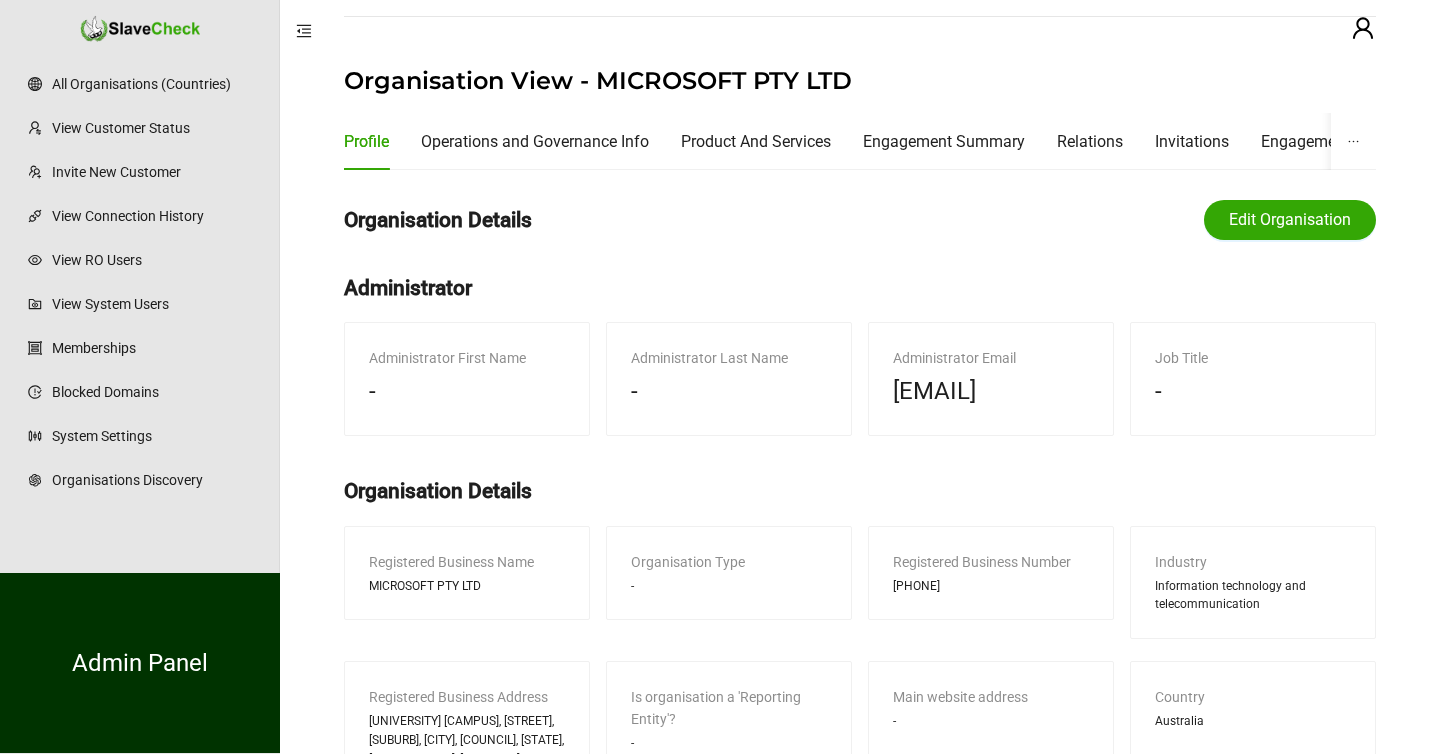 scroll, scrollTop: 0, scrollLeft: 0, axis: both 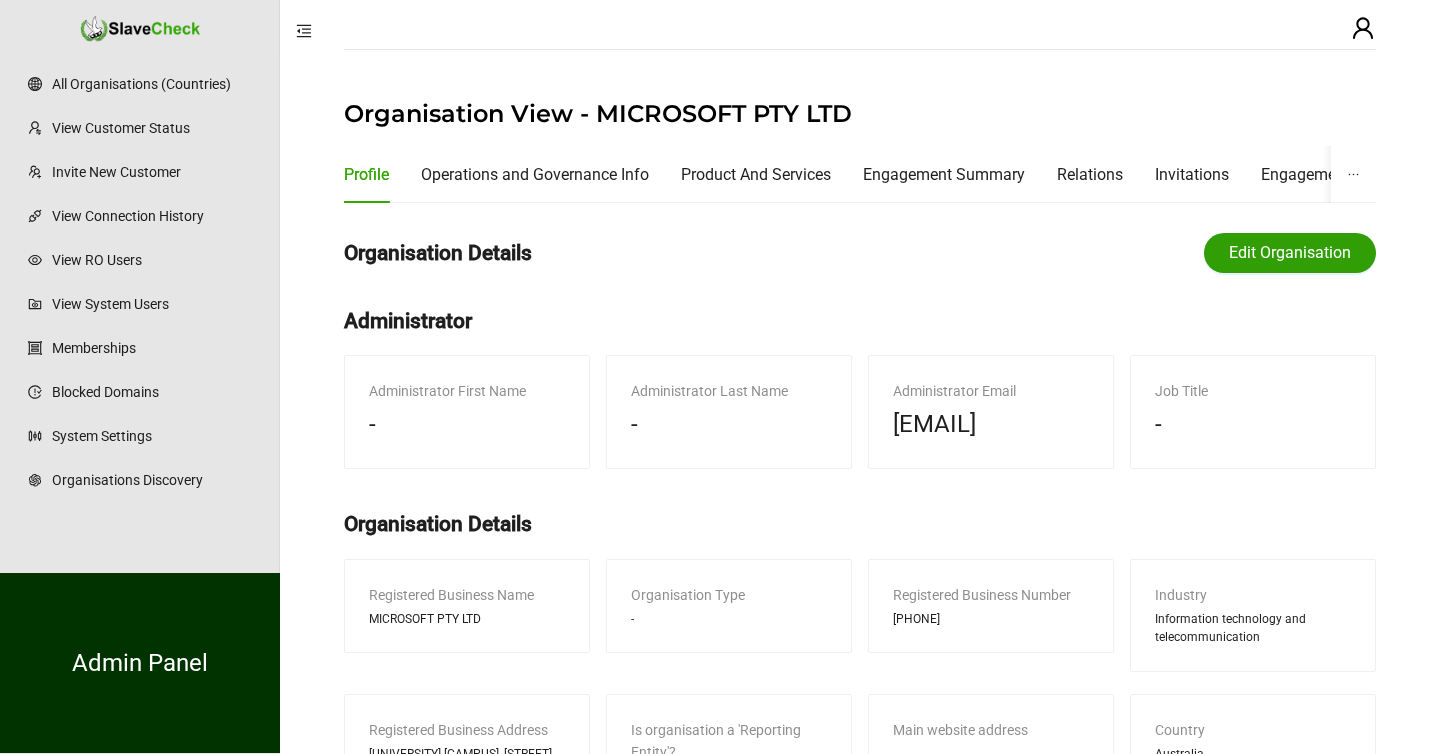 click on "Edit Organisation" at bounding box center (1290, 253) 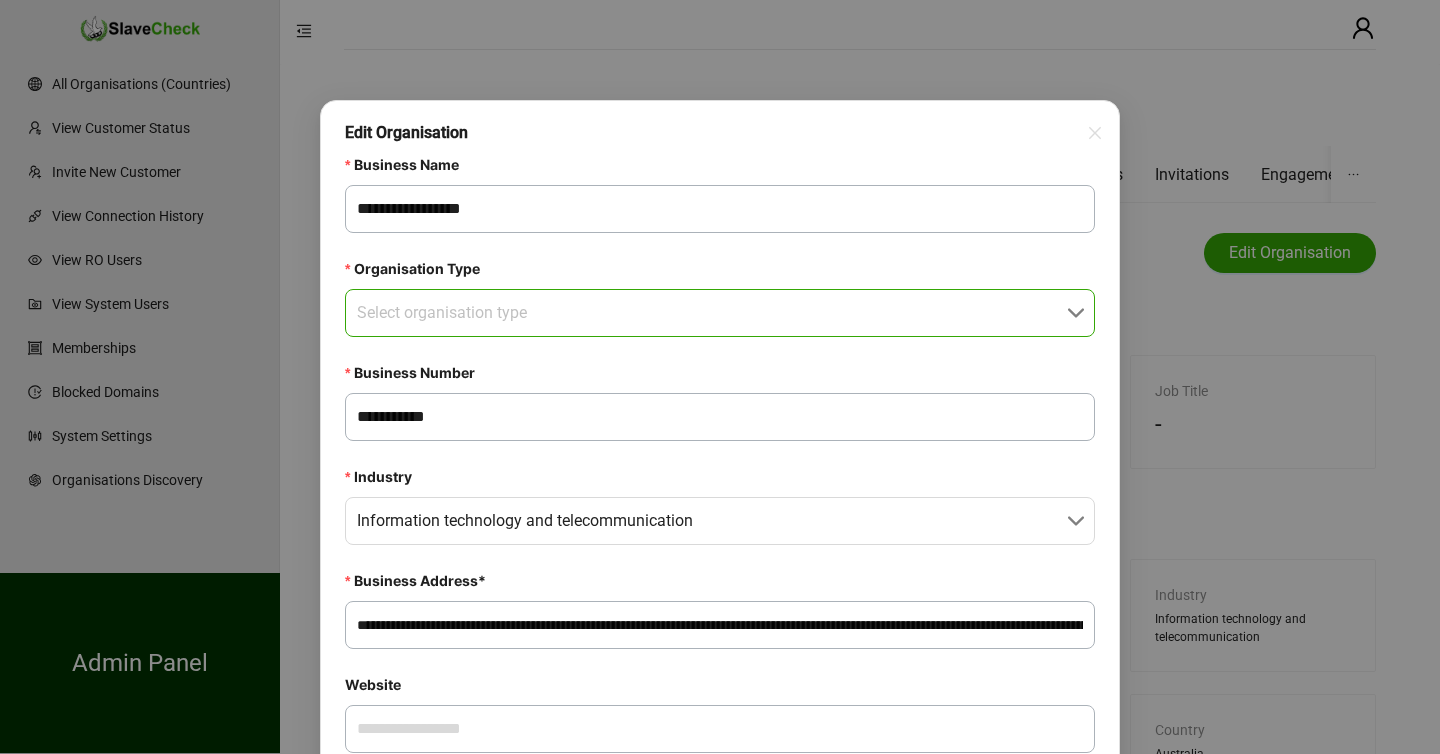click on "Organisation Type" at bounding box center [714, 313] 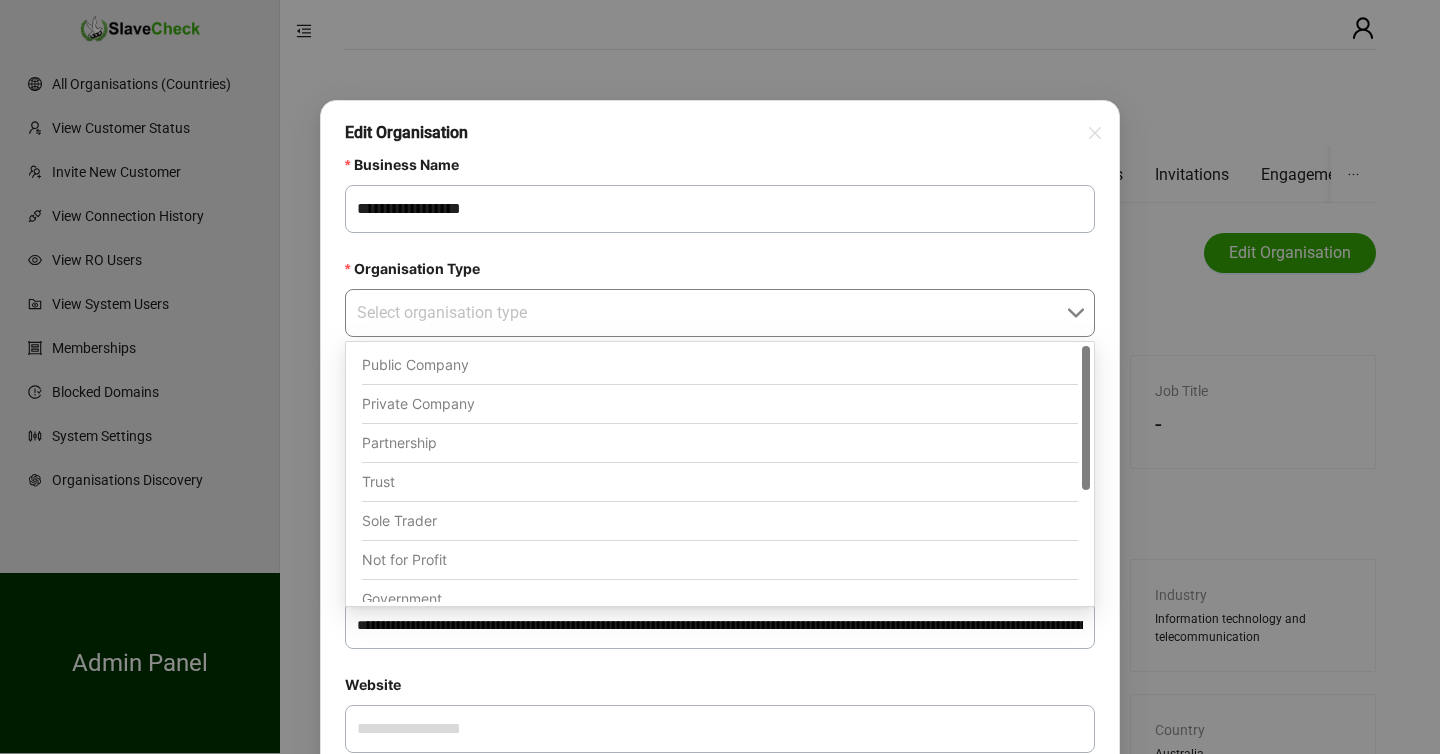 click on "Public Company" at bounding box center [720, 365] 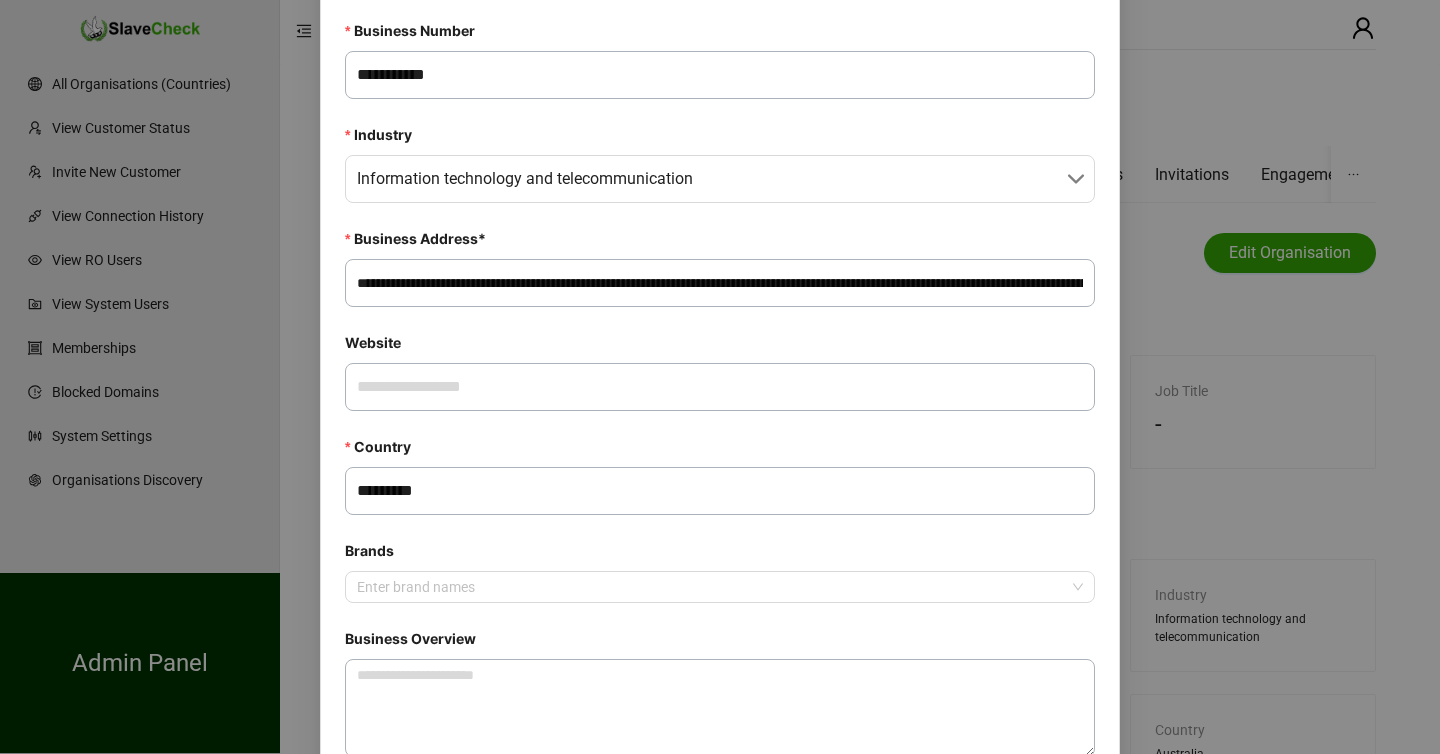 scroll, scrollTop: 344, scrollLeft: 0, axis: vertical 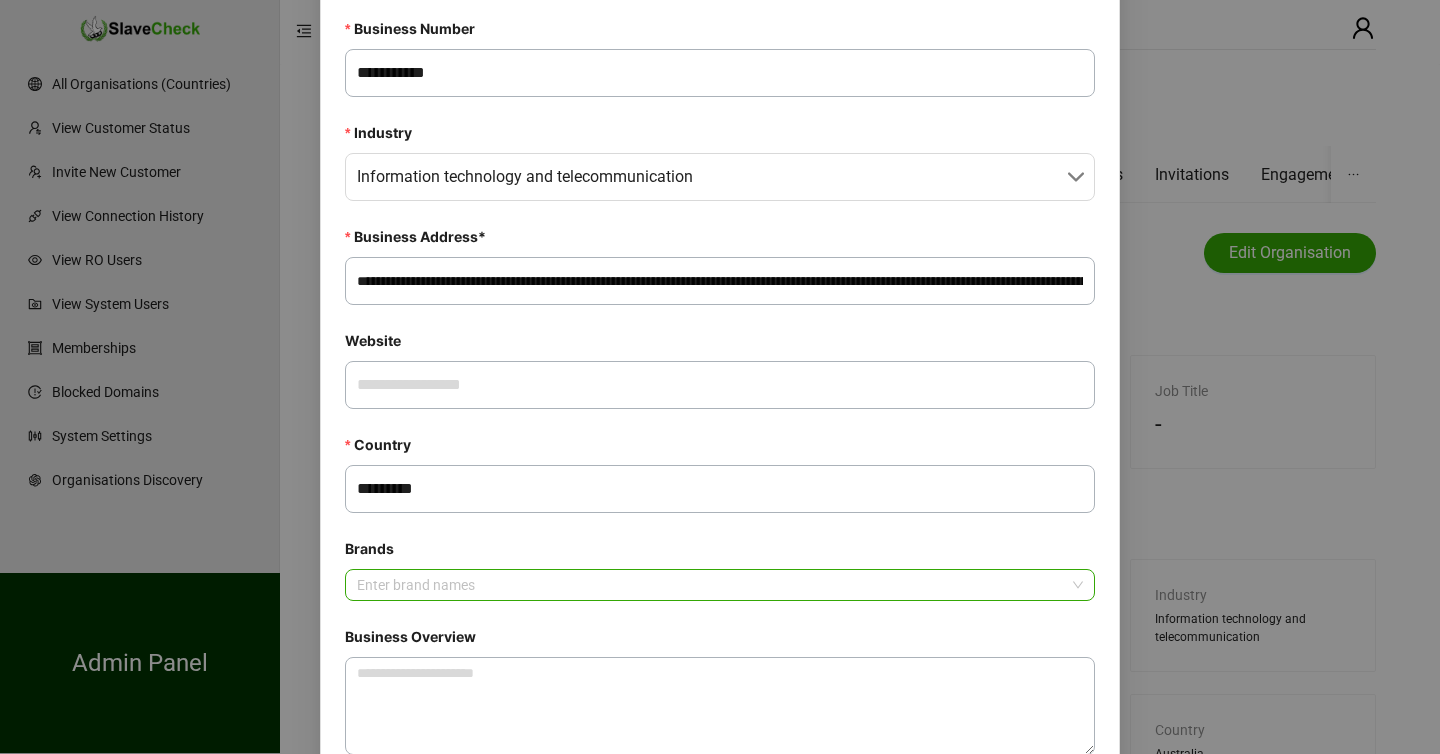 click at bounding box center [709, 585] 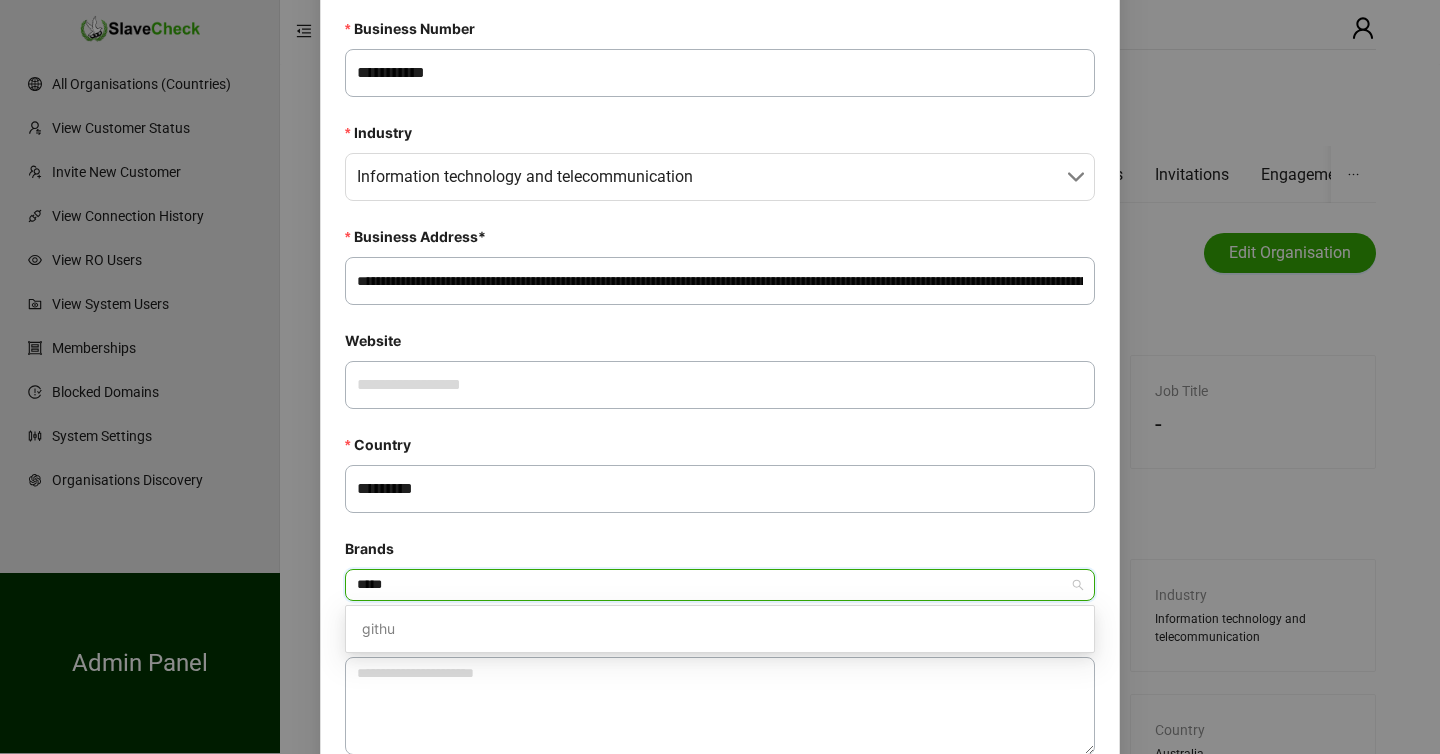 type on "******" 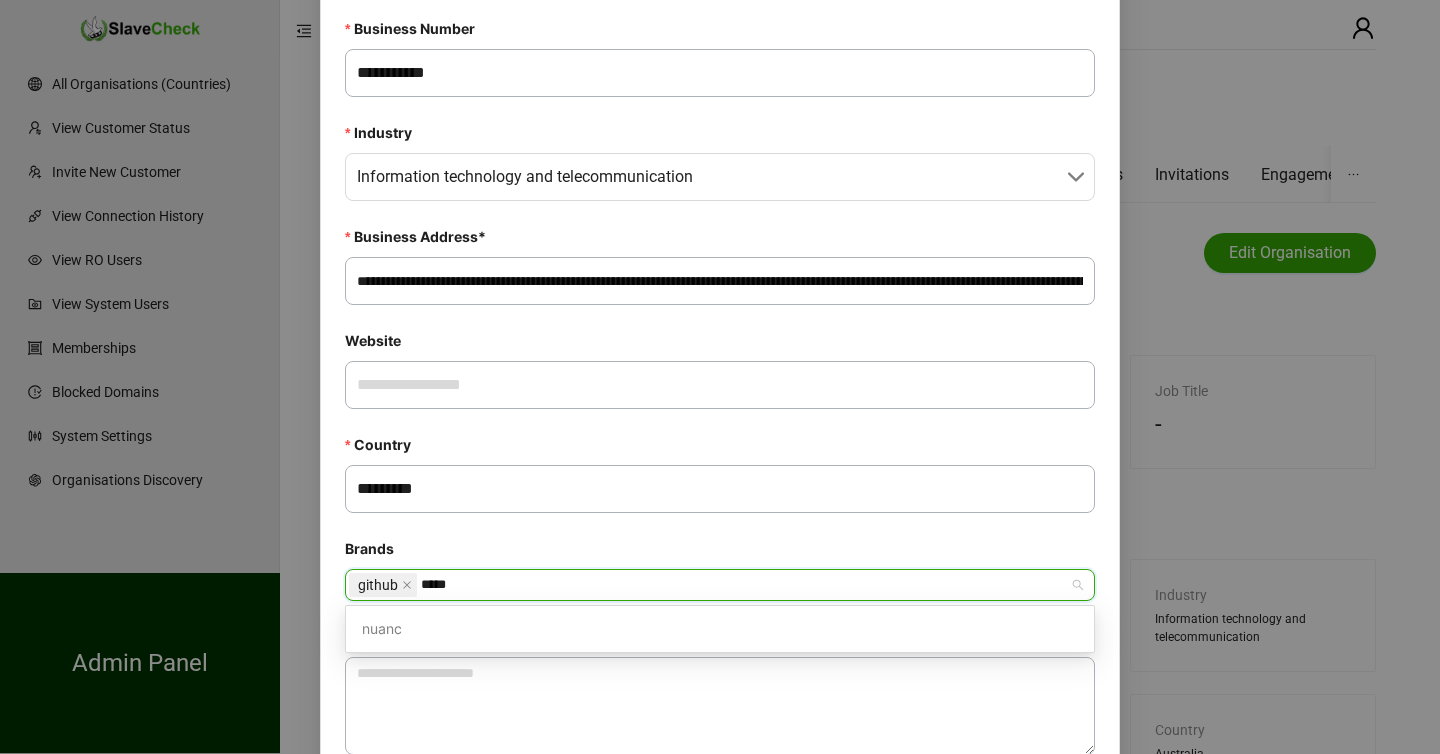 type on "******" 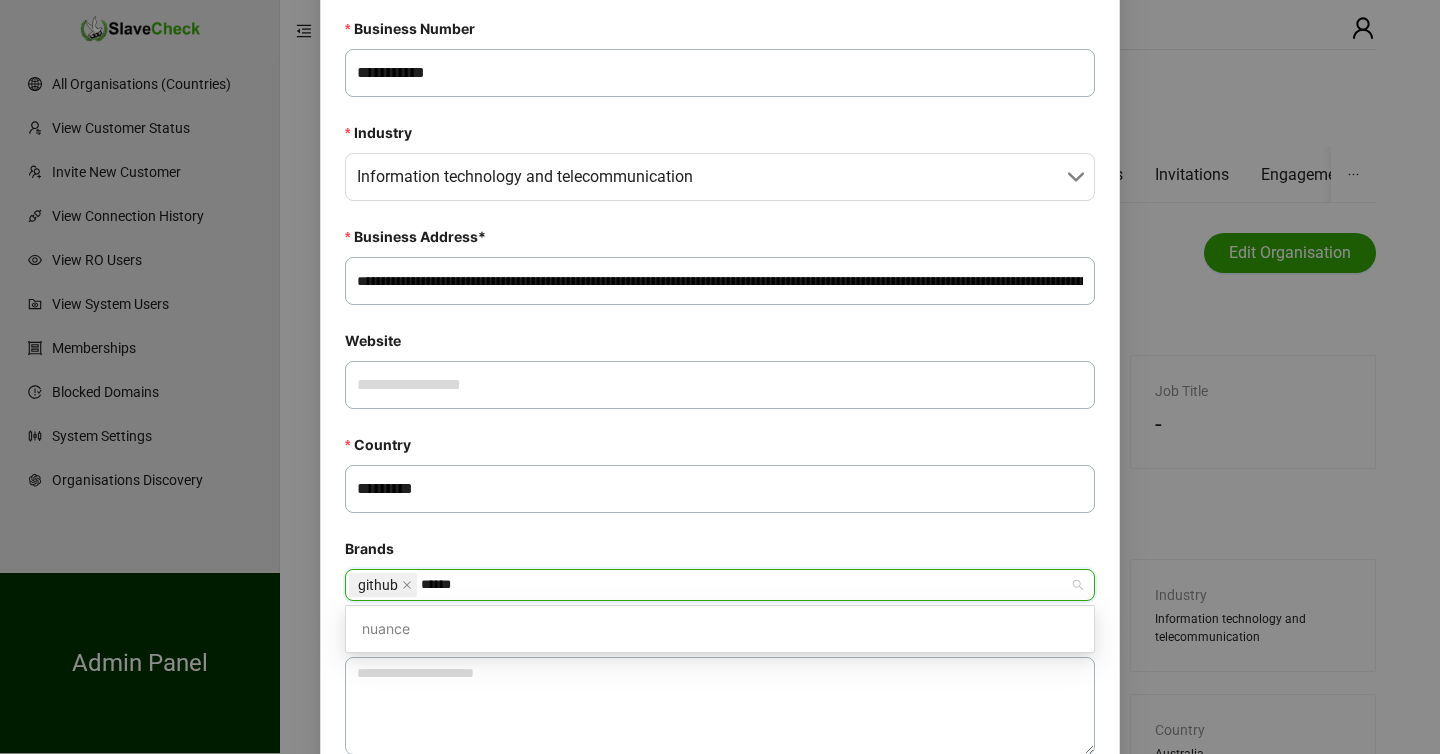 type 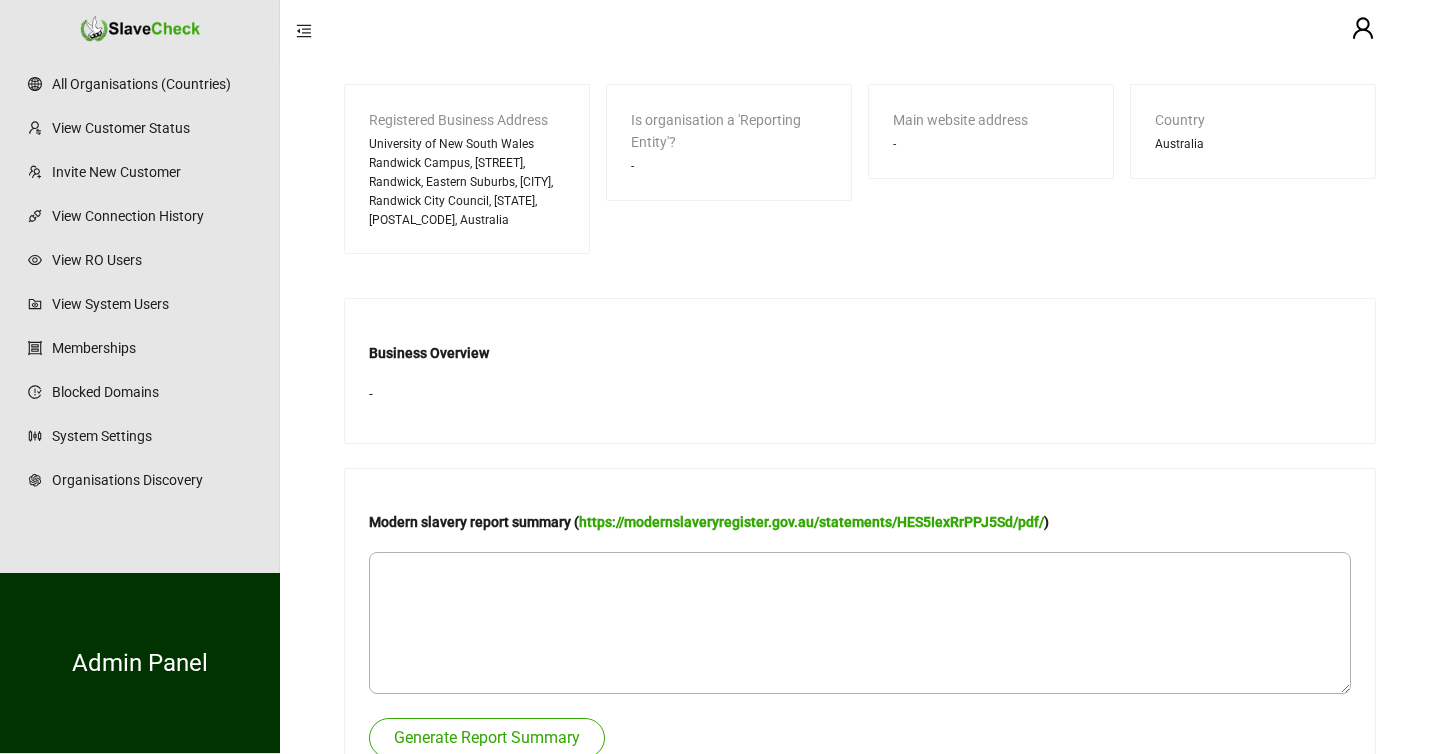 scroll, scrollTop: 654, scrollLeft: 0, axis: vertical 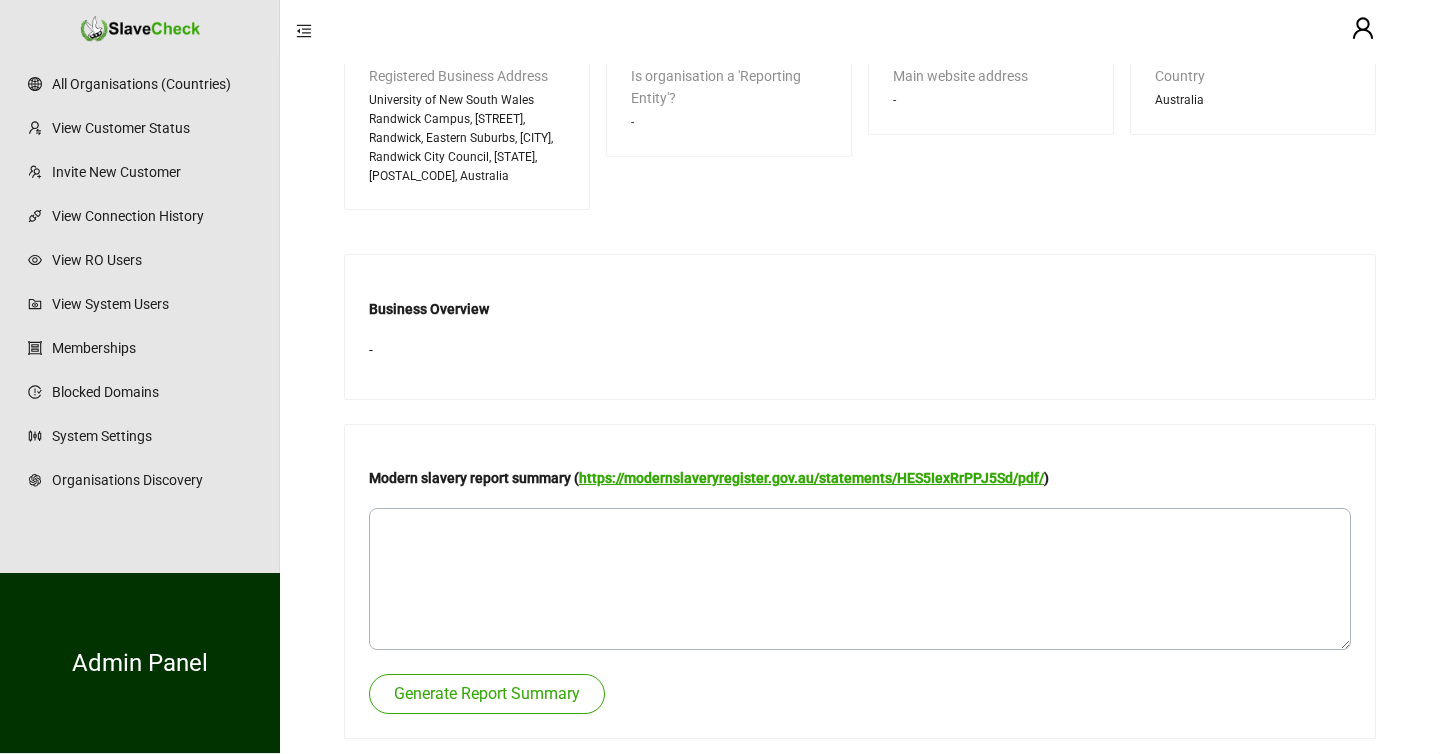click on "https://modernslaveryregister.gov.au/statements/HES5IexRrPPJ5Sd/pdf/" at bounding box center [811, 478] 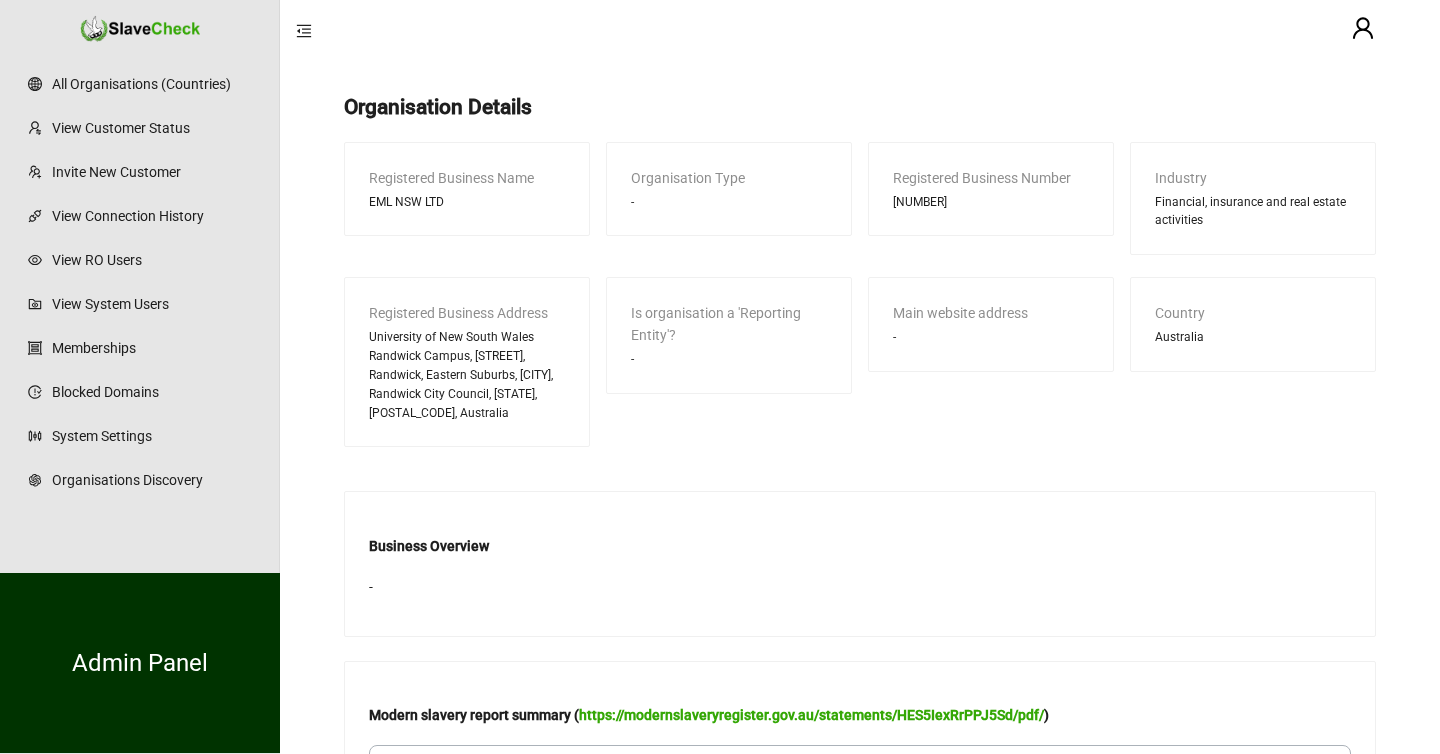 scroll, scrollTop: 0, scrollLeft: 0, axis: both 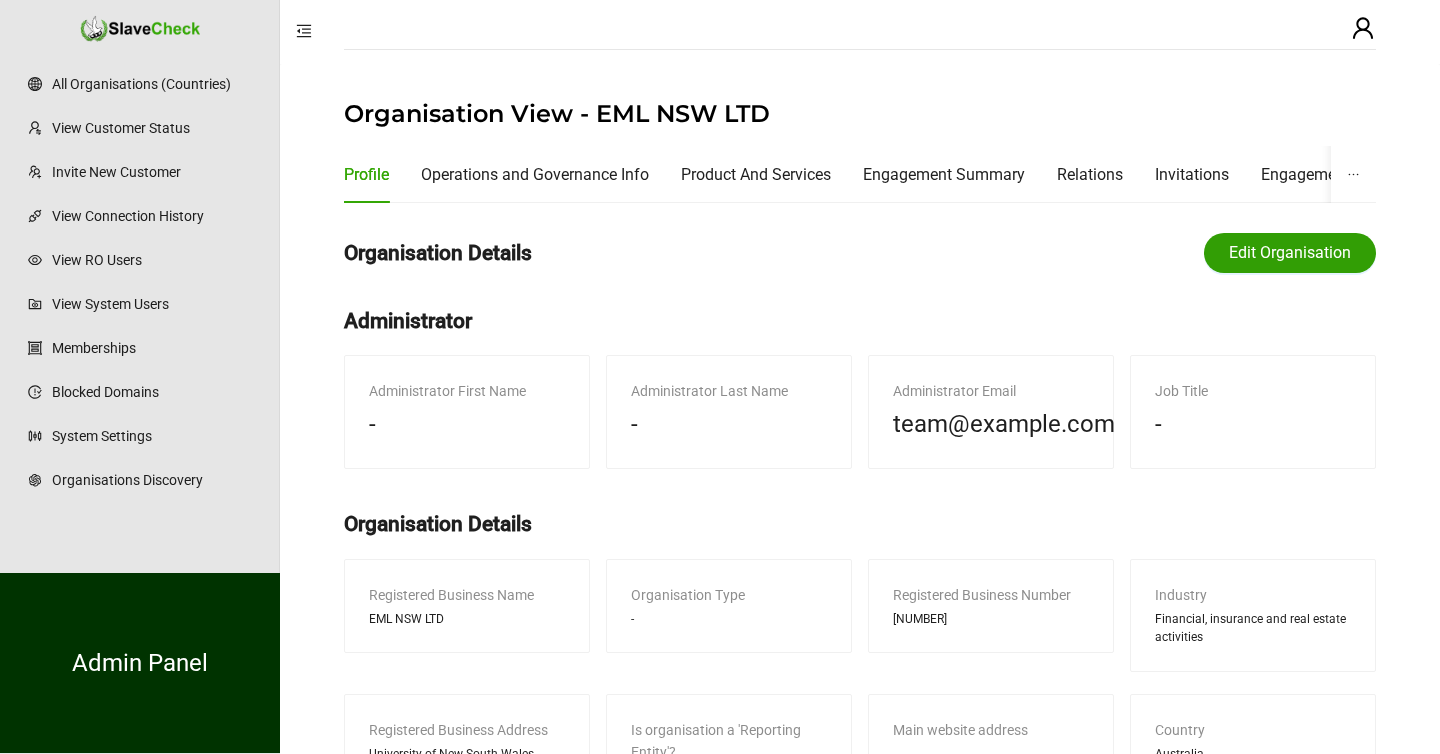 click on "Edit Organisation" at bounding box center [1290, 253] 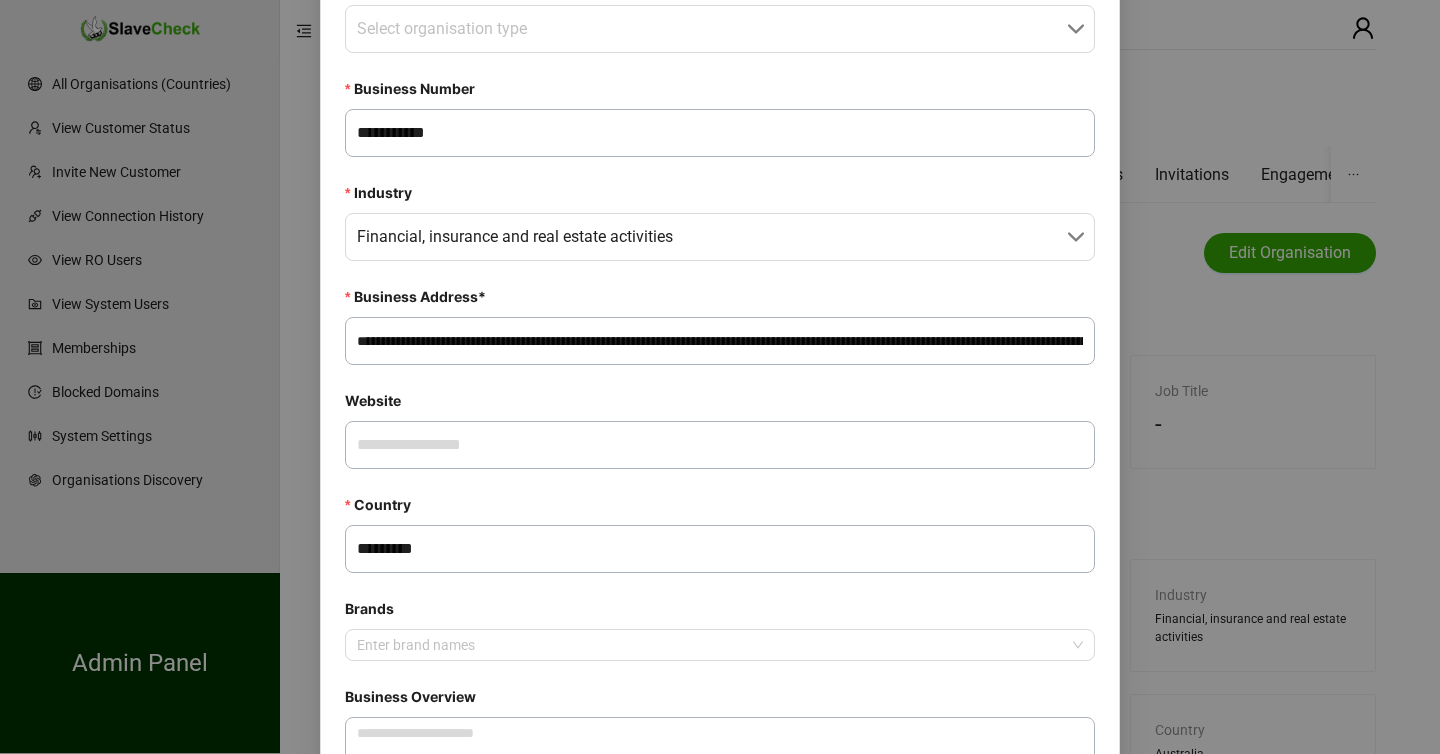 scroll, scrollTop: 298, scrollLeft: 0, axis: vertical 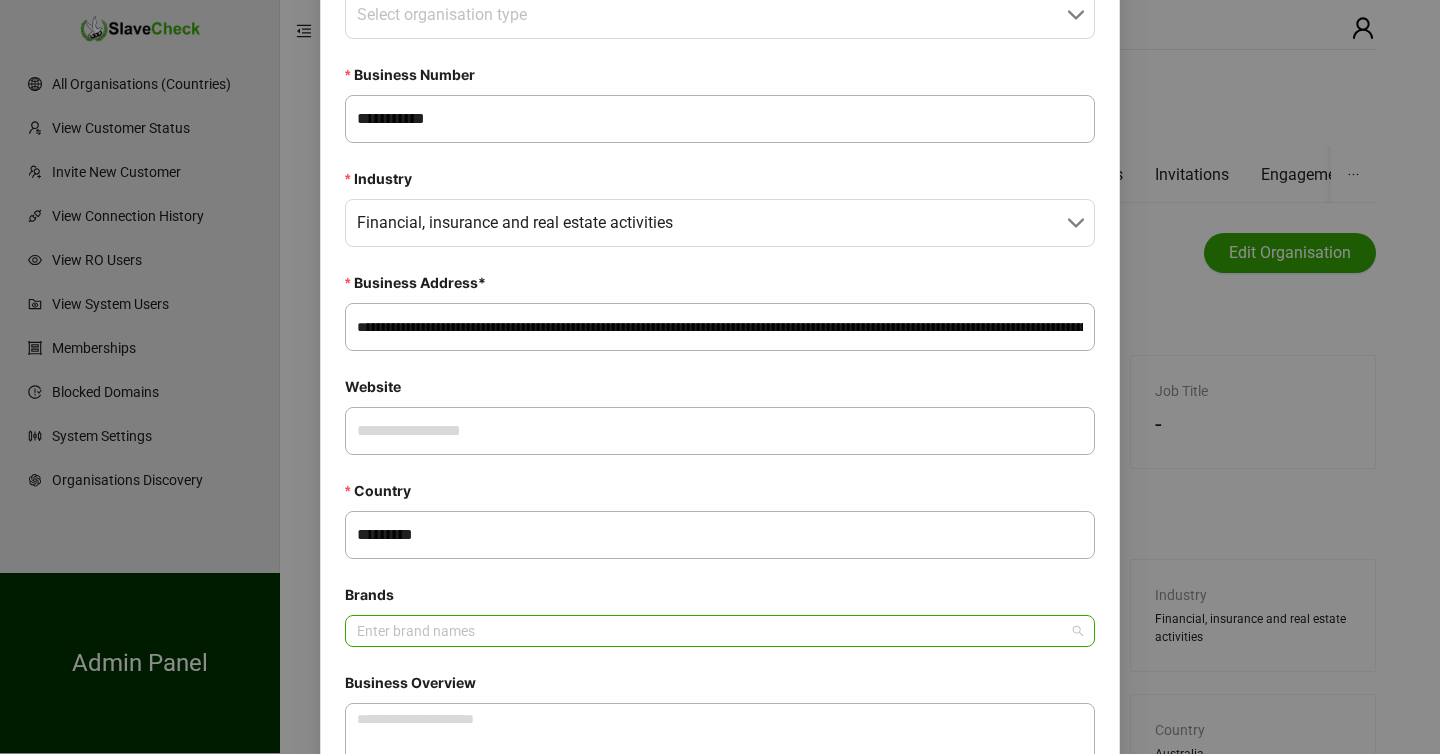 click at bounding box center [709, 631] 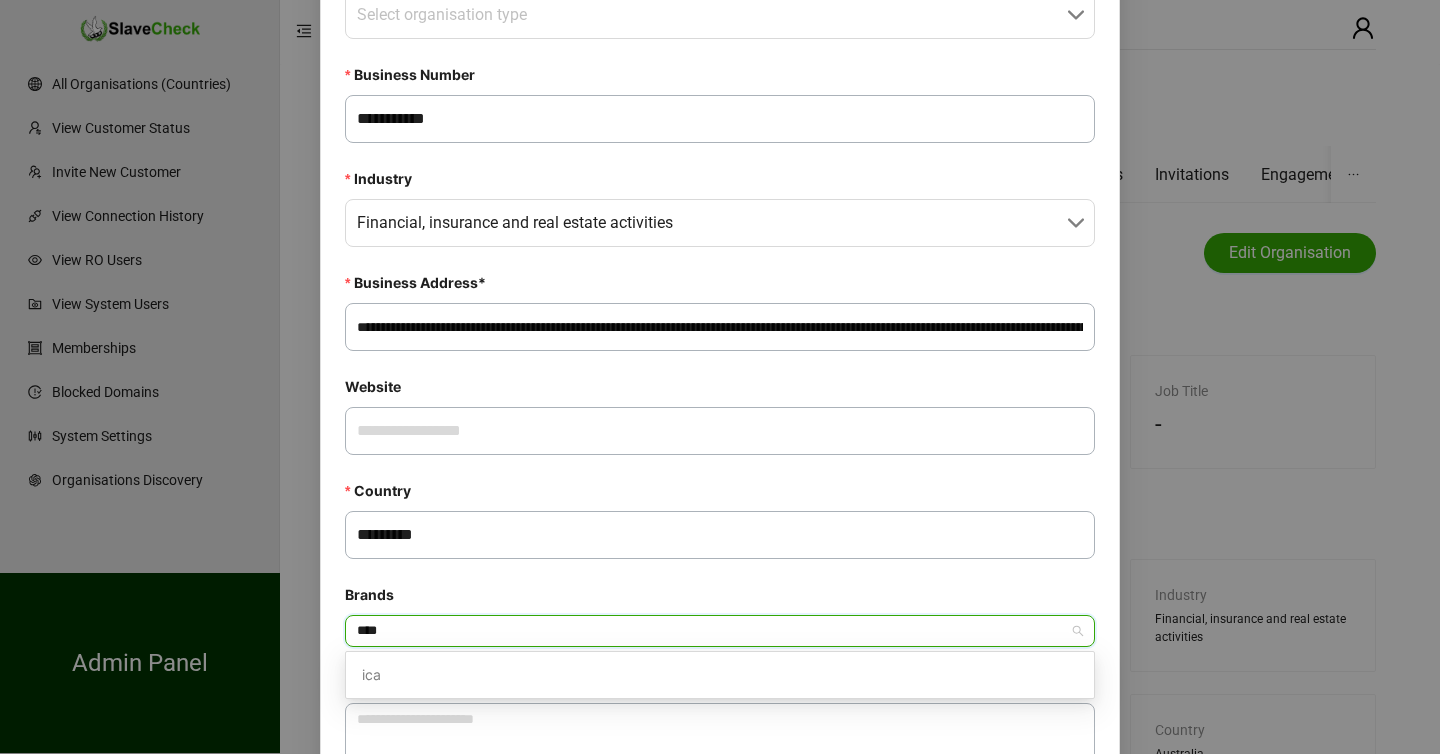 type on "*****" 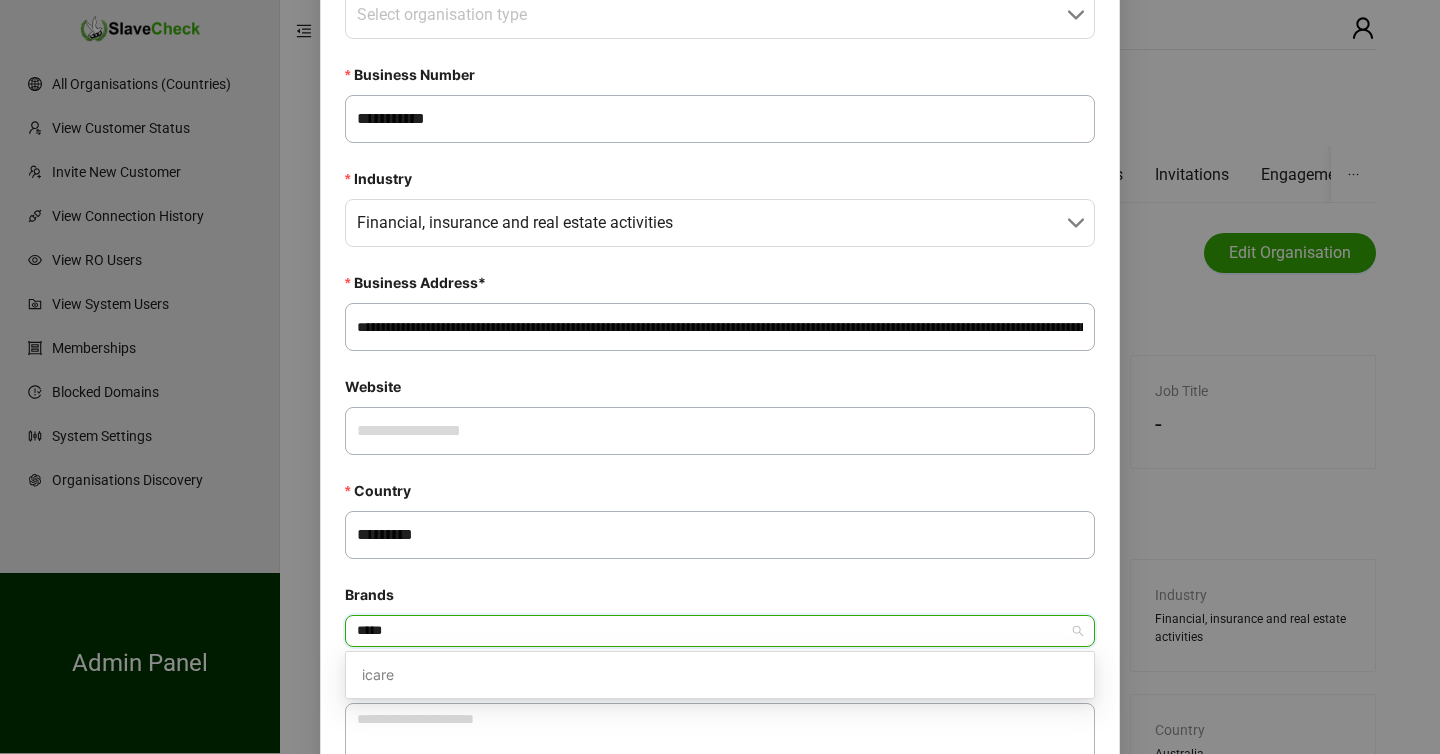 type 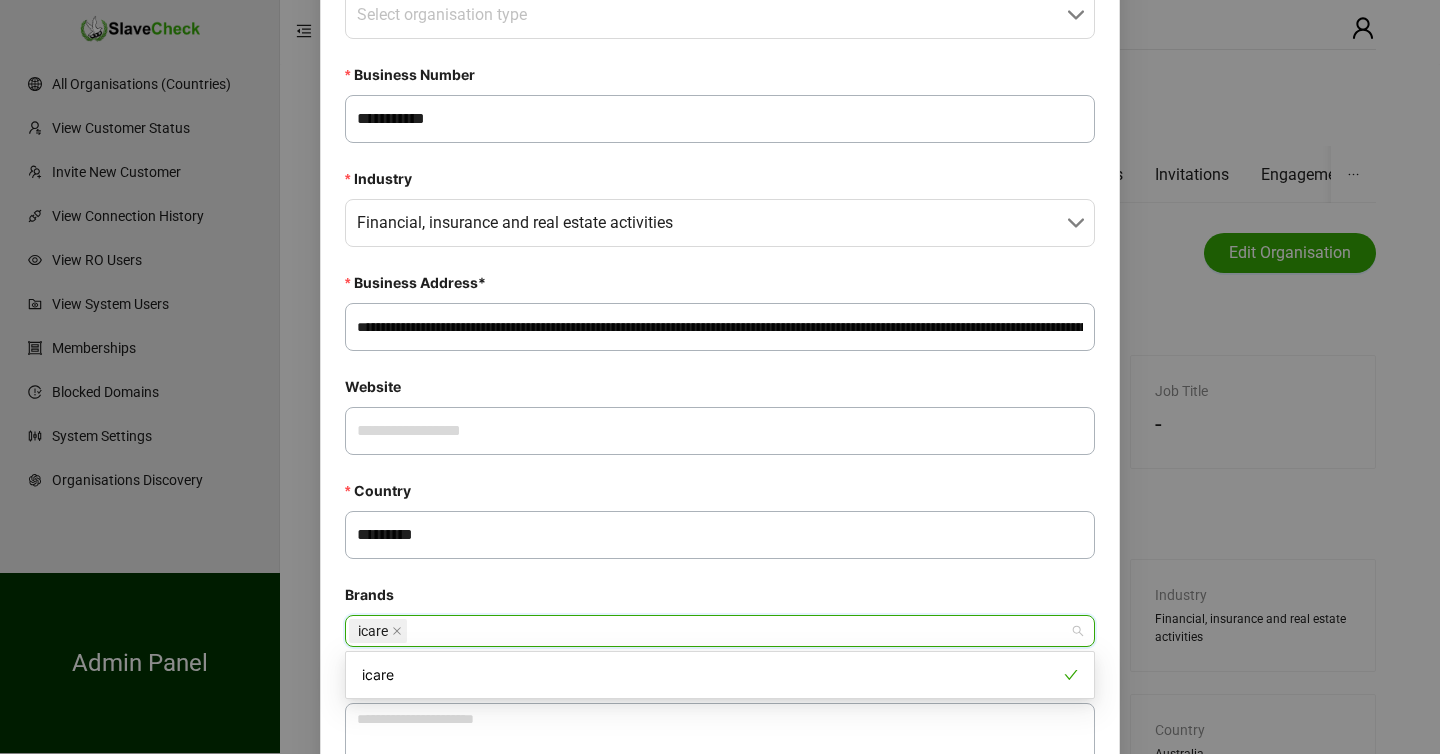 click on "Brands" at bounding box center (720, 599) 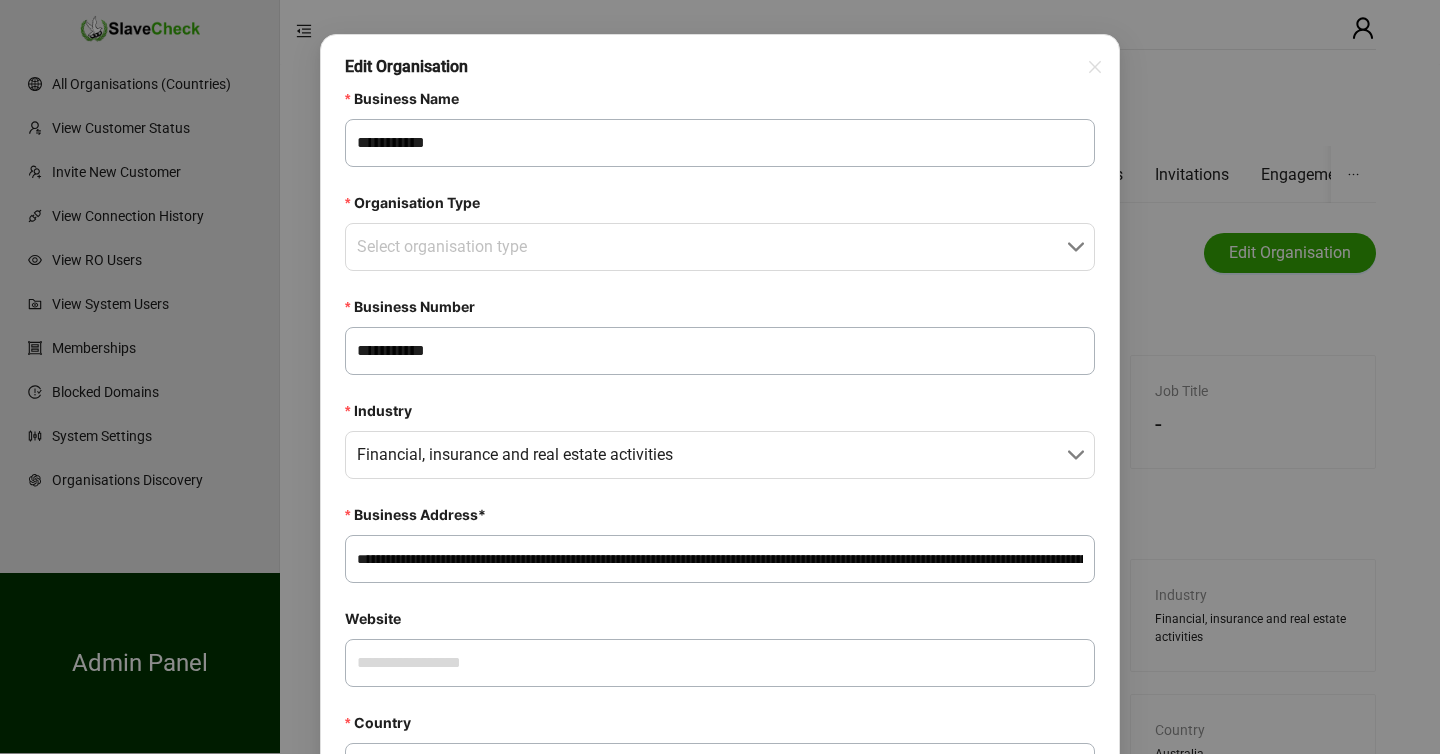 scroll, scrollTop: 5, scrollLeft: 0, axis: vertical 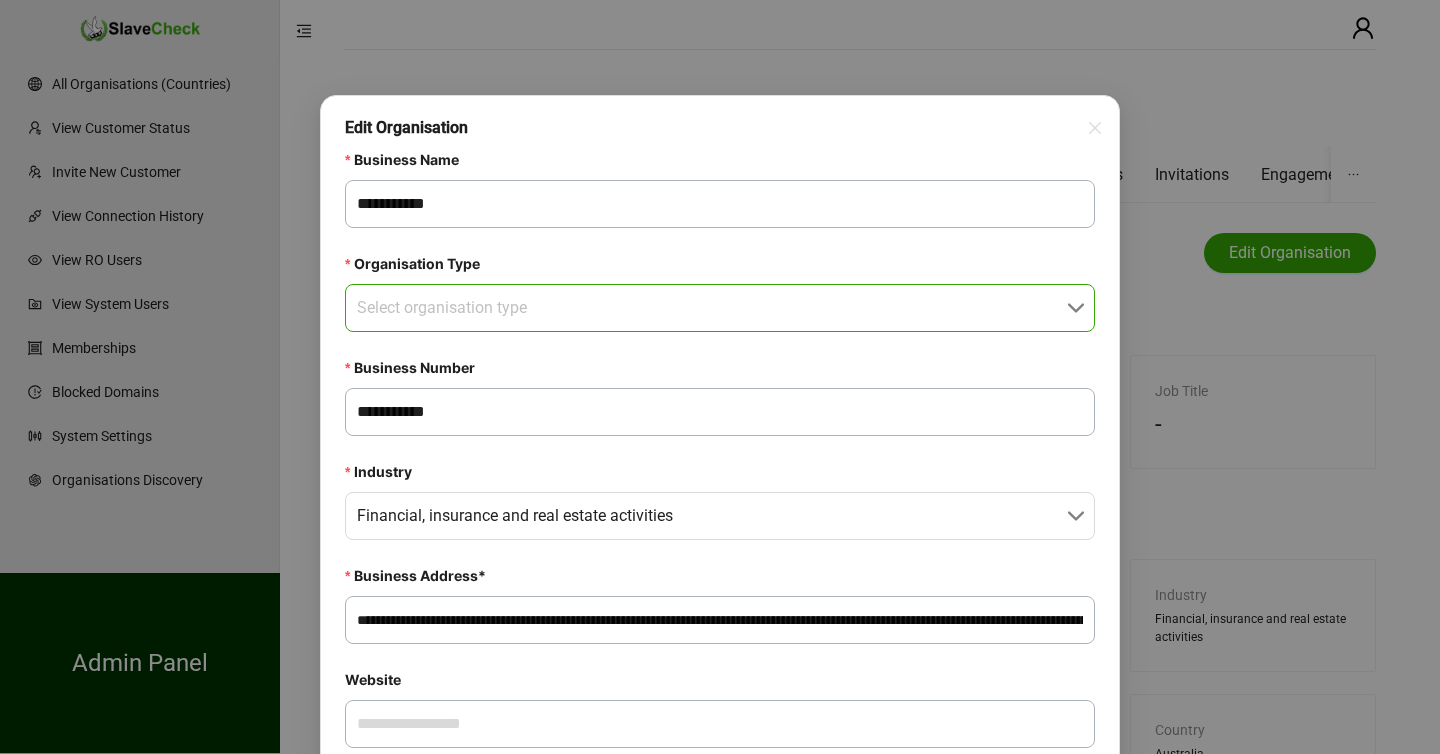 click on "Organisation Type" at bounding box center [714, 308] 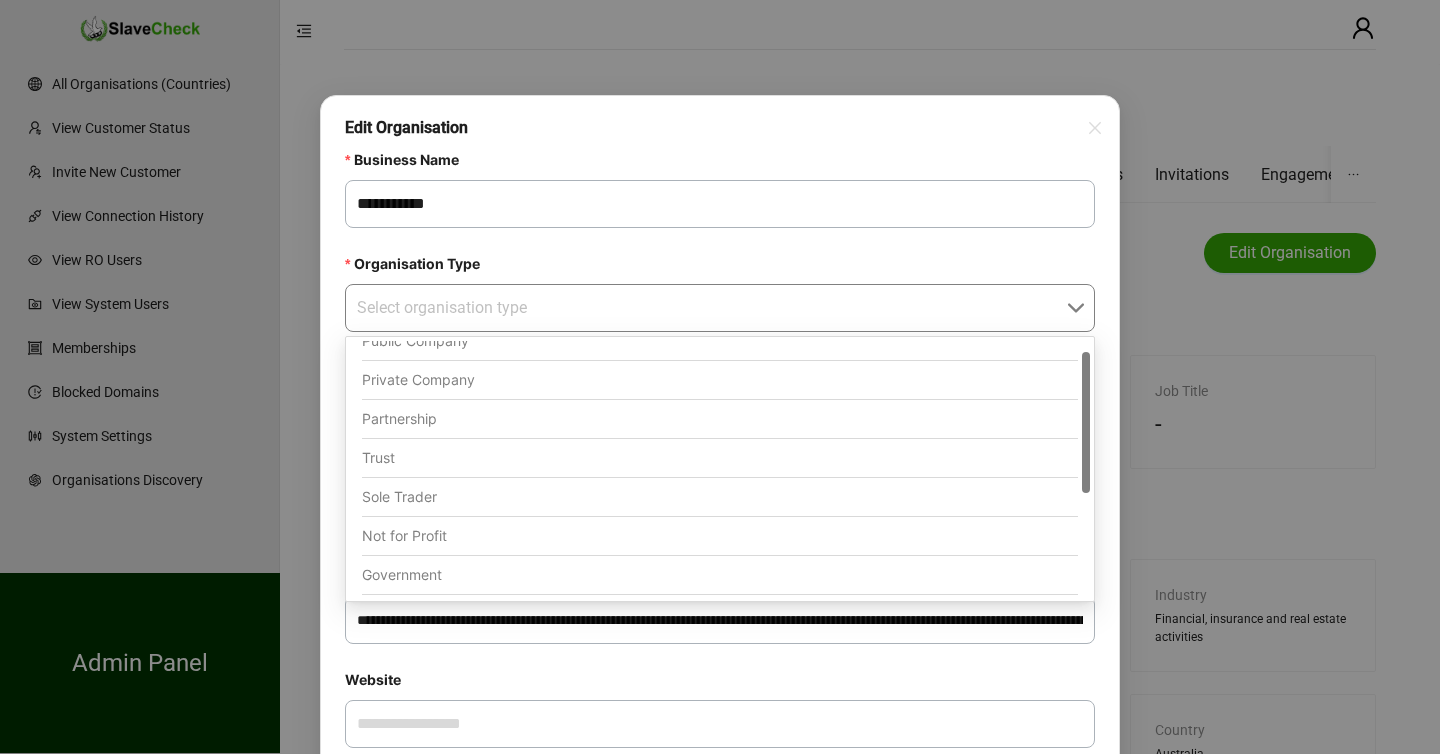scroll, scrollTop: 0, scrollLeft: 0, axis: both 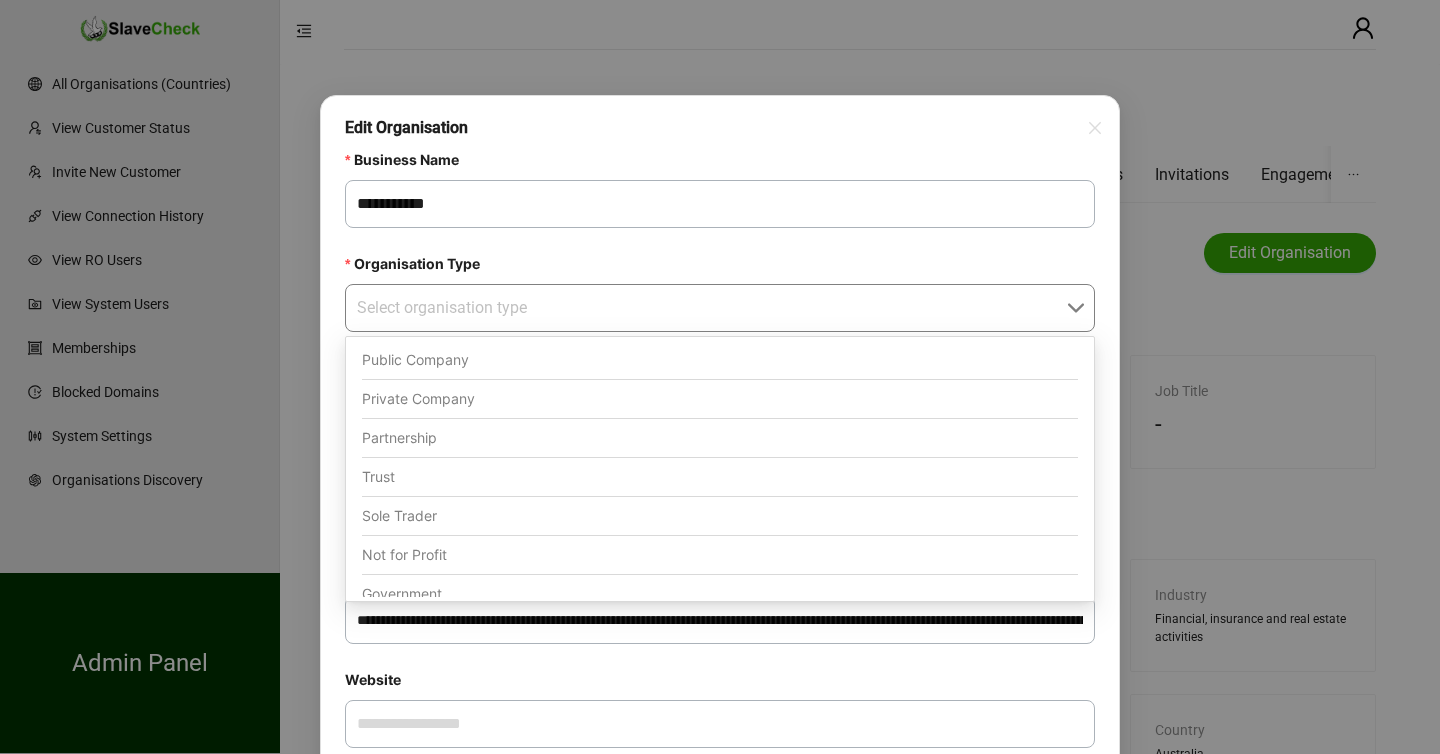 click on "Partnership" at bounding box center [720, 438] 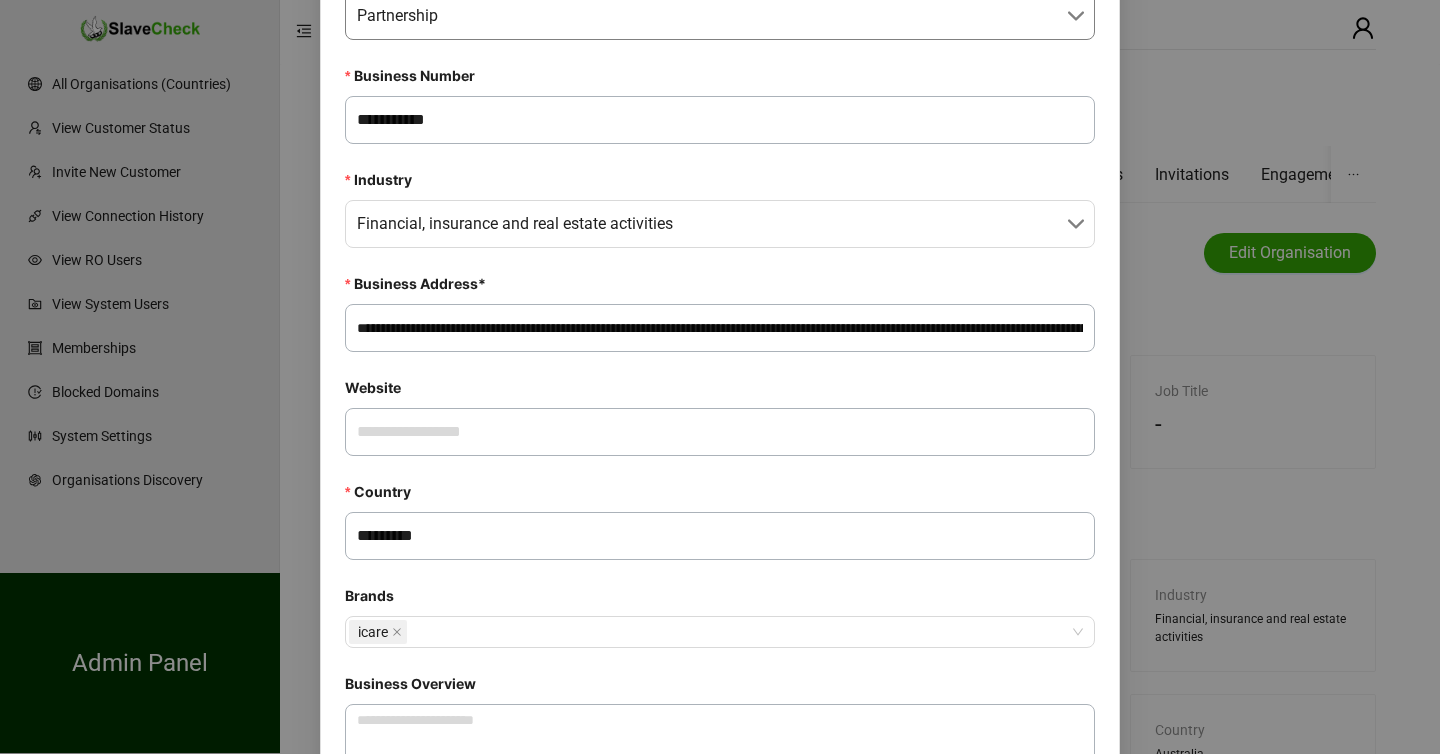 scroll, scrollTop: 662, scrollLeft: 0, axis: vertical 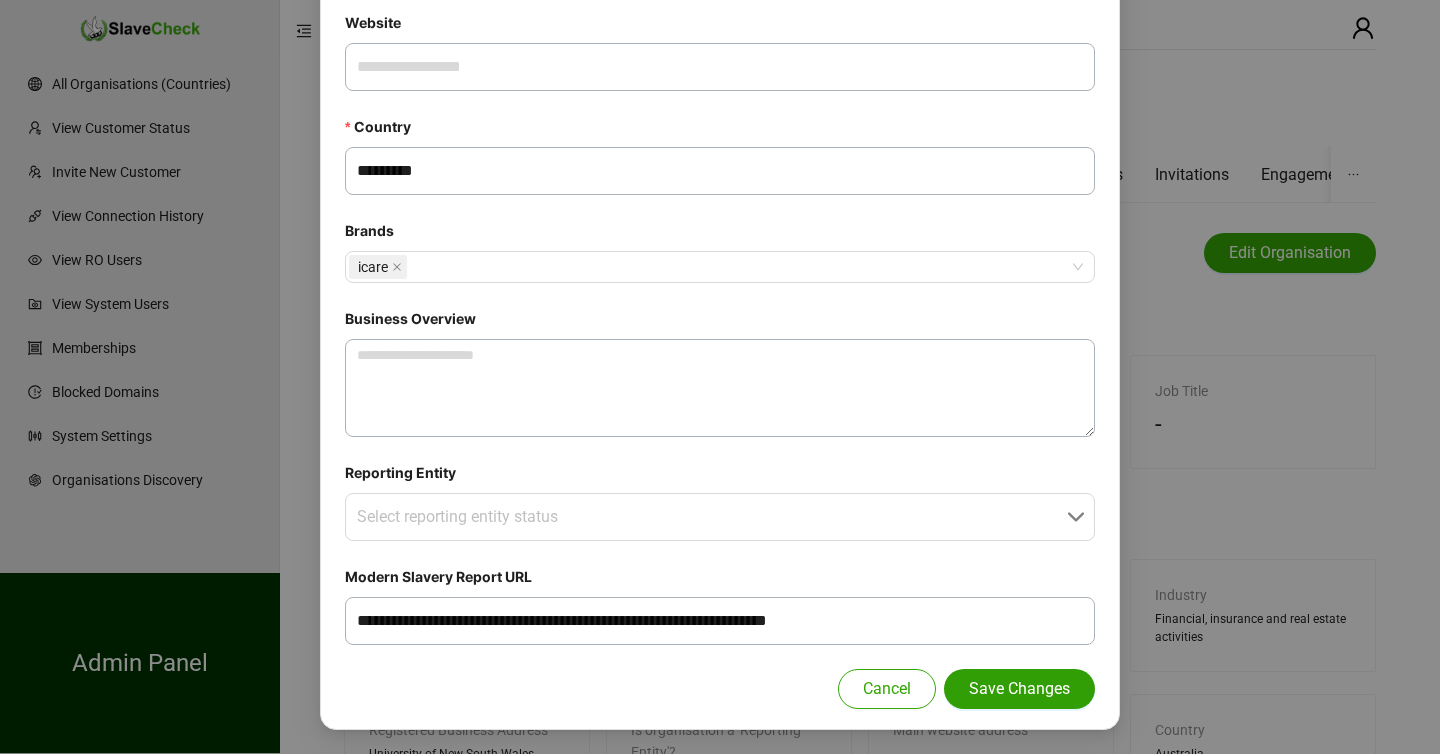 click on "Save Changes" at bounding box center (1019, 689) 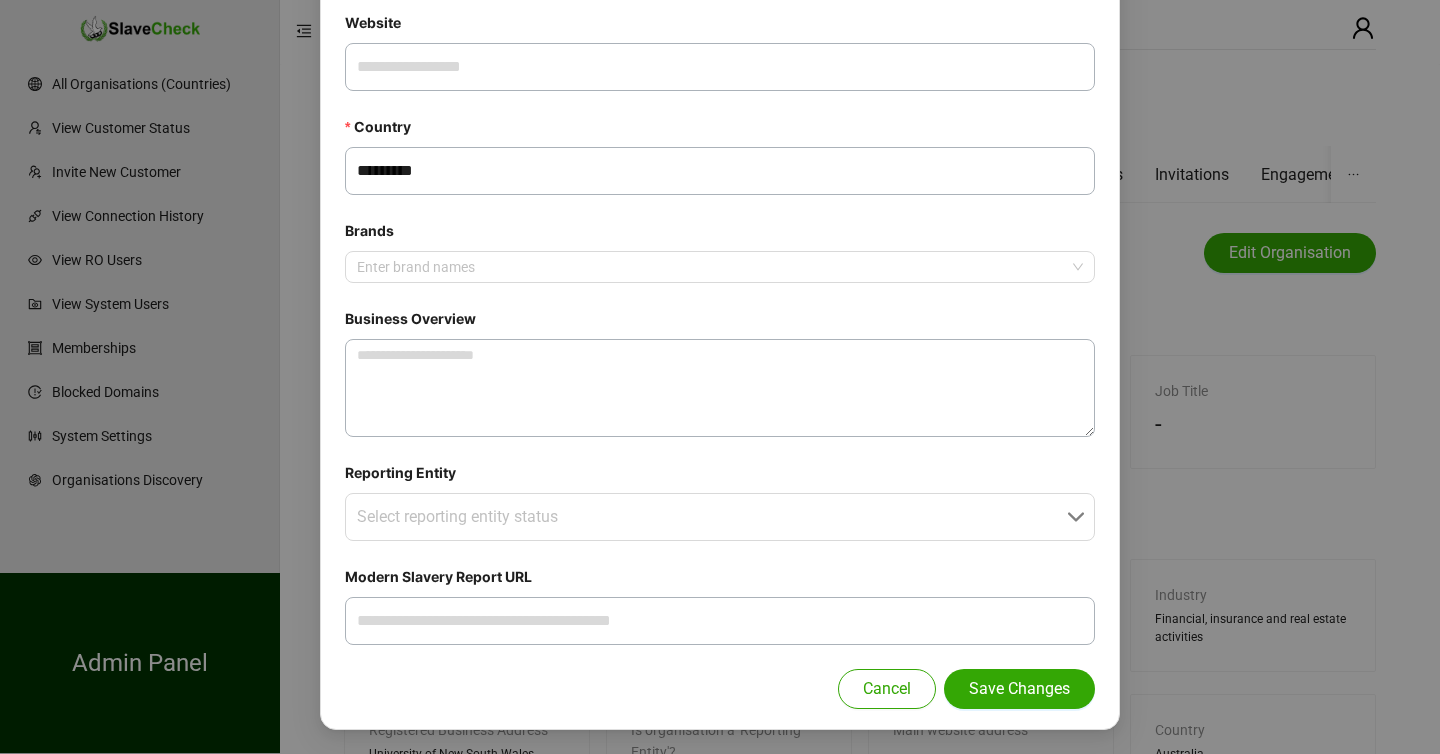 type on "**********" 